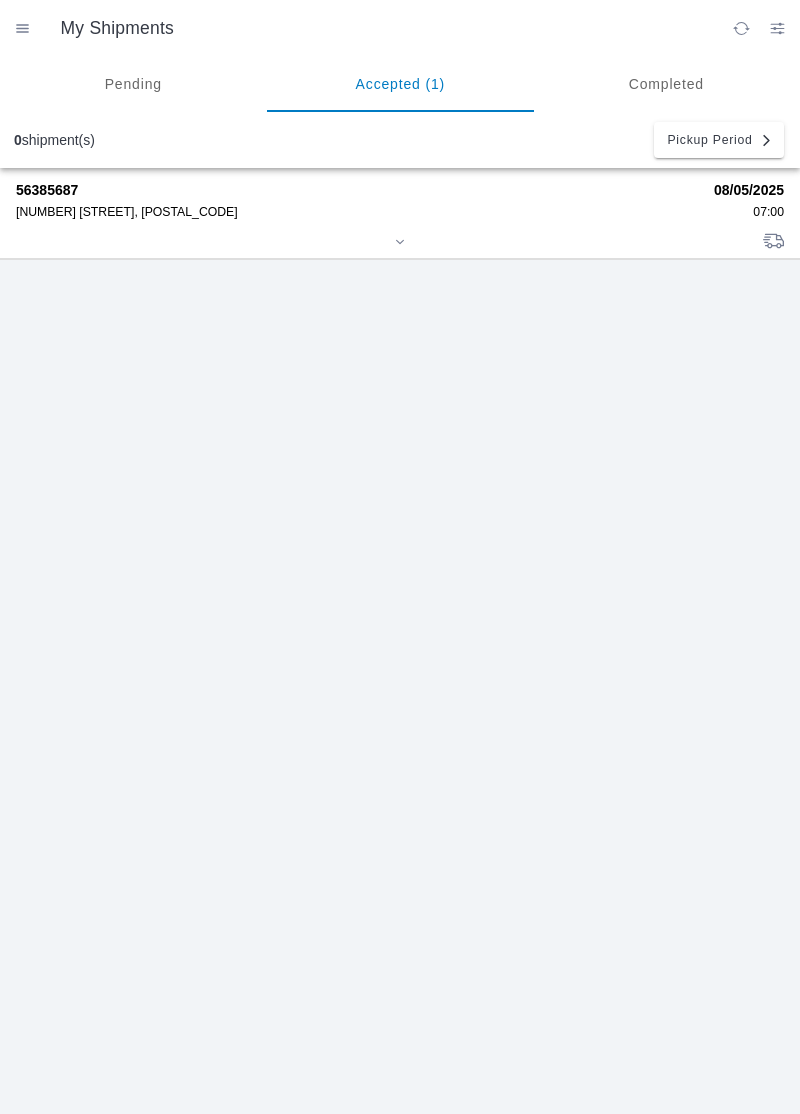 scroll, scrollTop: 0, scrollLeft: 0, axis: both 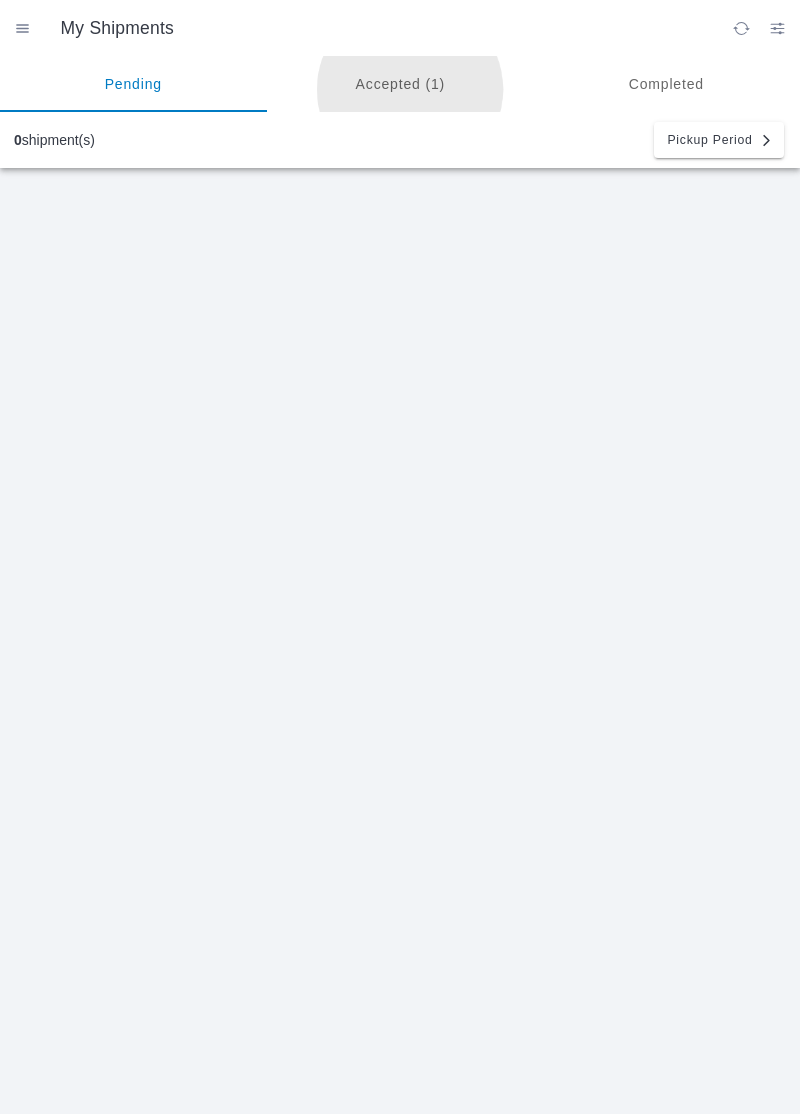 click on "Accepted (1)" at bounding box center [400, 84] 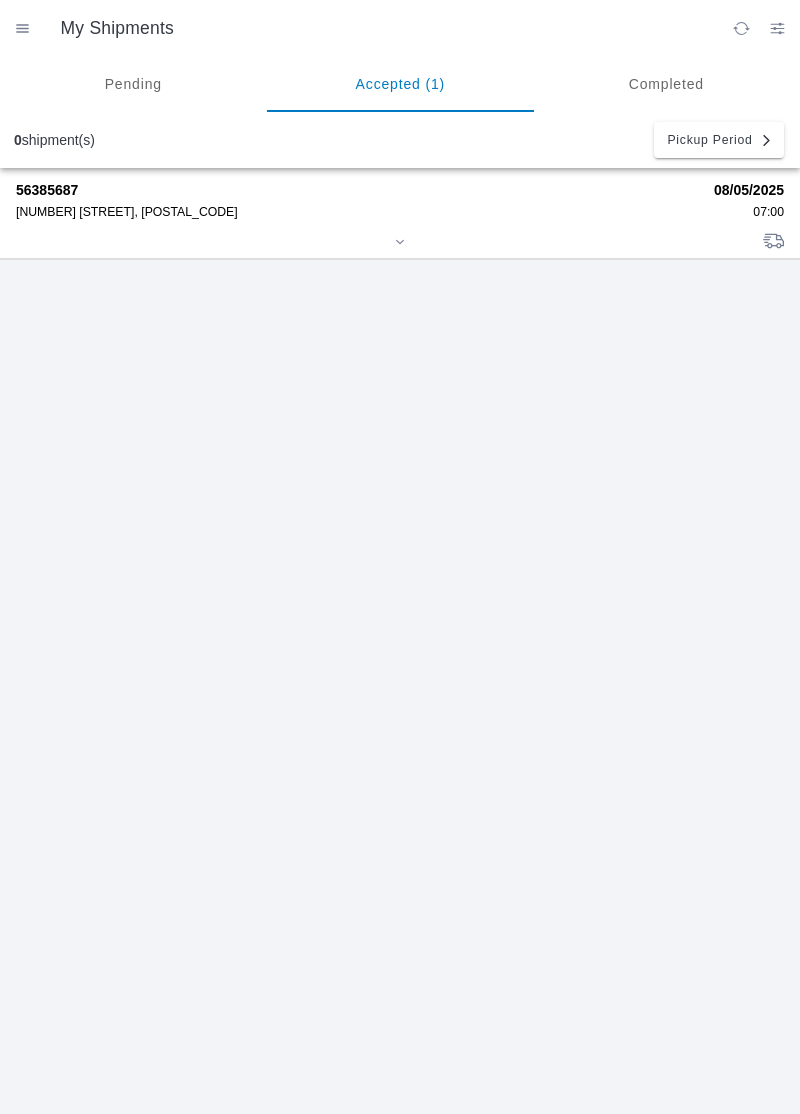 click on "[NUMBER] [STREET], [POSTAL_CODE]" 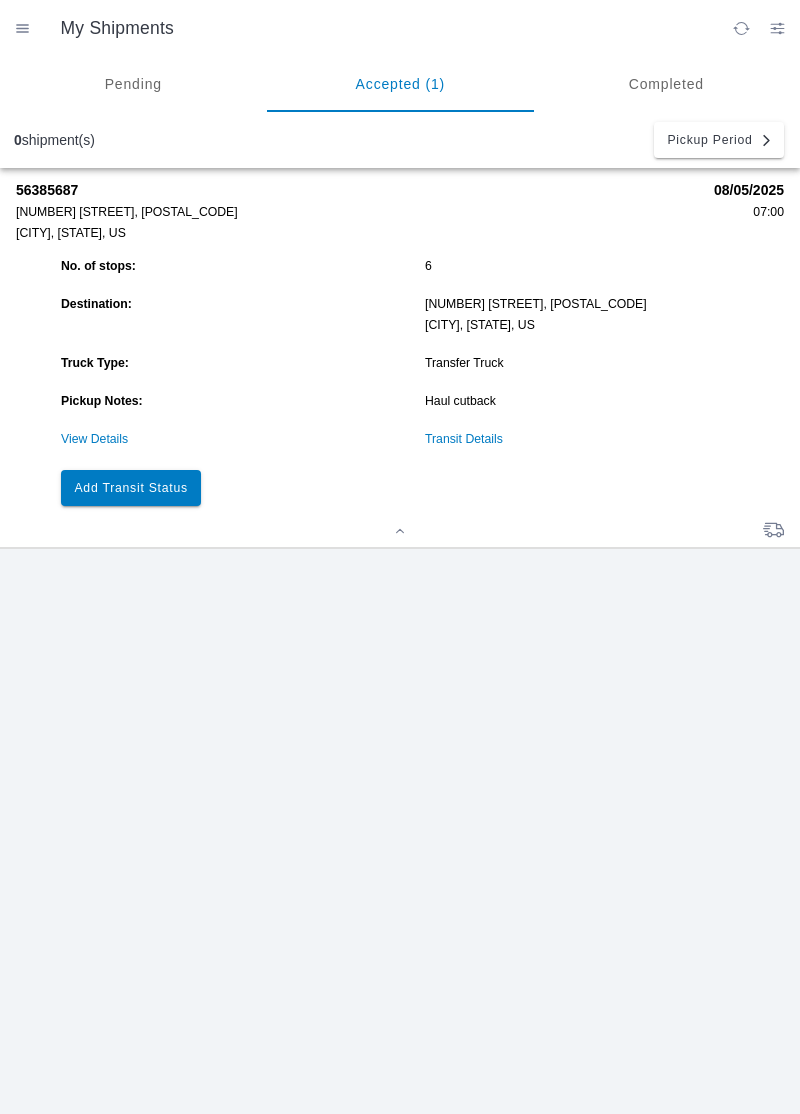 click on "Transit Details" 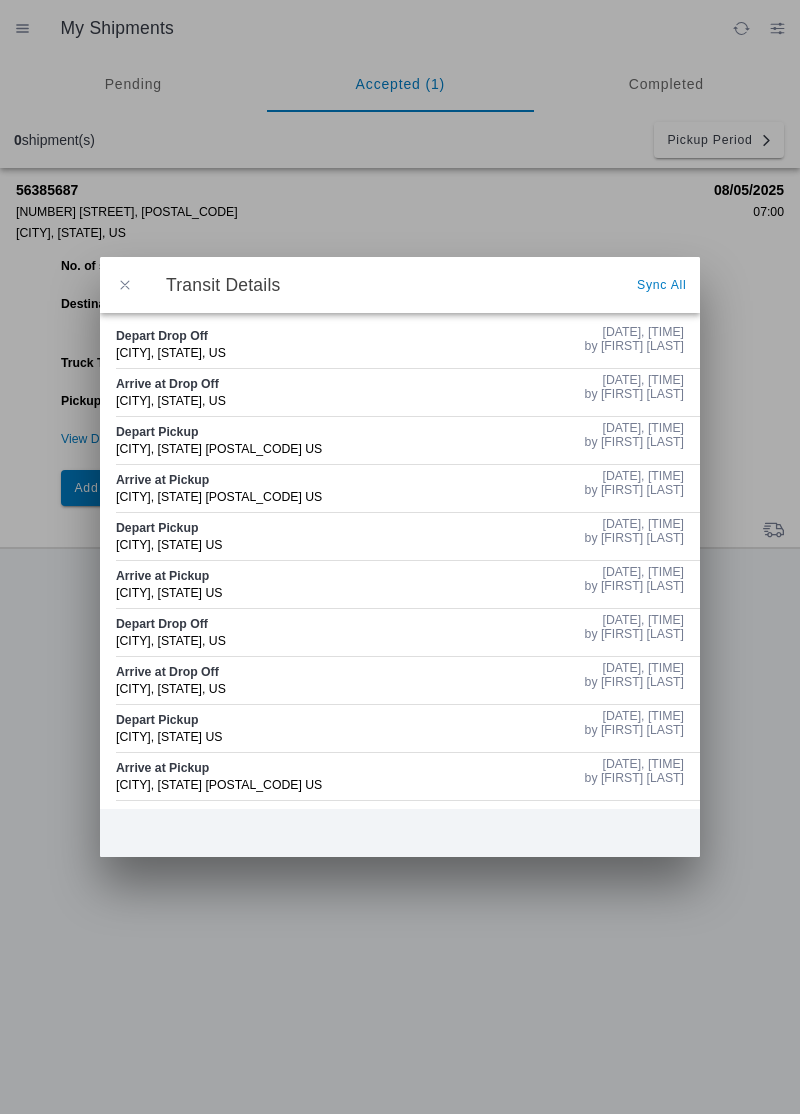 click at bounding box center (125, 285) 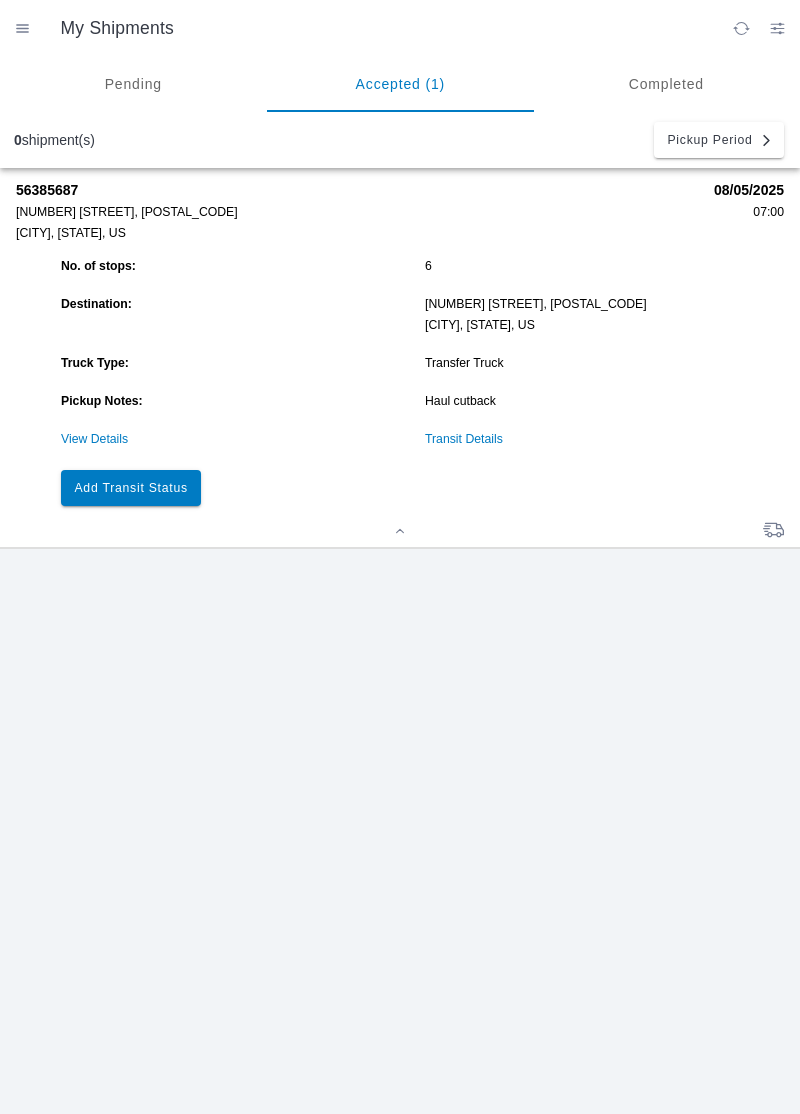 click on "Add Transit Status" 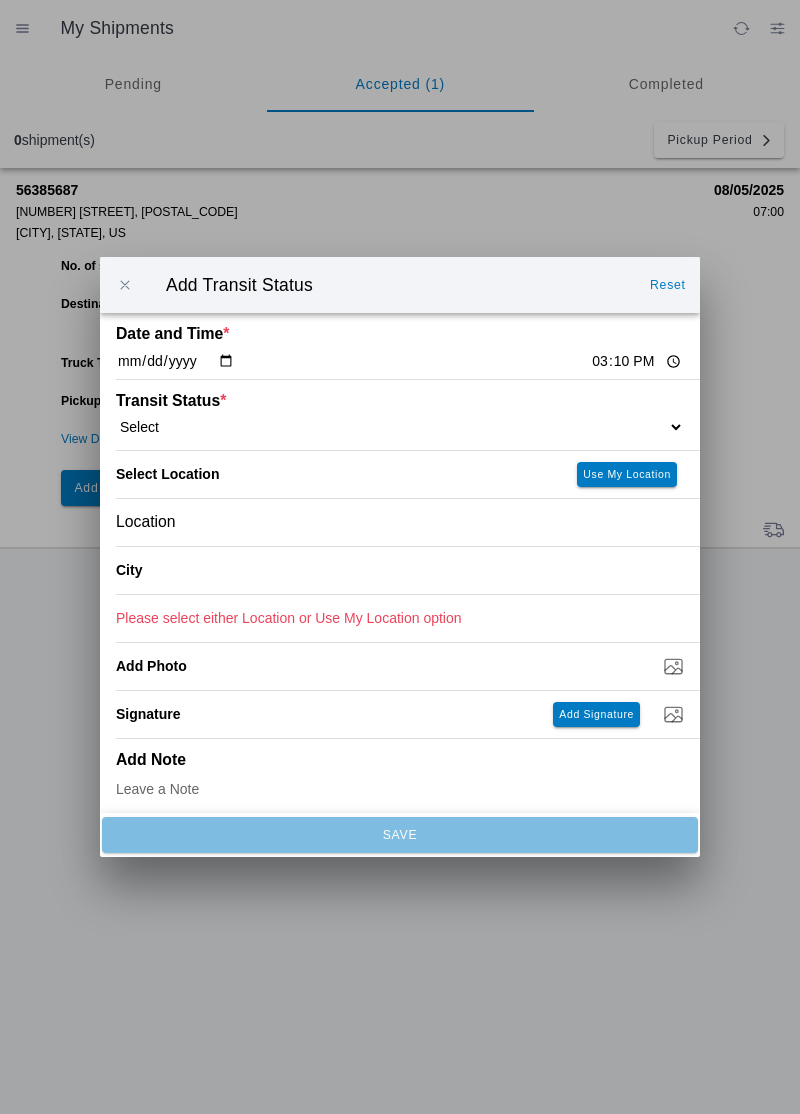 click on "15:10" 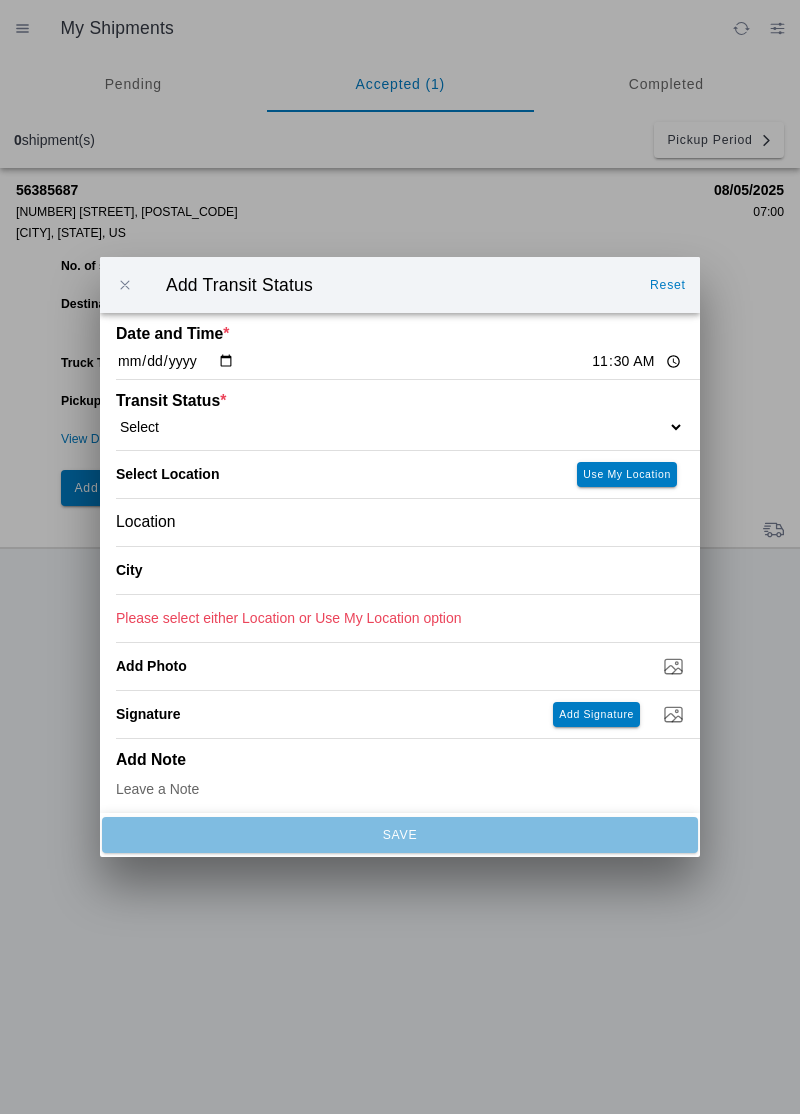 type on "11:30" 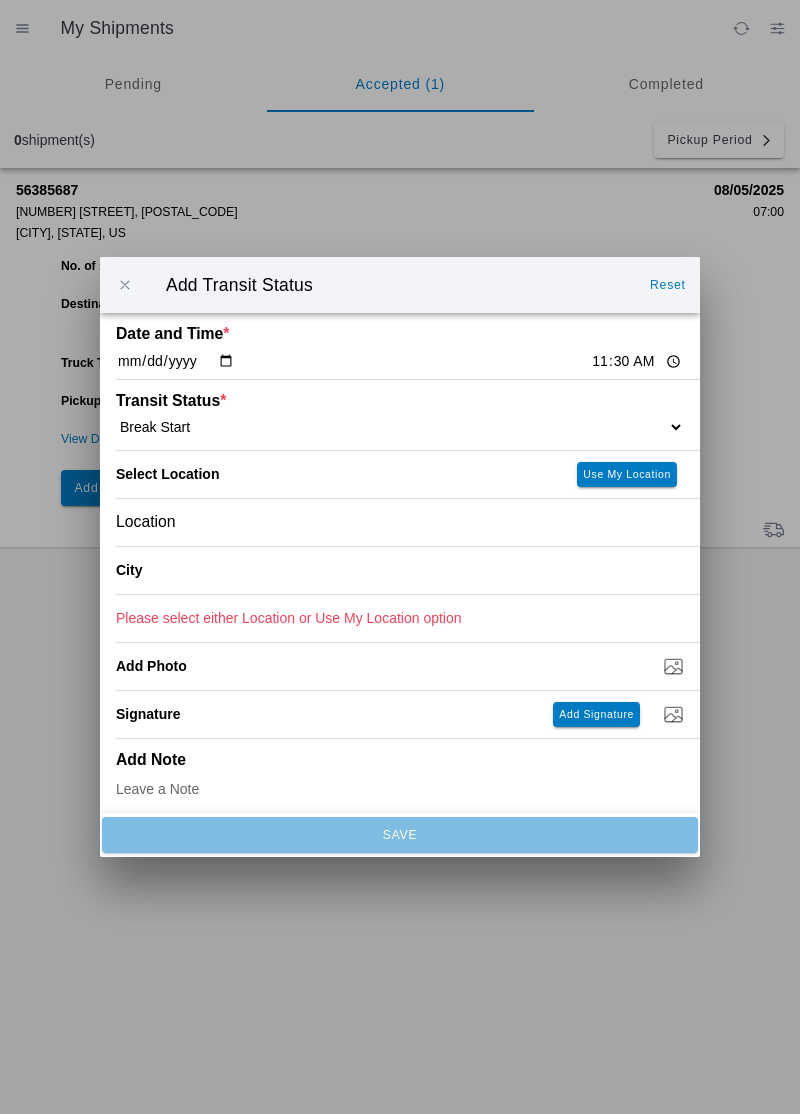 select on "BREAKSTART" 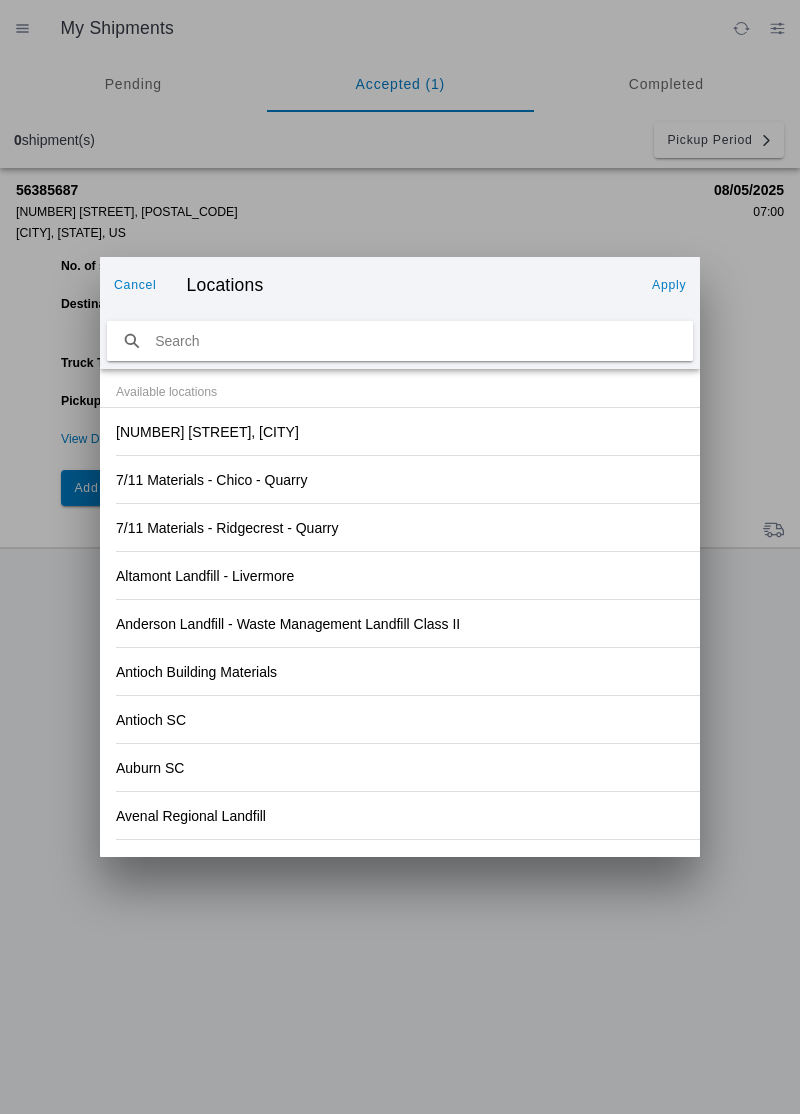 click on "7/11 Materials - Ridgecrest - Quarry" 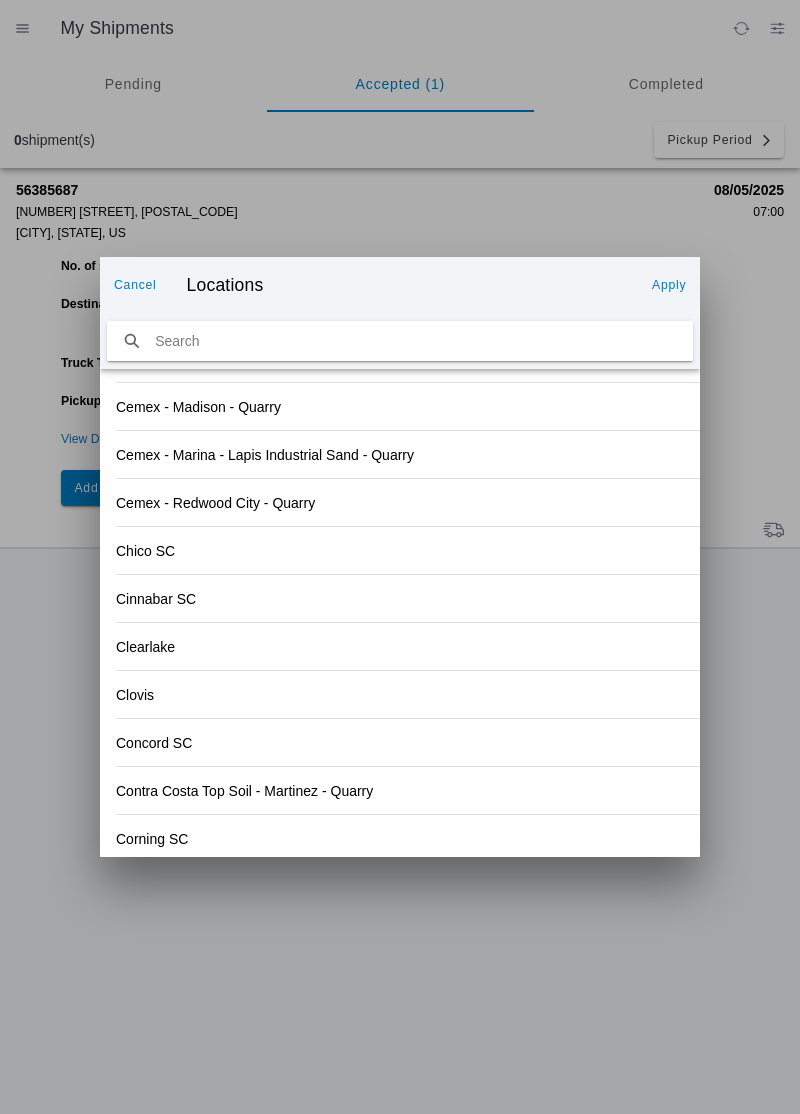 scroll, scrollTop: 1350, scrollLeft: 0, axis: vertical 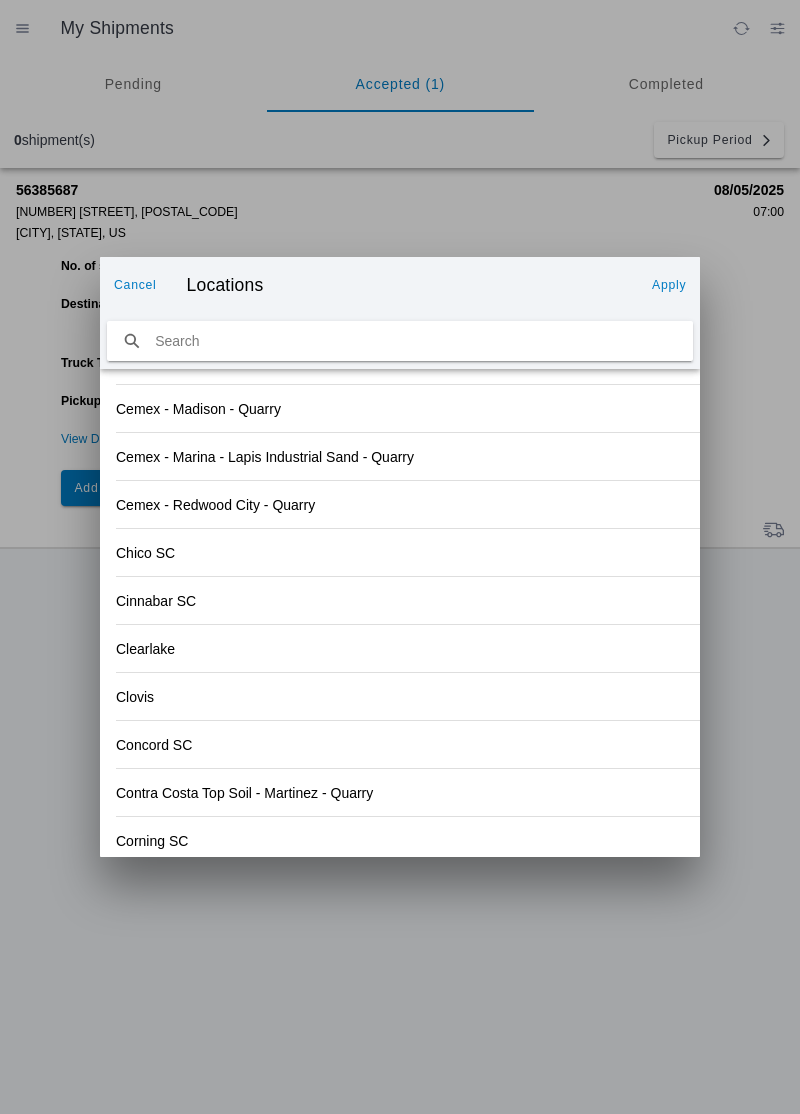 click at bounding box center (400, 341) 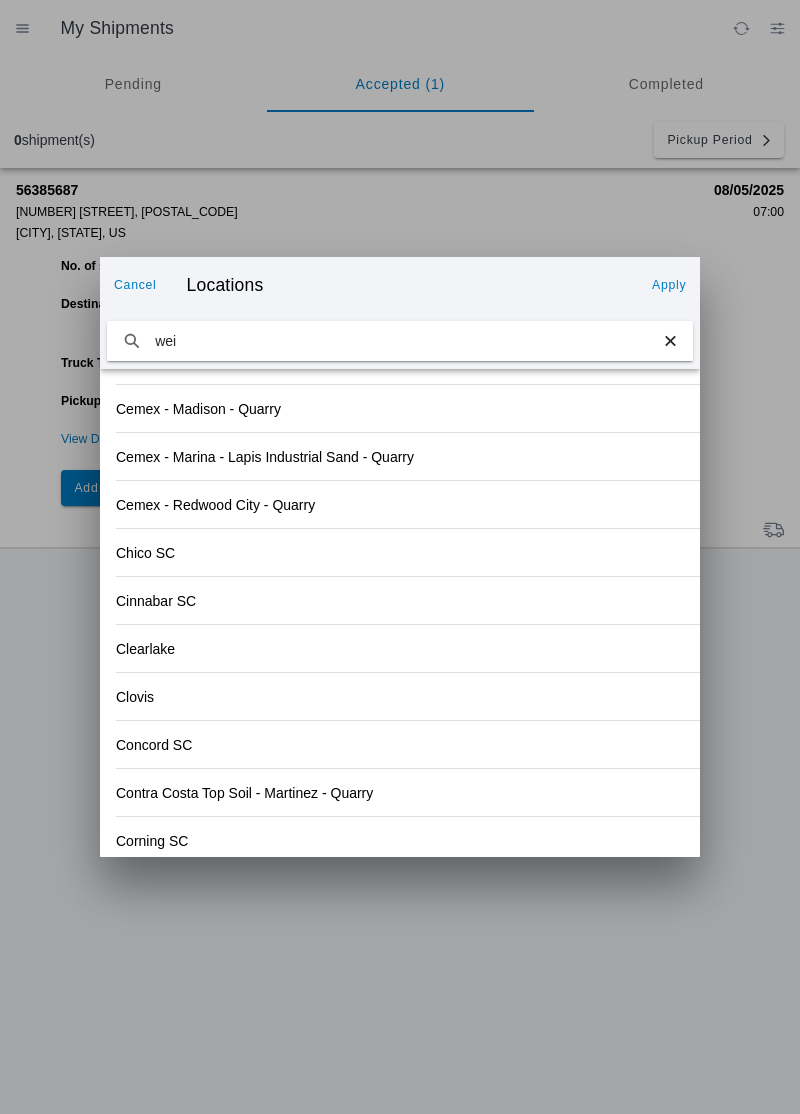 type on "wei" 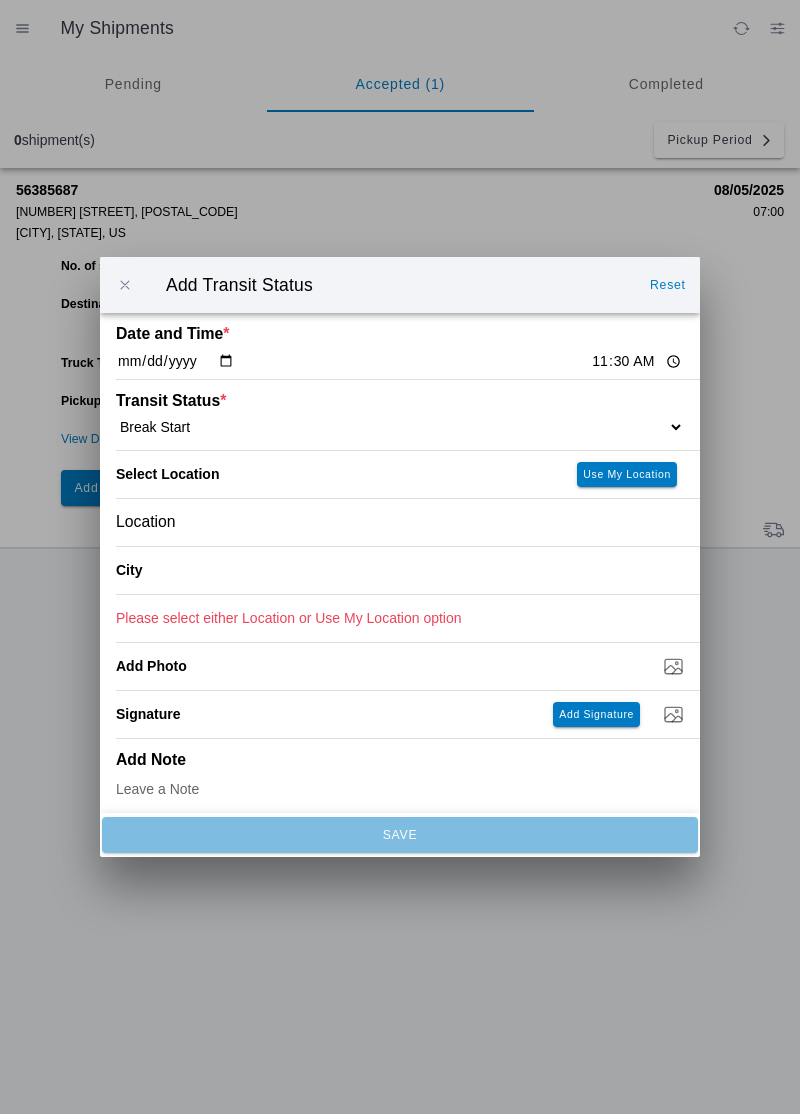 click on "City" 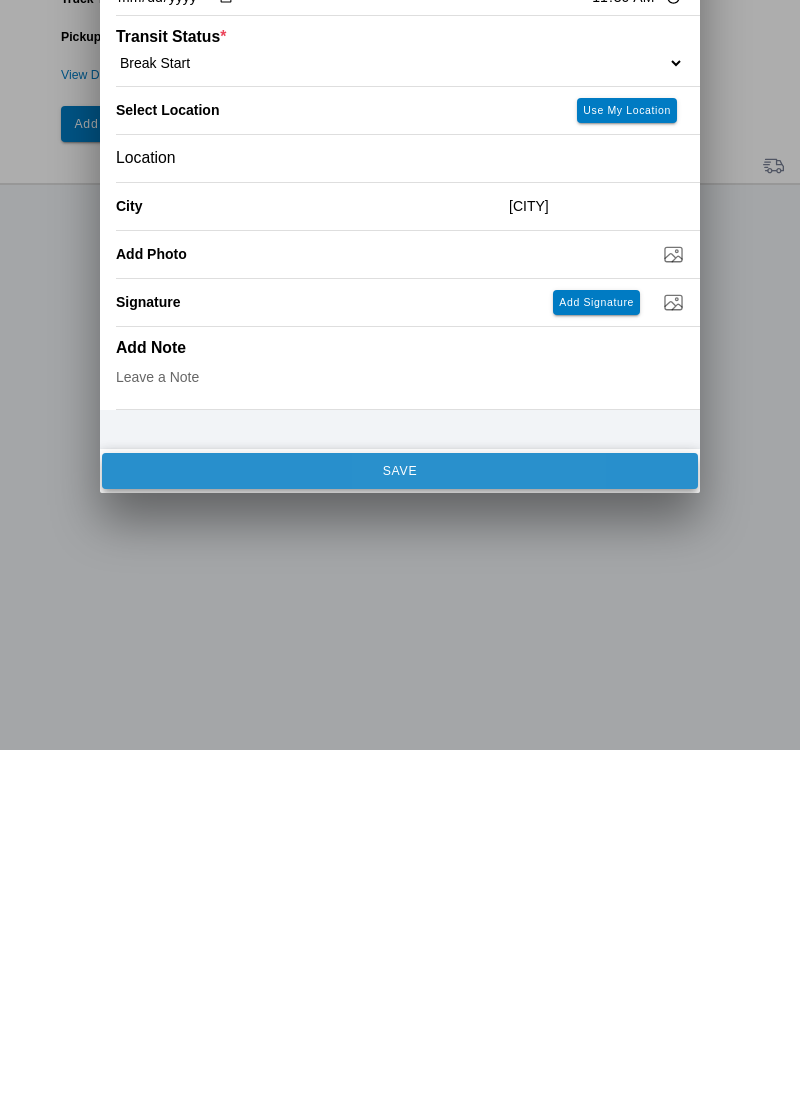 type on "[CITY]" 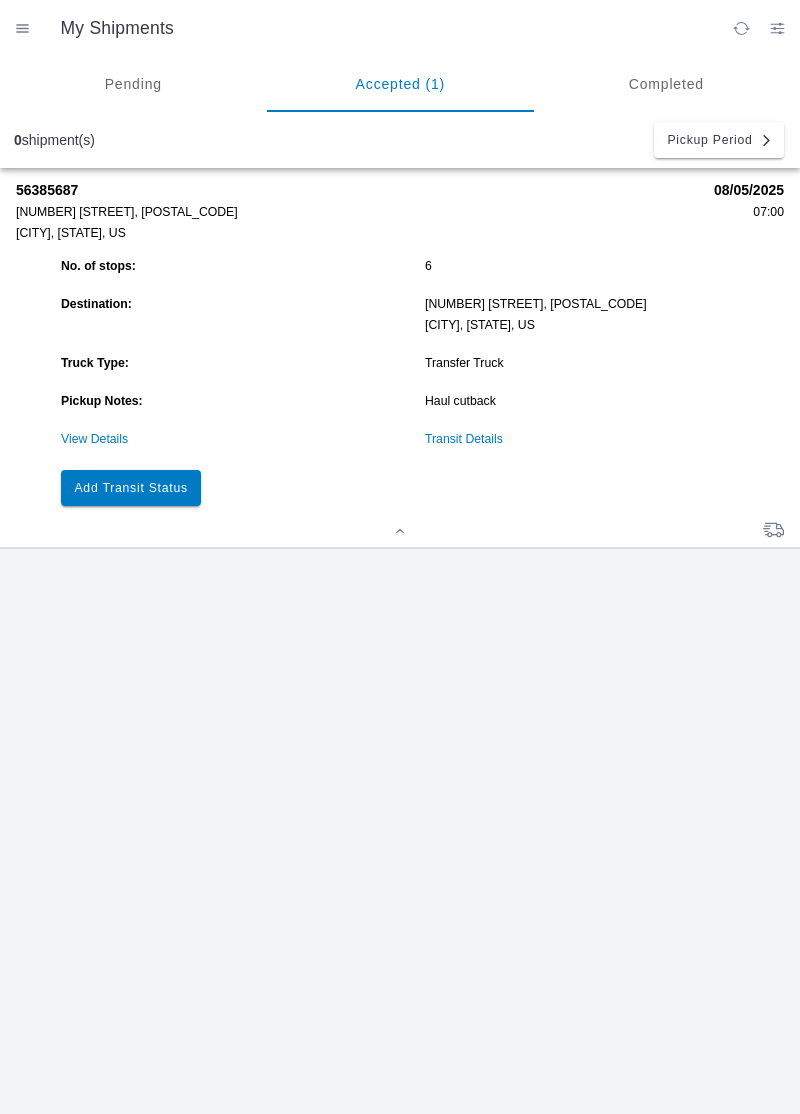 click on "Add Transit Status" 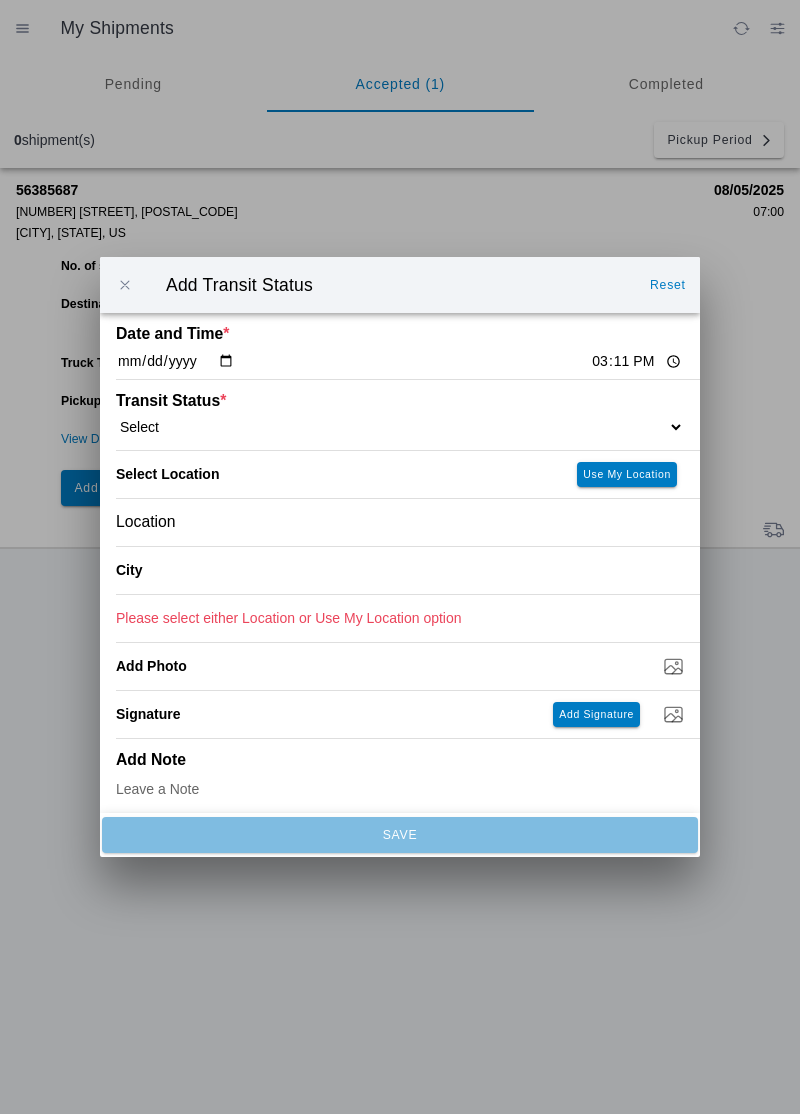 click on "15:11" 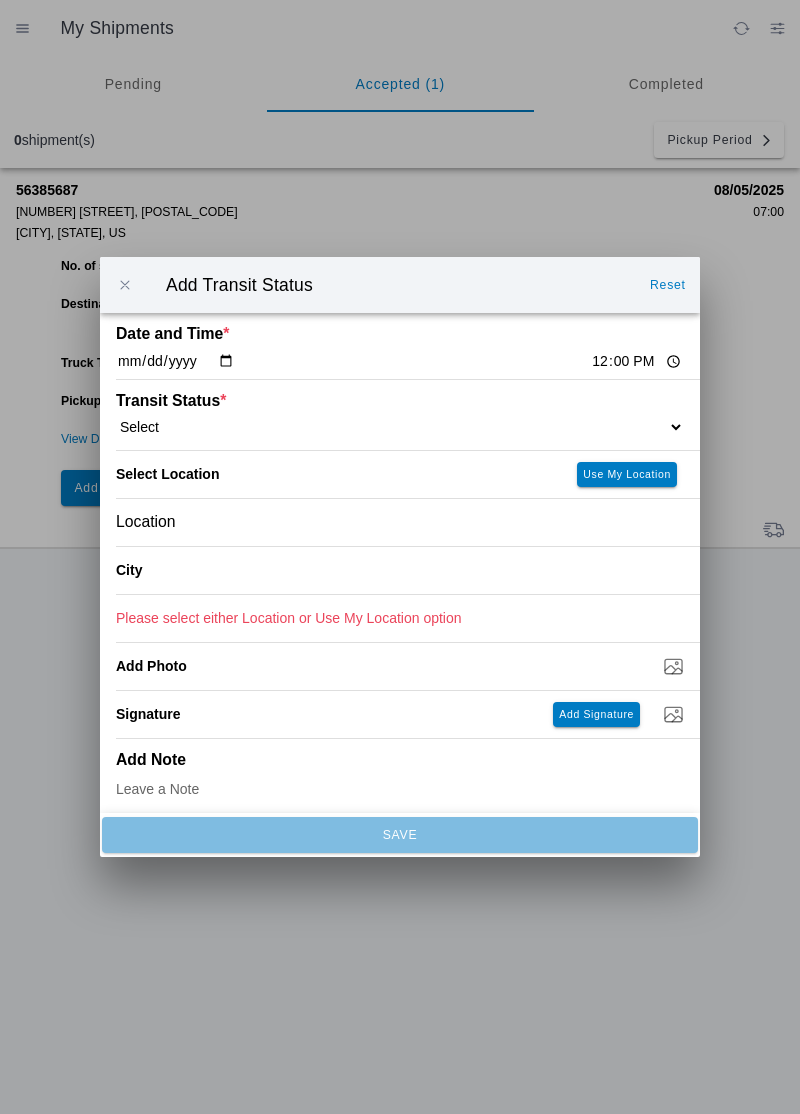 click on "Select  Arrive at Drop Off   Arrive at Pickup   Break Start   Break Stop   Depart Drop Off   Depart Pickup   Shift Complete" 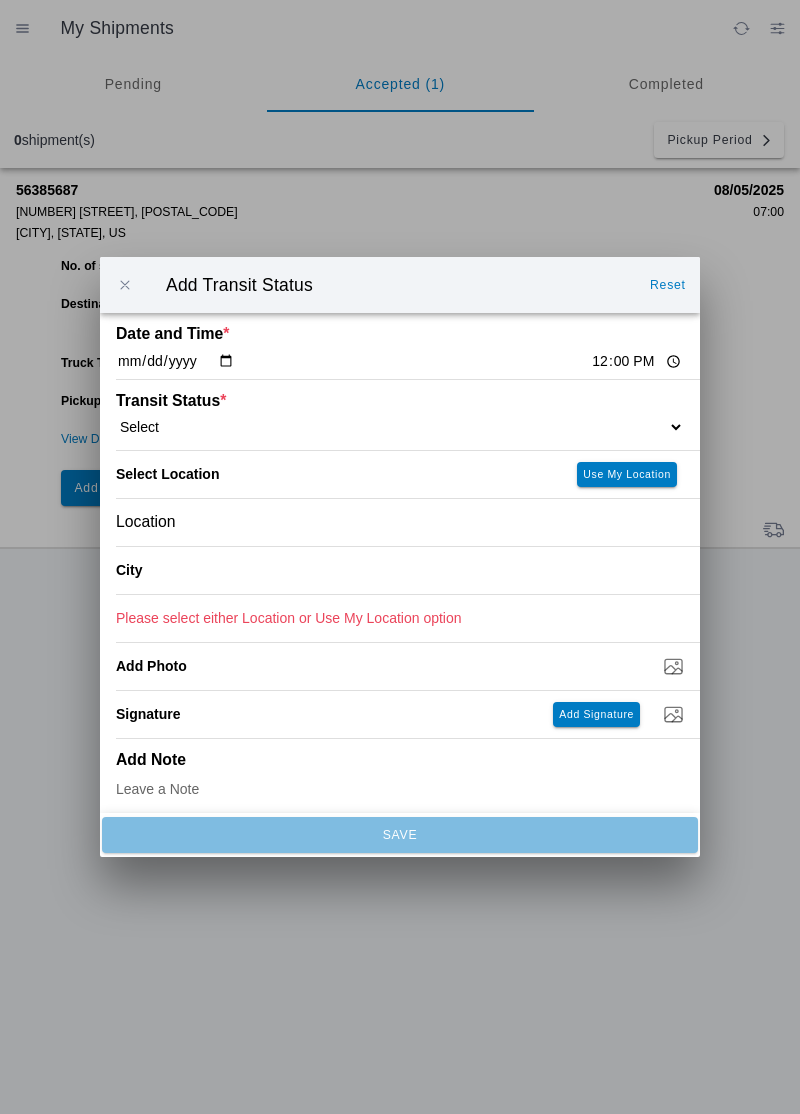 select on "BREAKSTOP" 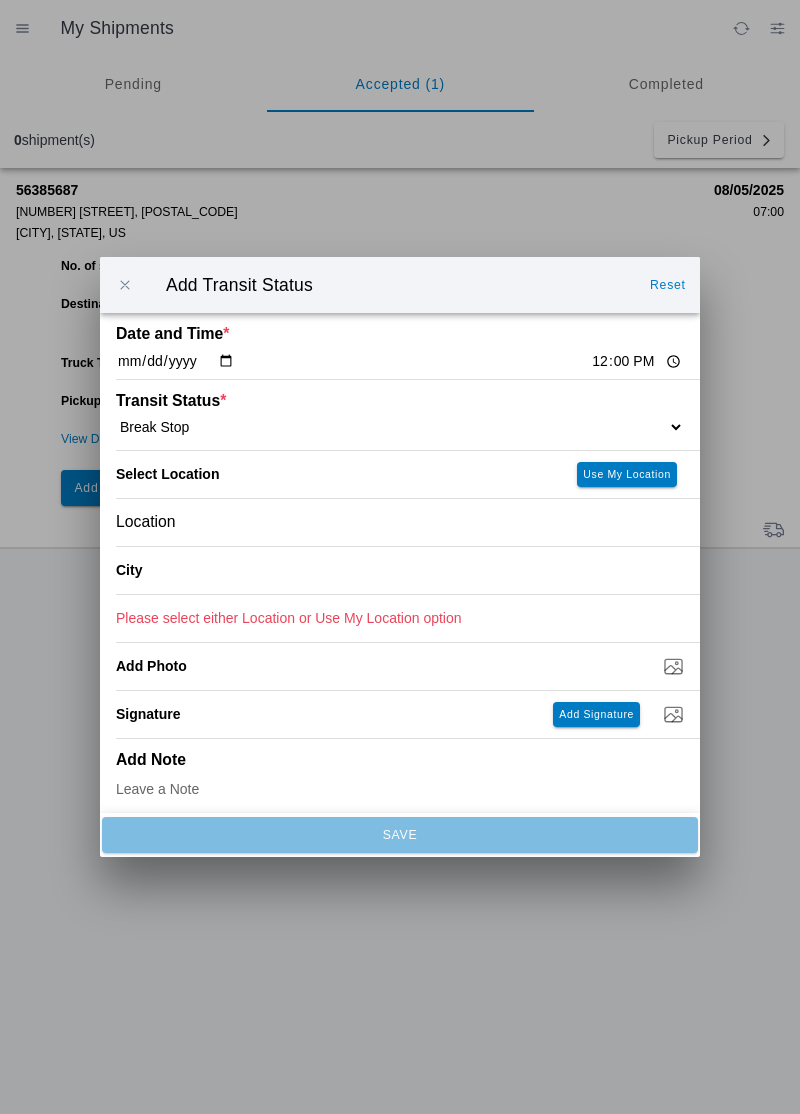 click on "City" 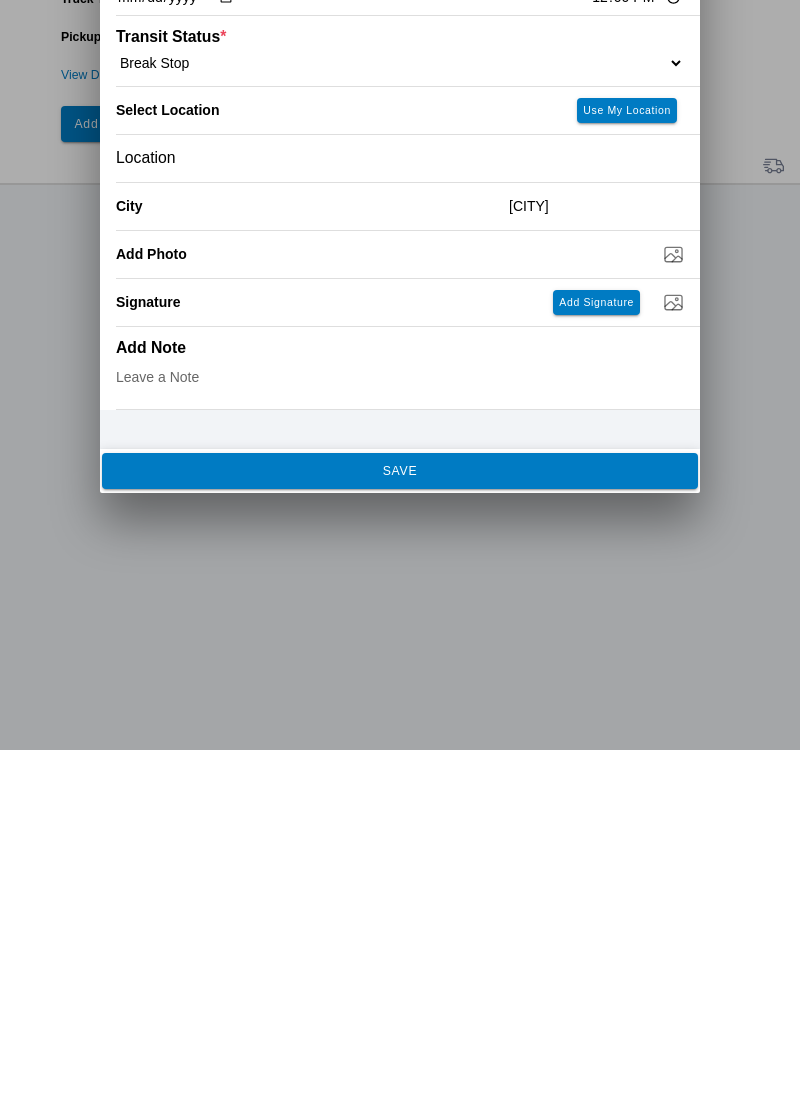 type on "[CITY]" 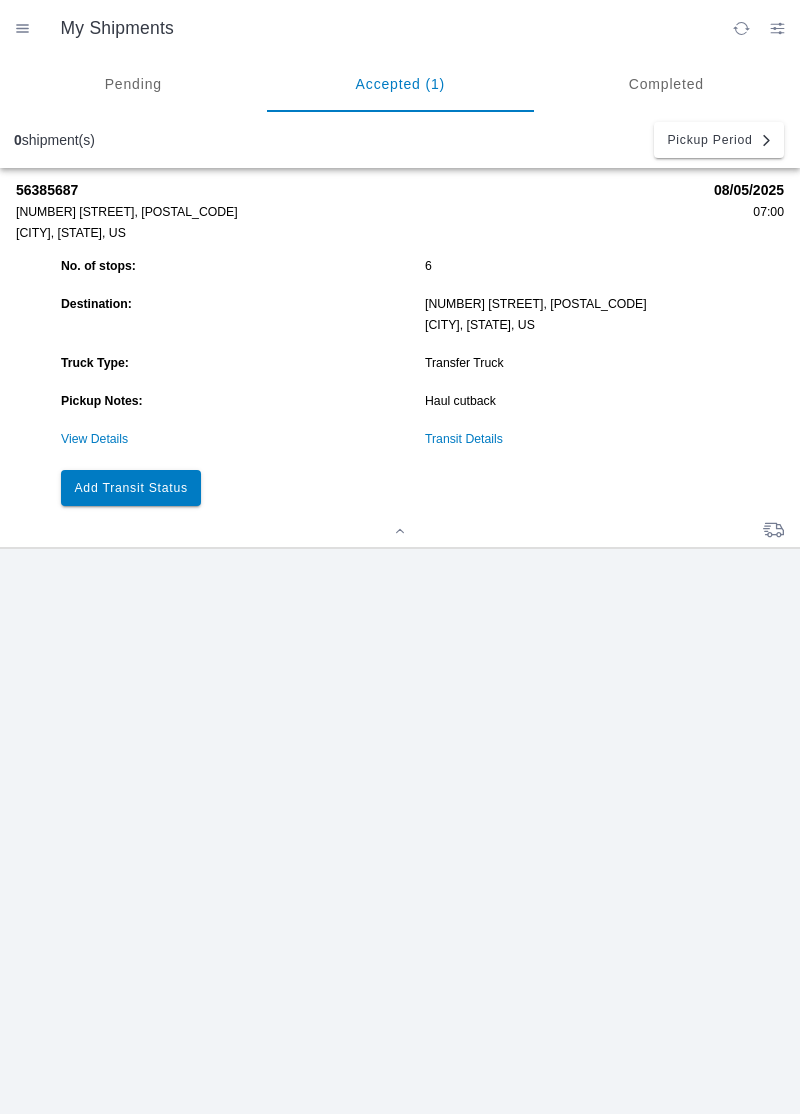 click on "Add Transit Status" 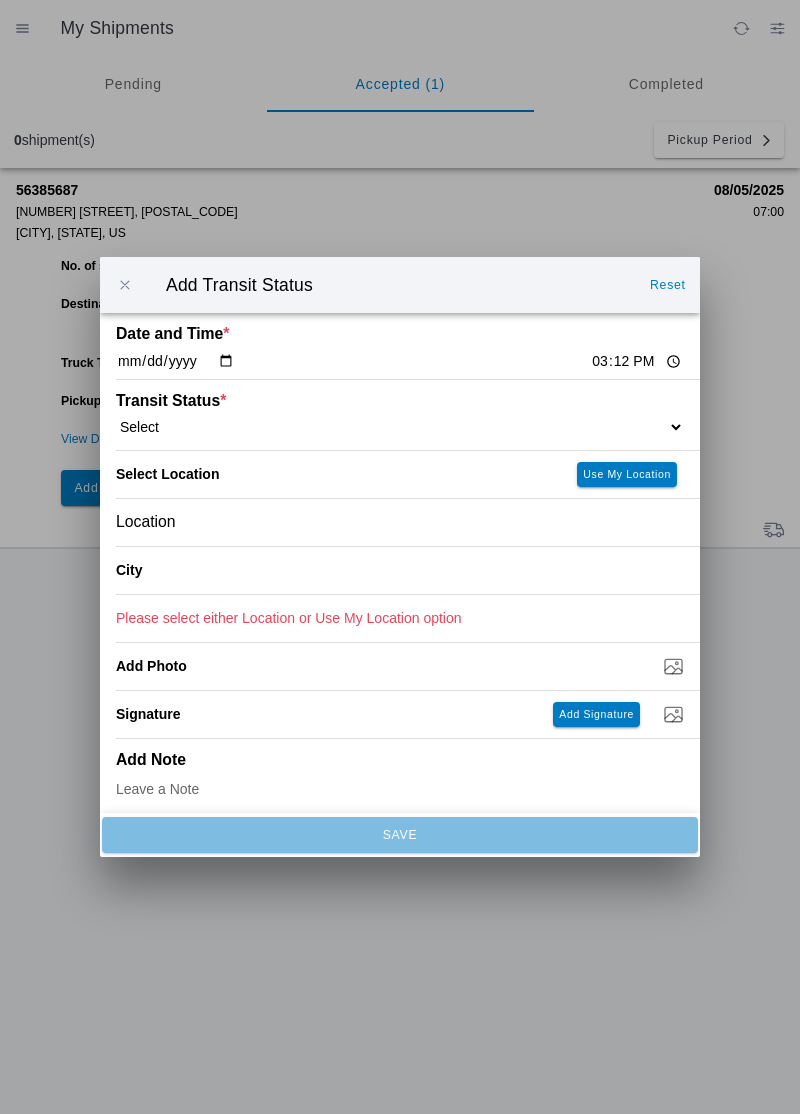 click on "15:12" 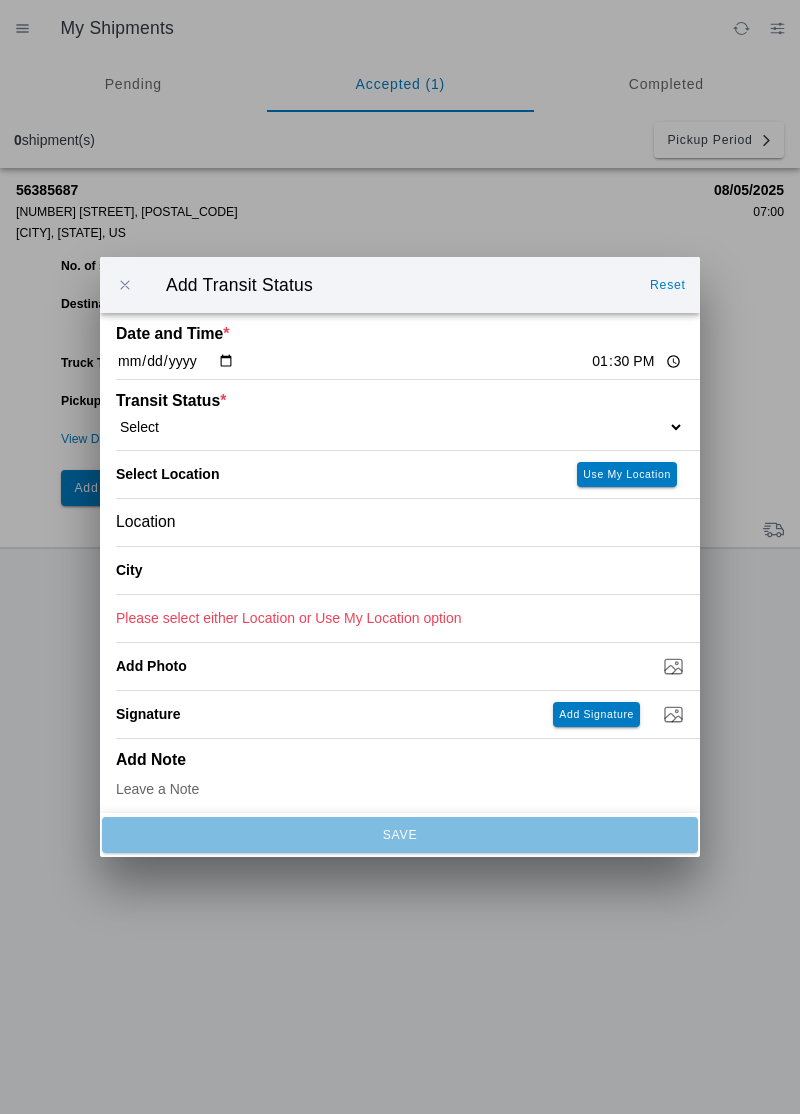 type on "13:30" 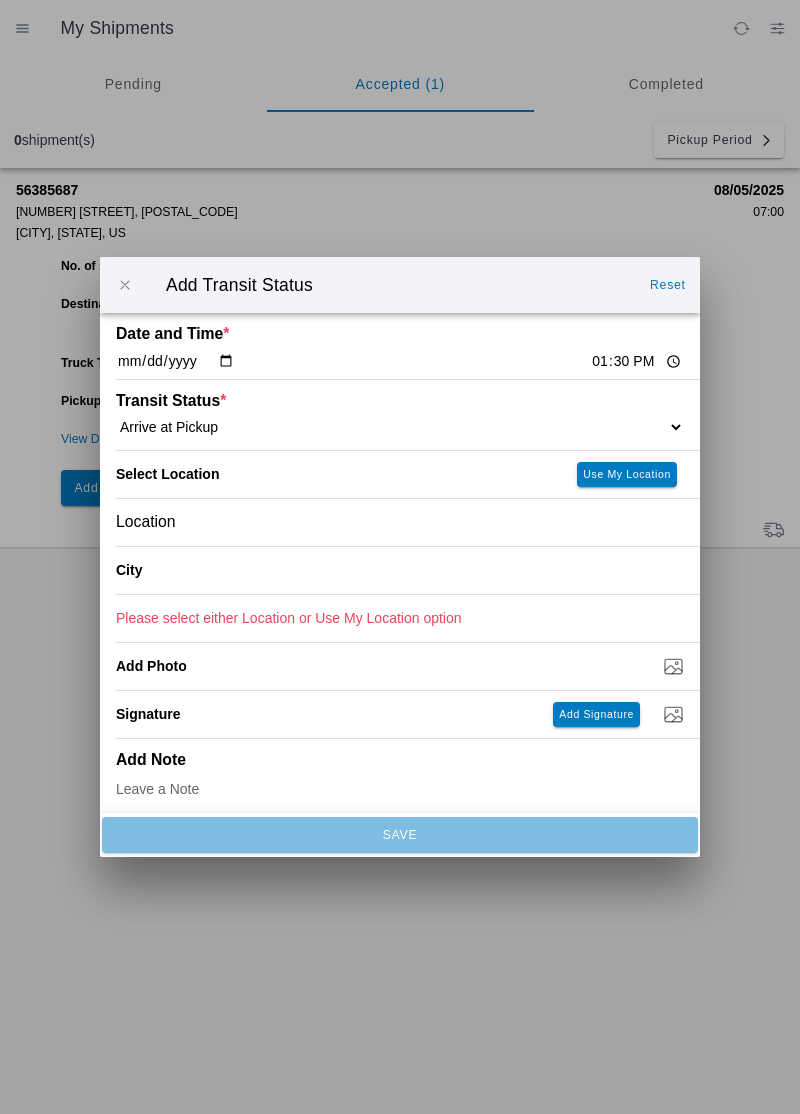 click on "Use My Location" 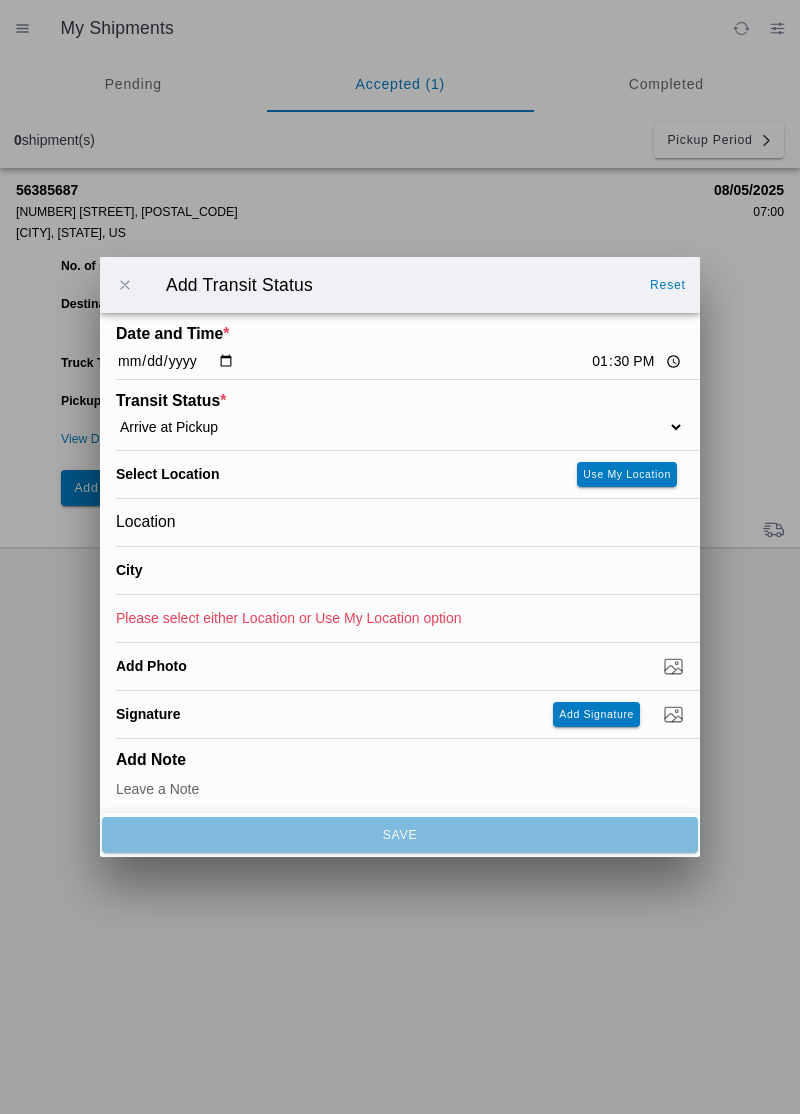 type on "Oroville" 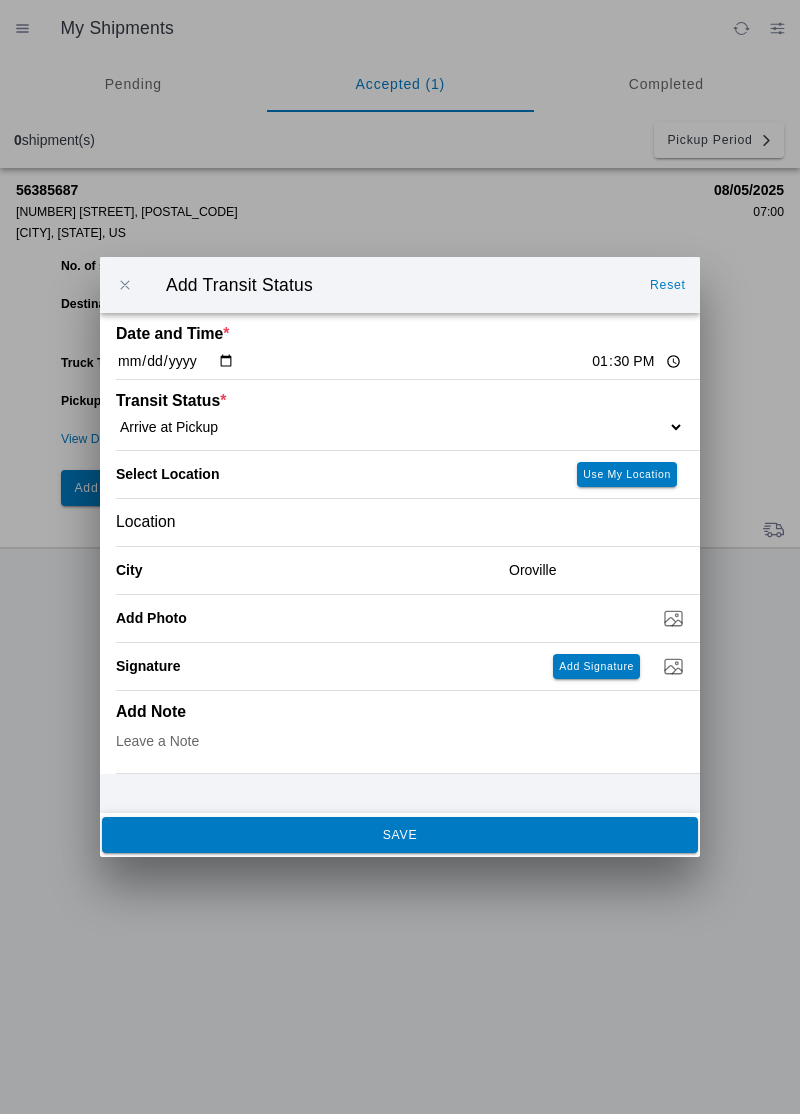 click on "SAVE" 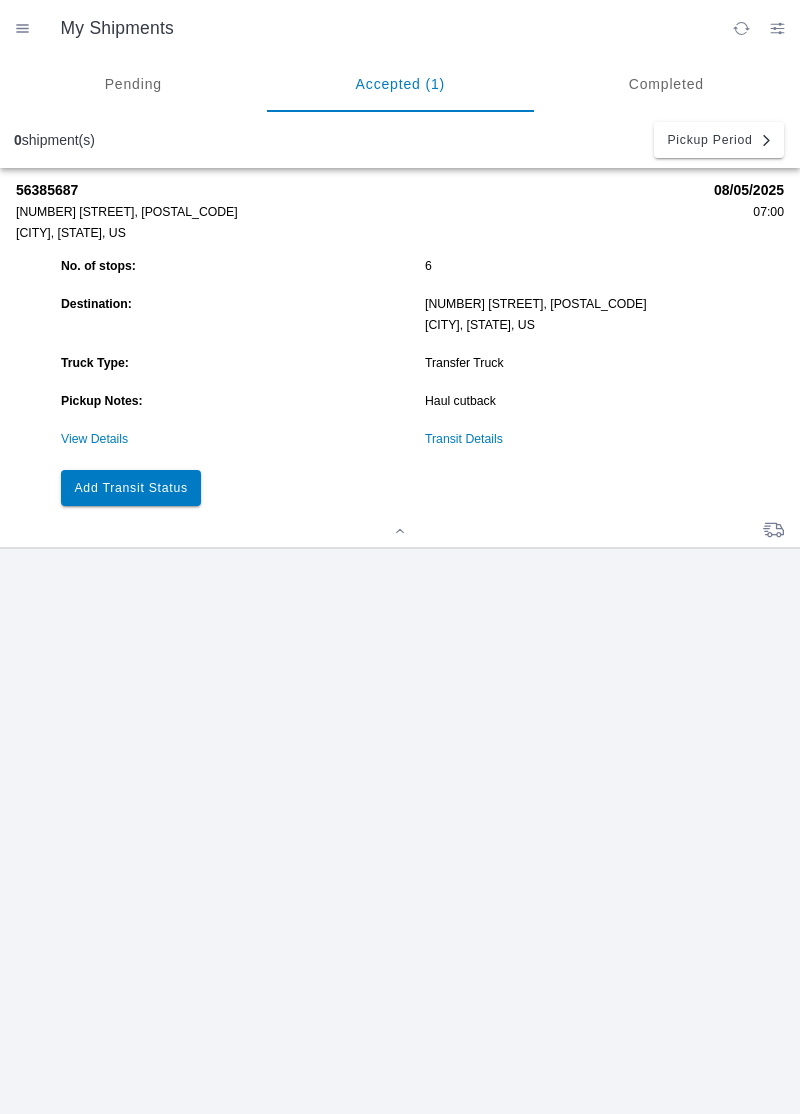 click on "Add Transit Status" 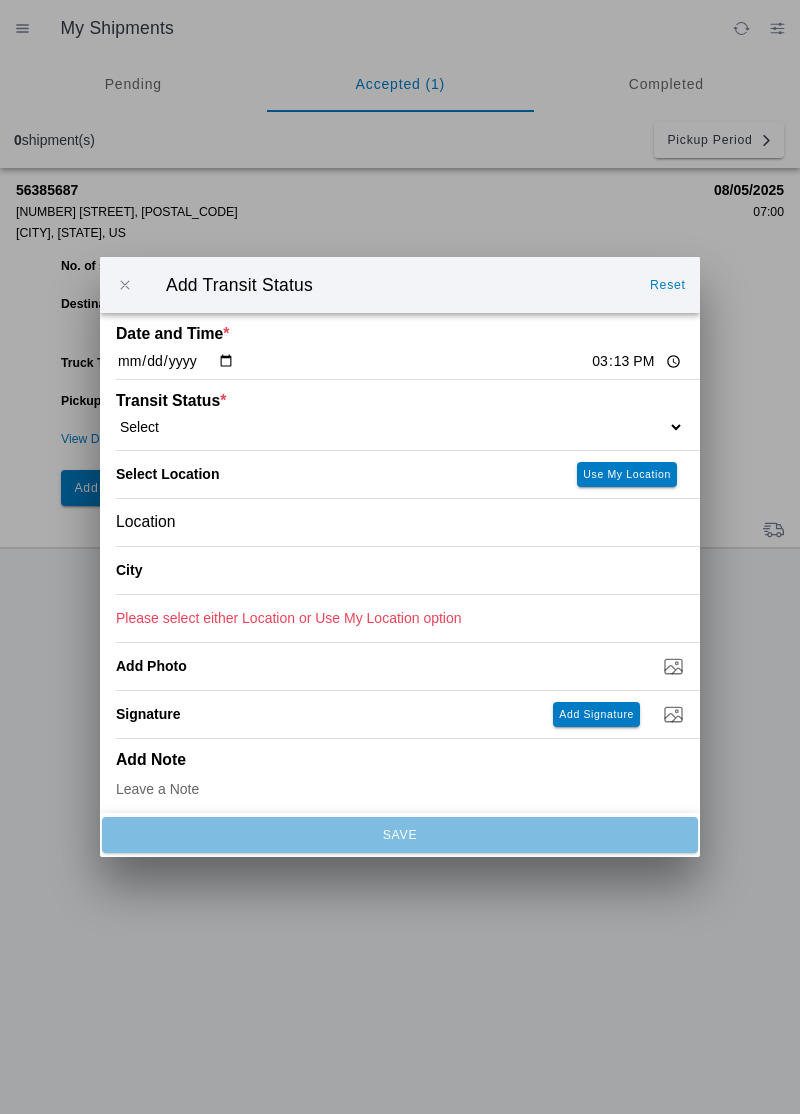 click on "15:13" 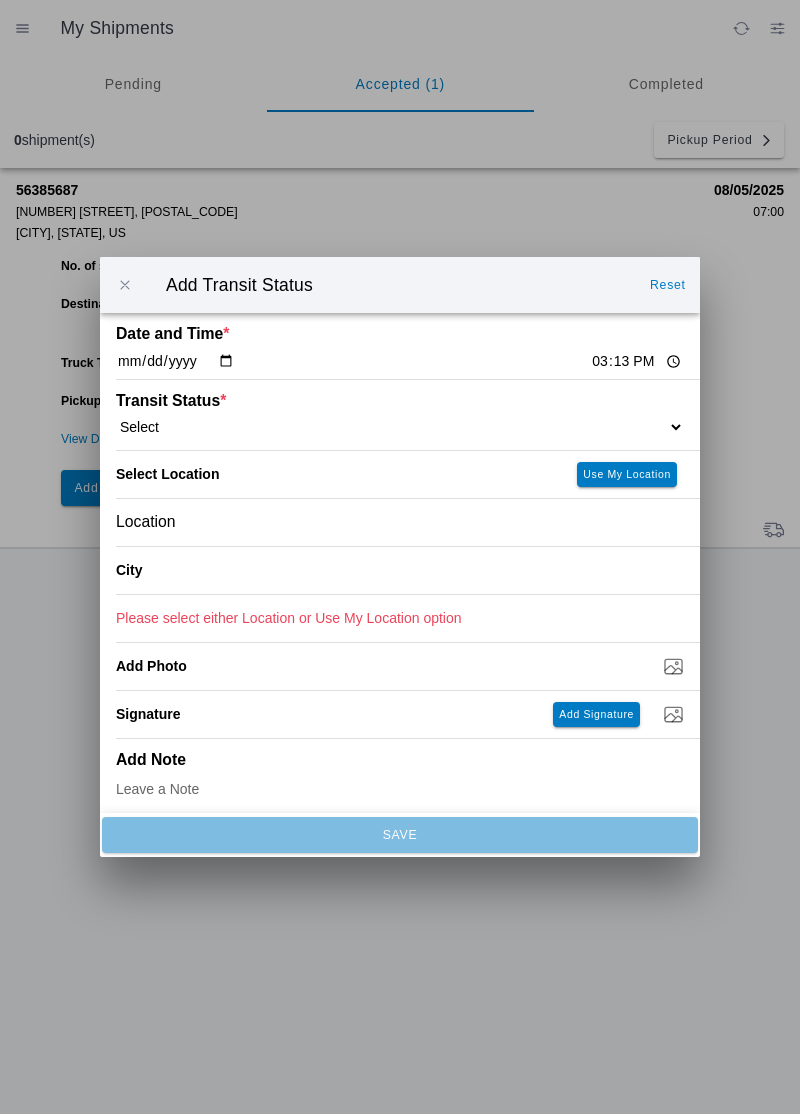 type on "13:37" 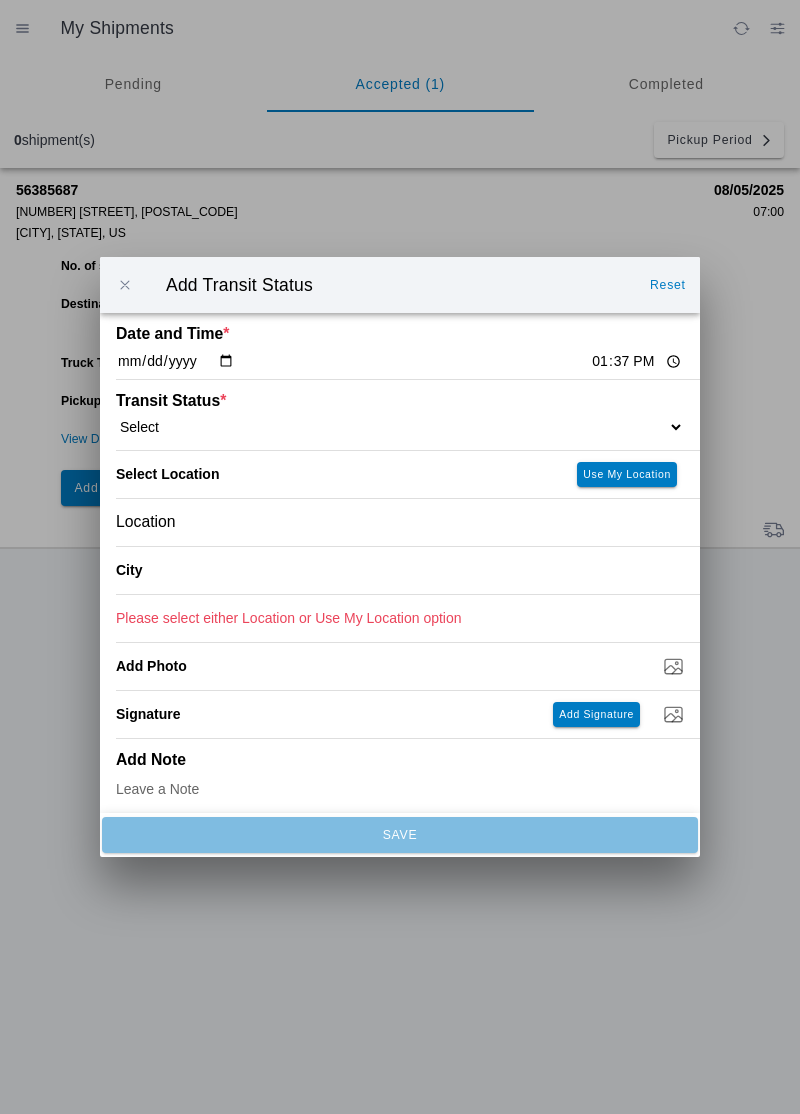 click on "Select  Arrive at Drop Off   Arrive at Pickup   Break Start   Break Stop   Depart Drop Off   Depart Pickup   Shift Complete" 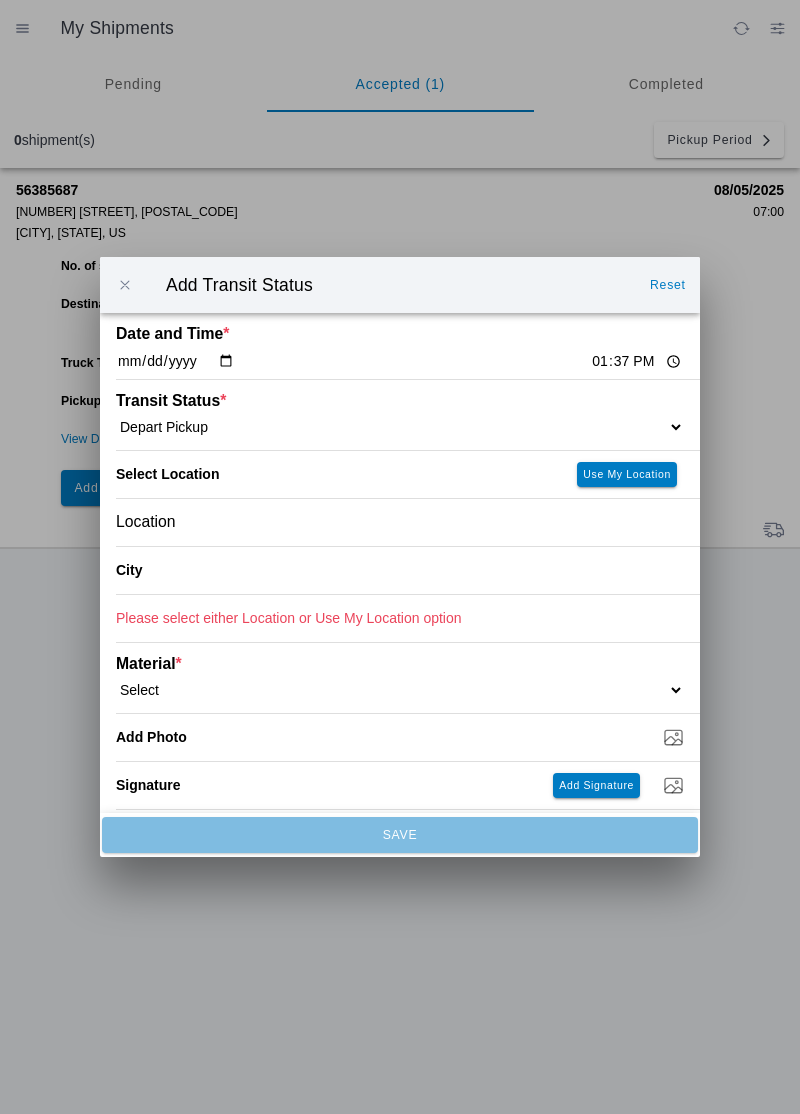click on "Use My Location" 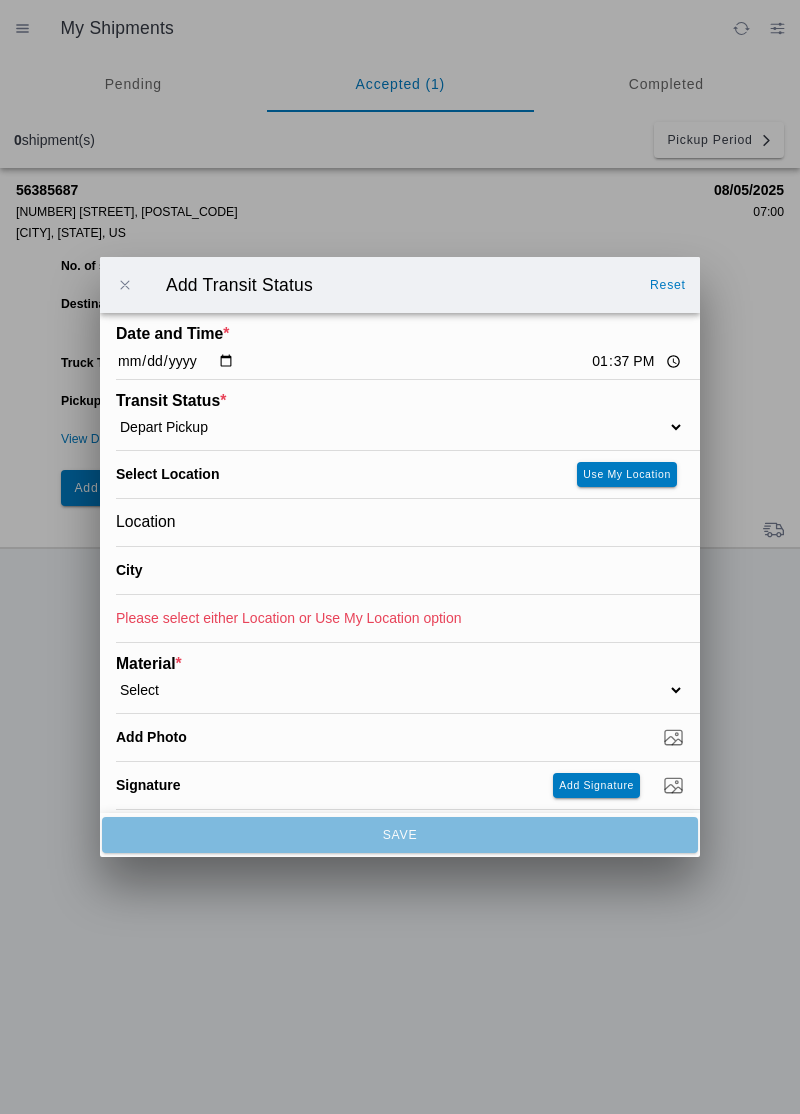 type on "Oroville" 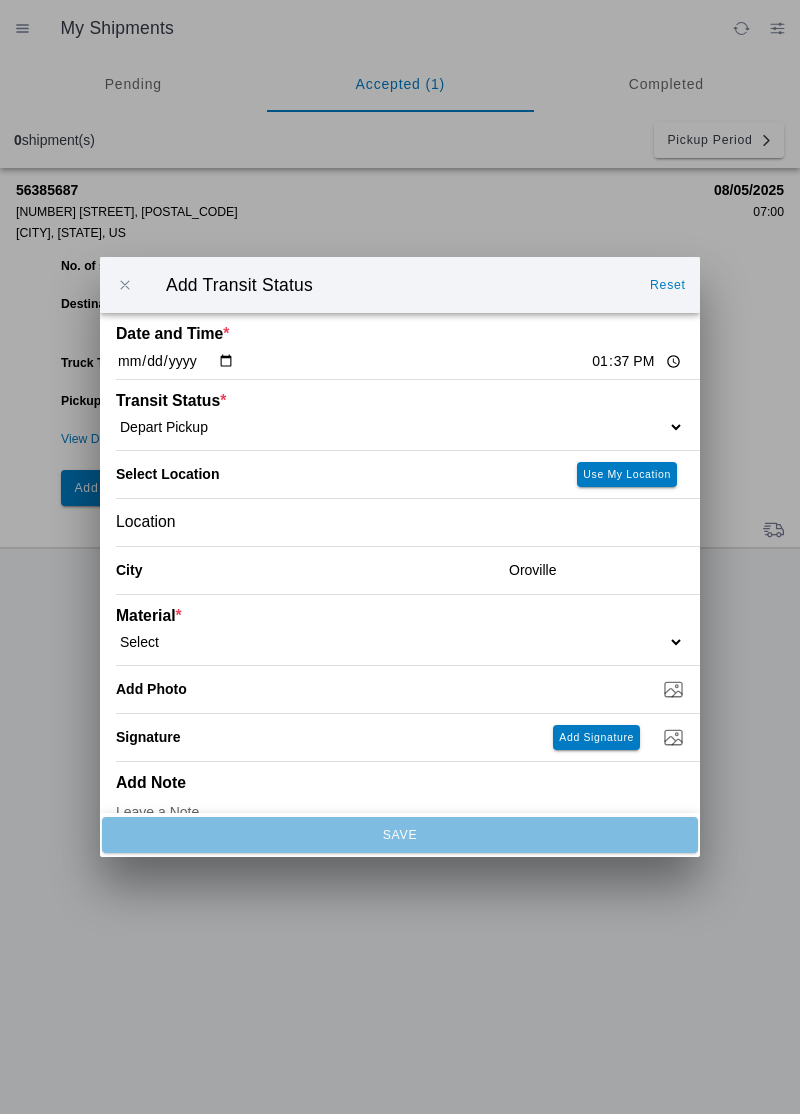 click on "Select  1" x 3" Rock   1" x 4" Rock   2" x 4" Rock   Asphalt Cold Patch   Backfill Spec Lapis Sand (EMS 4123)   Backfill Spec Sand (EMS 4123)   Base Rock (Class 2)   Broken Concrete/Asphalt   C-Ballast   Crushed Base Rock (3/4")   D-Ballast   Drain Rock (1.5")   Drain Rock (3/4")   Dry Spoils   Oversized Concrete/Asphalt   Palletized EZ Street   Premium Asphalt Cold Patch   Recycled Base Rock (Class 2)   Rip Rap   Top Soil" 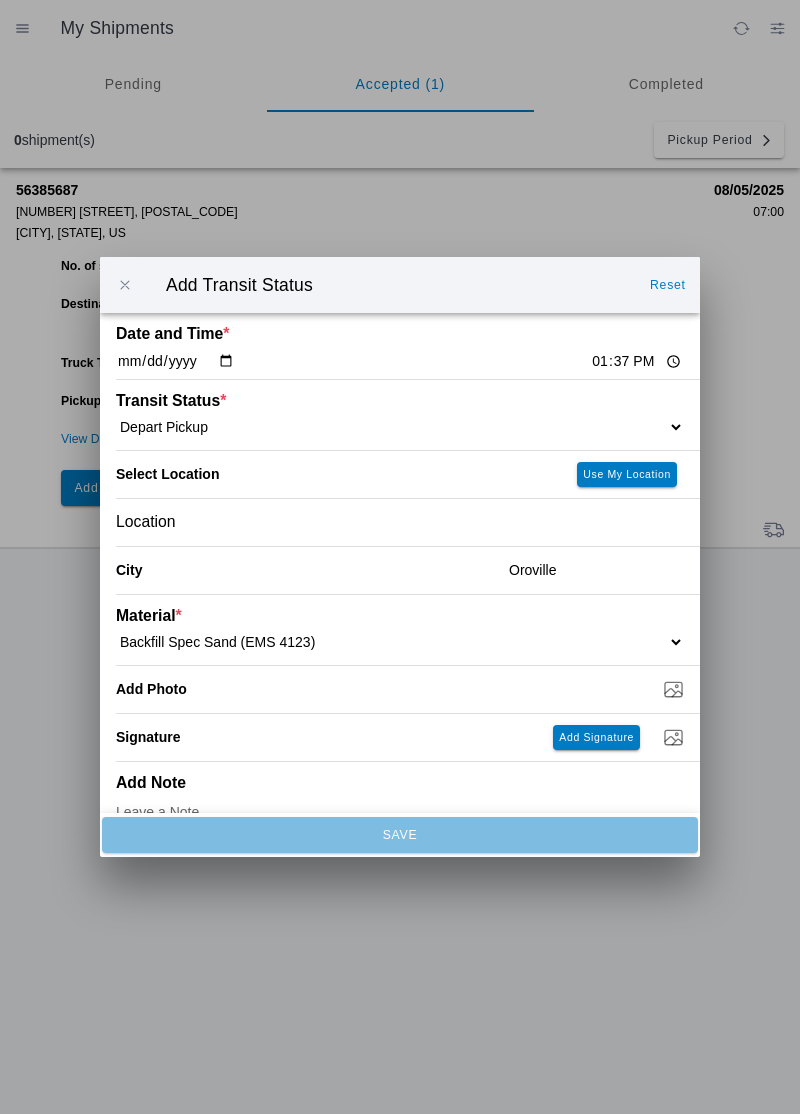 select on "708650" 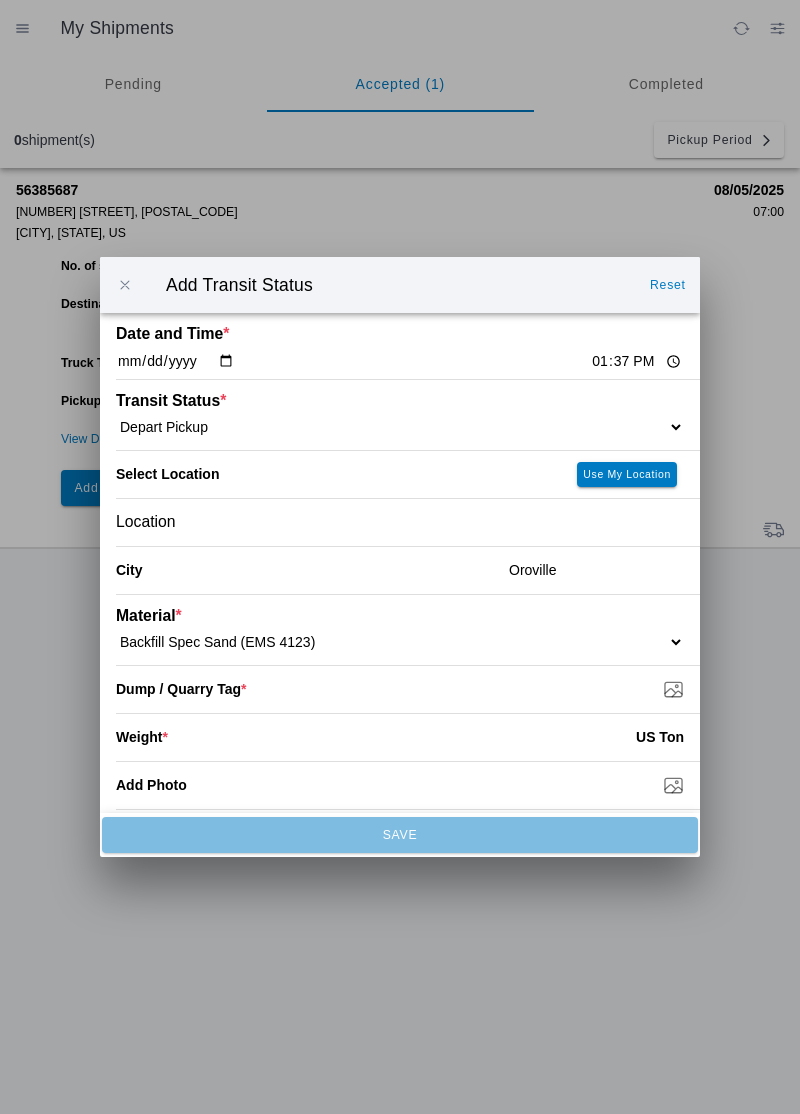 click on "Dump / Quarry Tag  *" at bounding box center (408, 689) 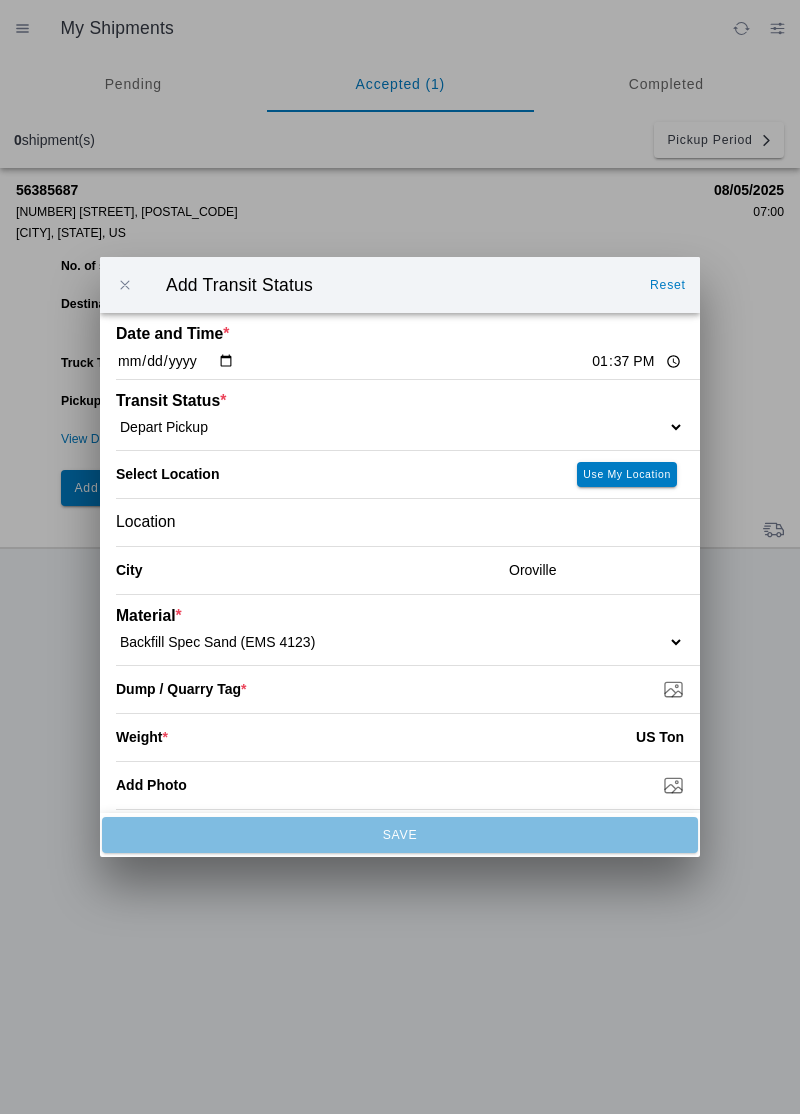 click on "13:37" 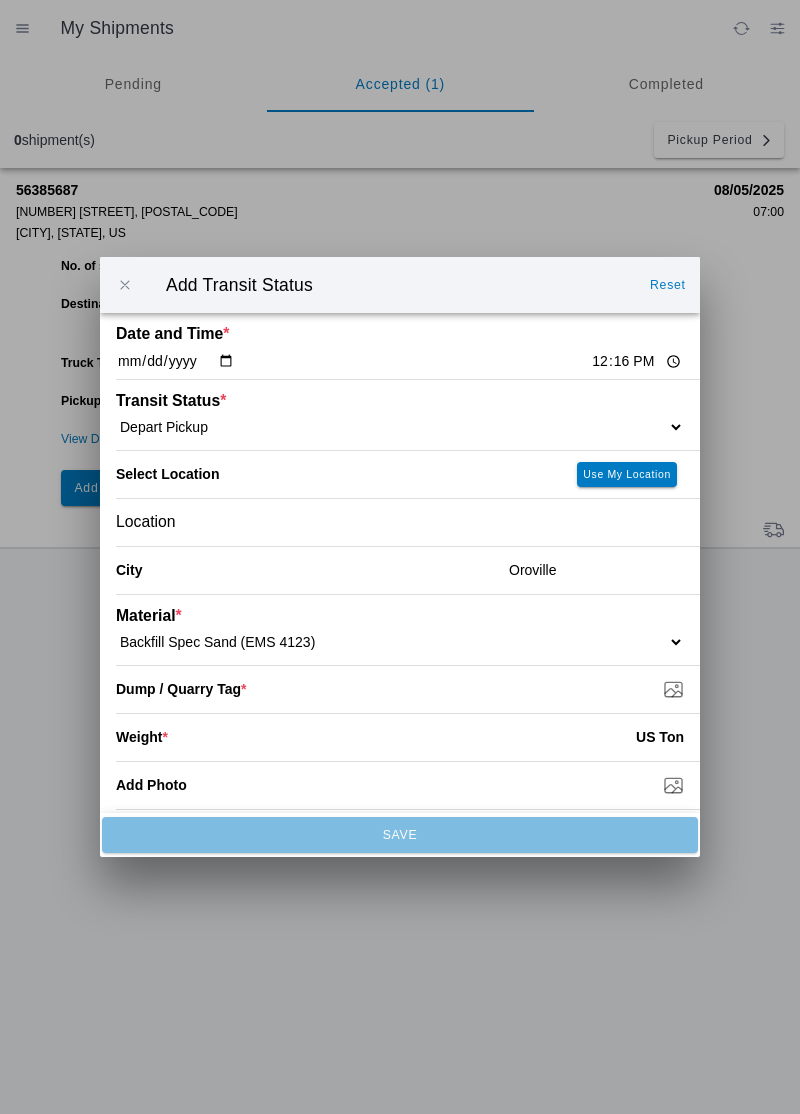 type on "12:16" 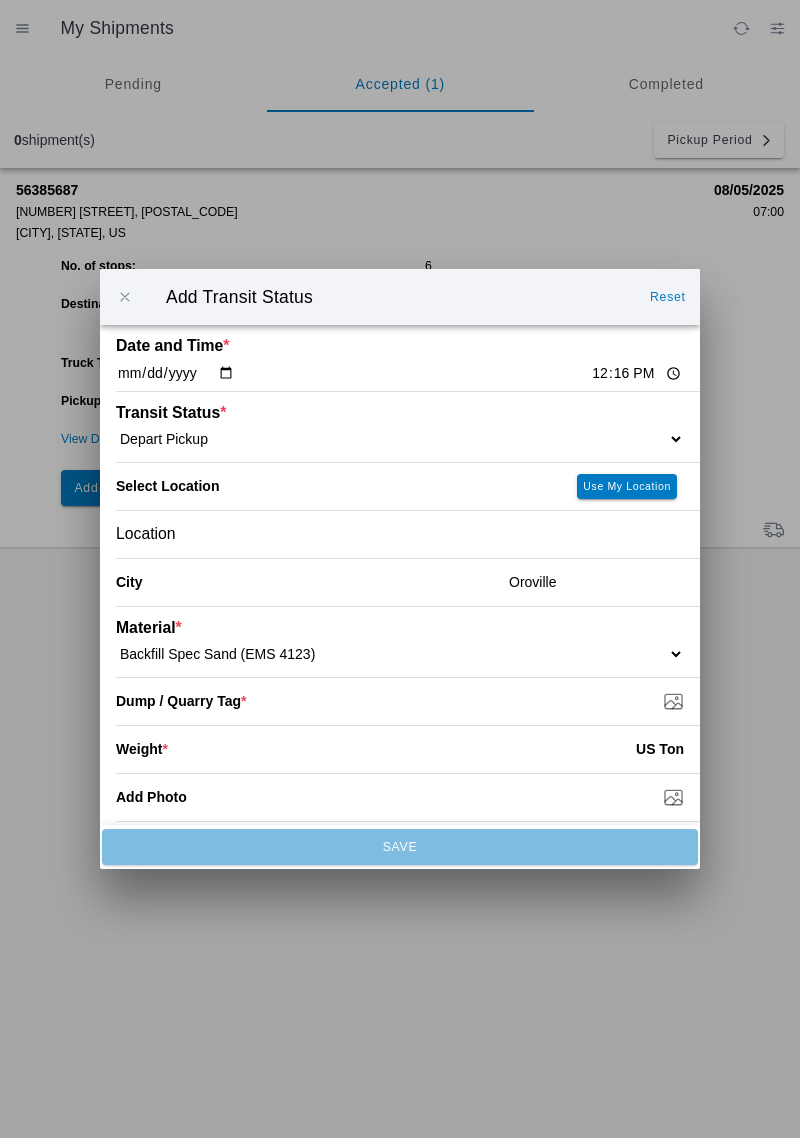 type on "C:\fakepath\[FILENAME].jpg" 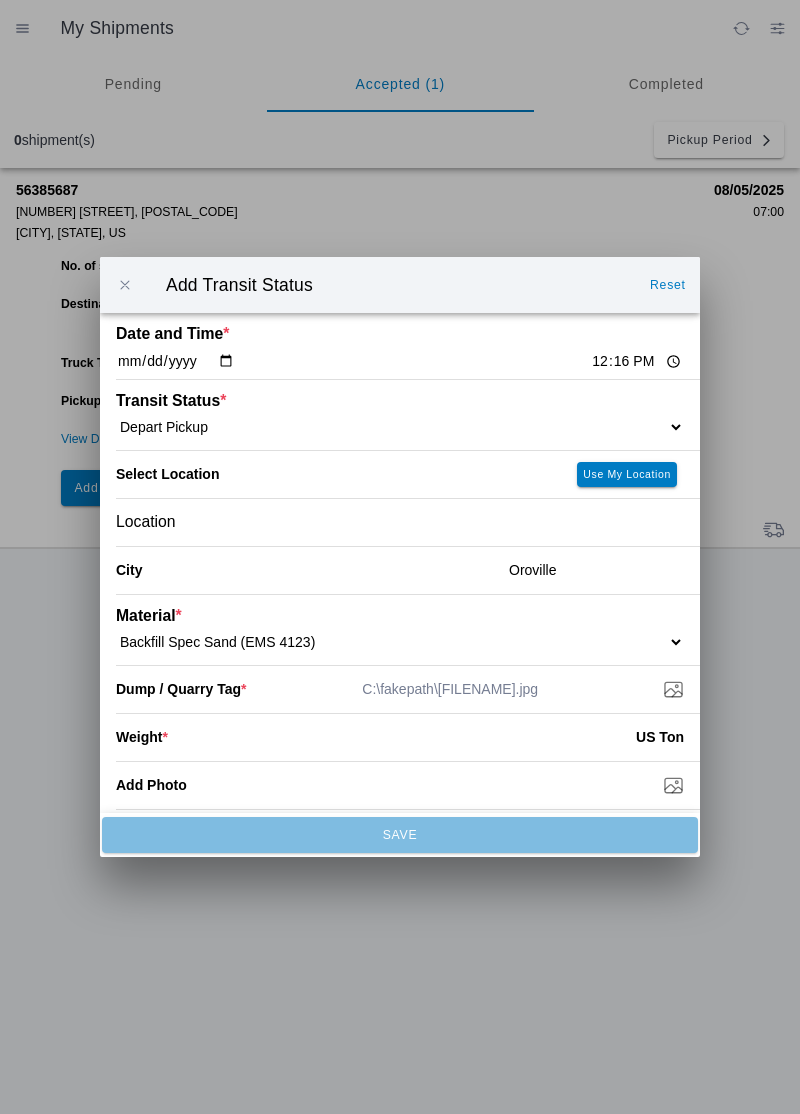 click 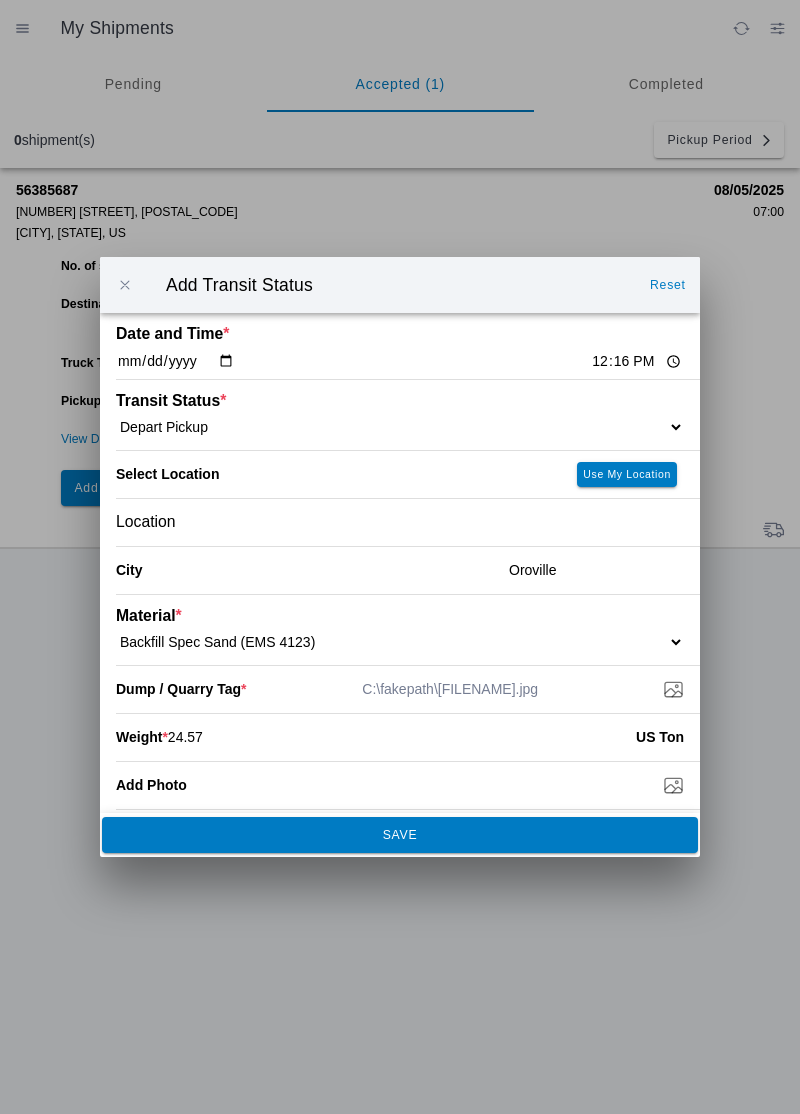 type on "24.57" 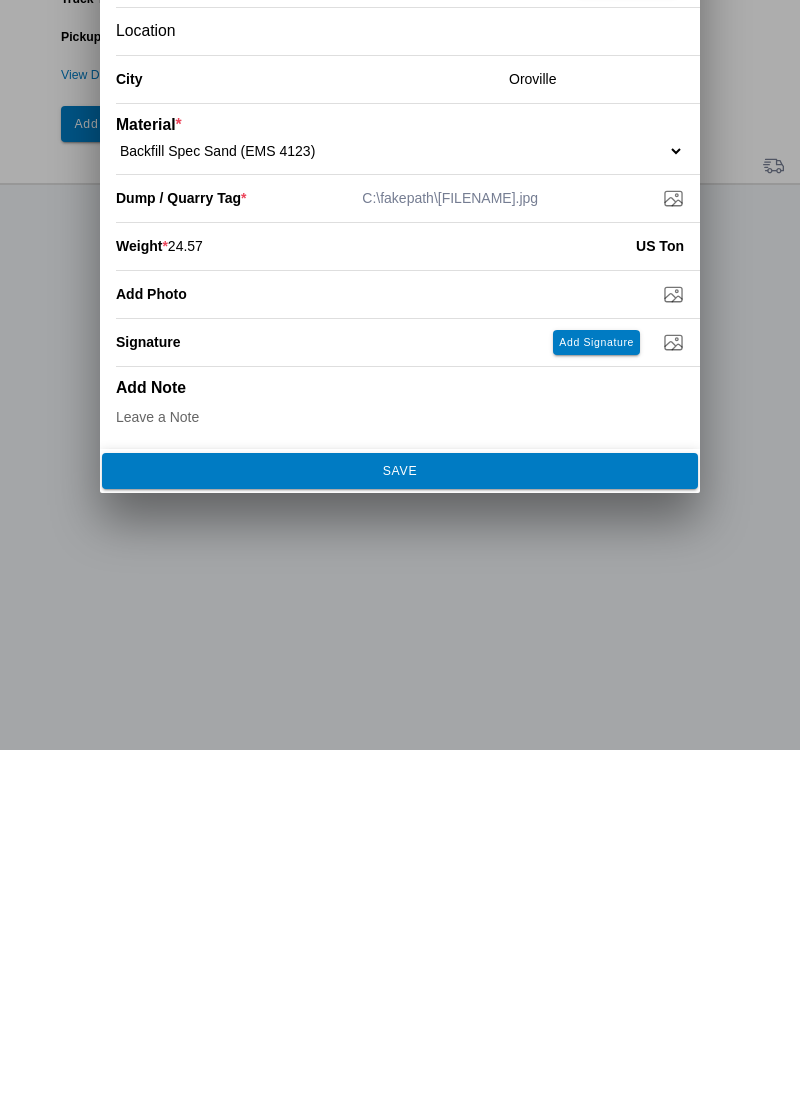 click on "SAVE" 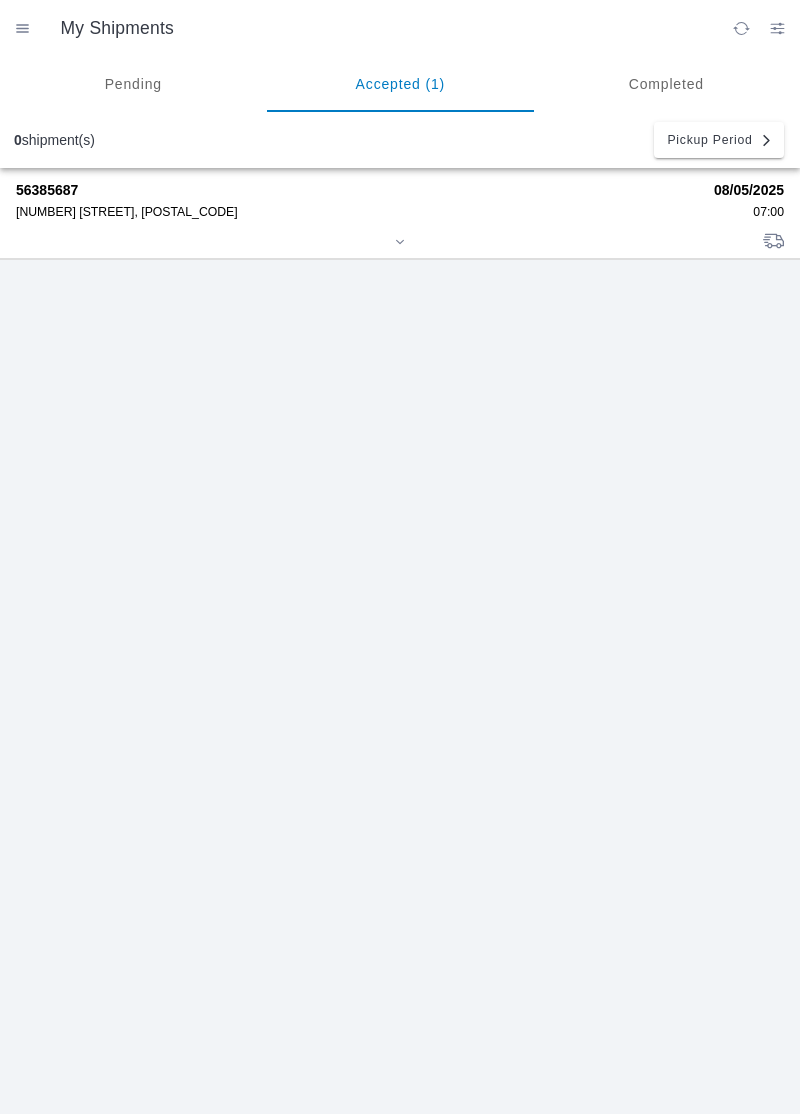 click on "[NUMBER] [STREET], [POSTAL_CODE]" 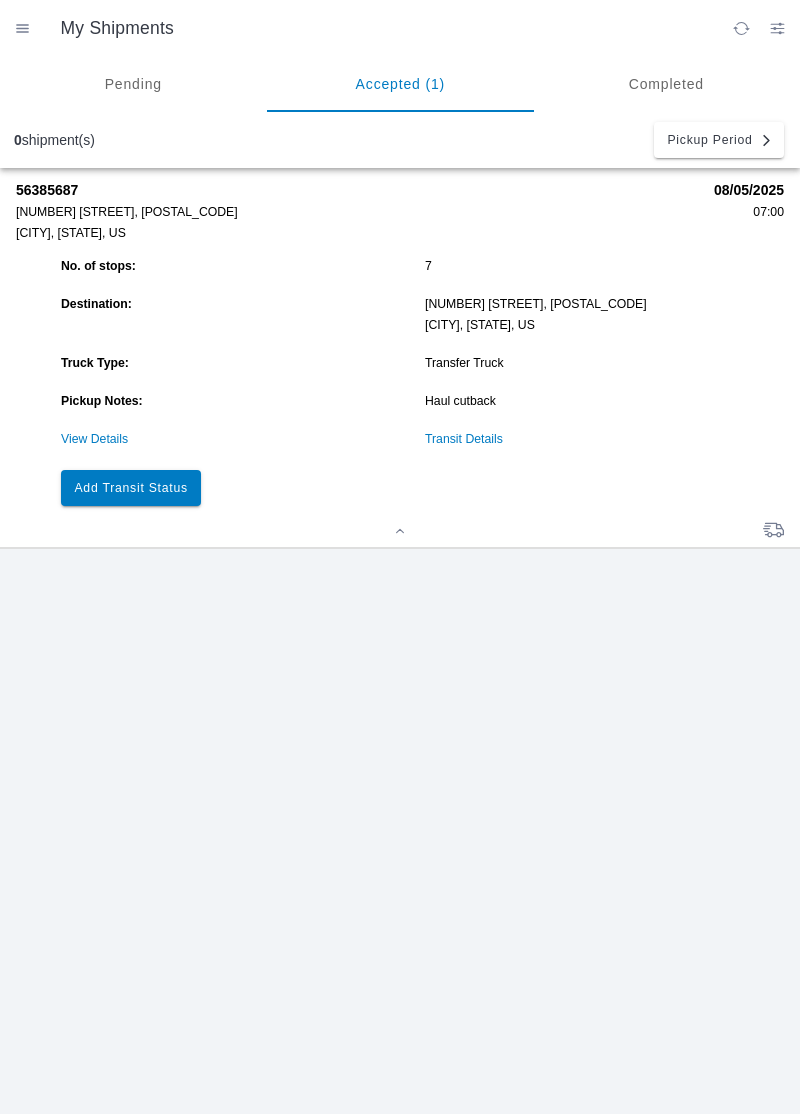 click on "Add Transit Status" 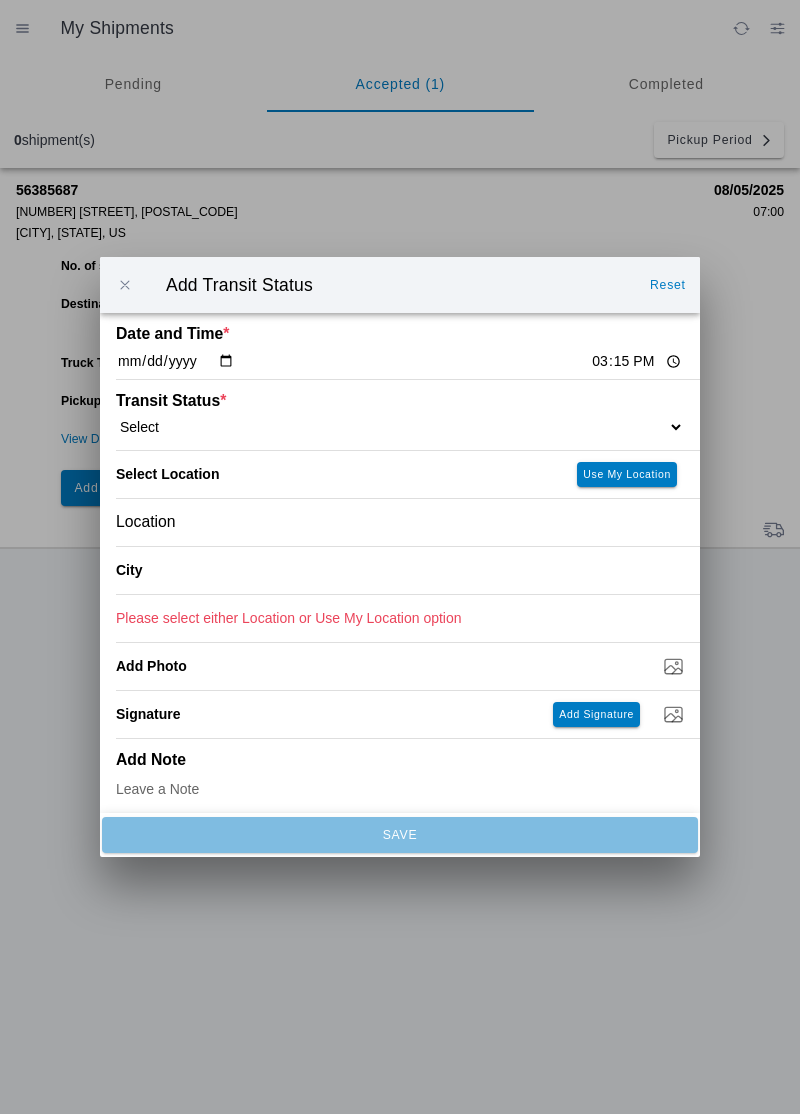 click on "15:15" 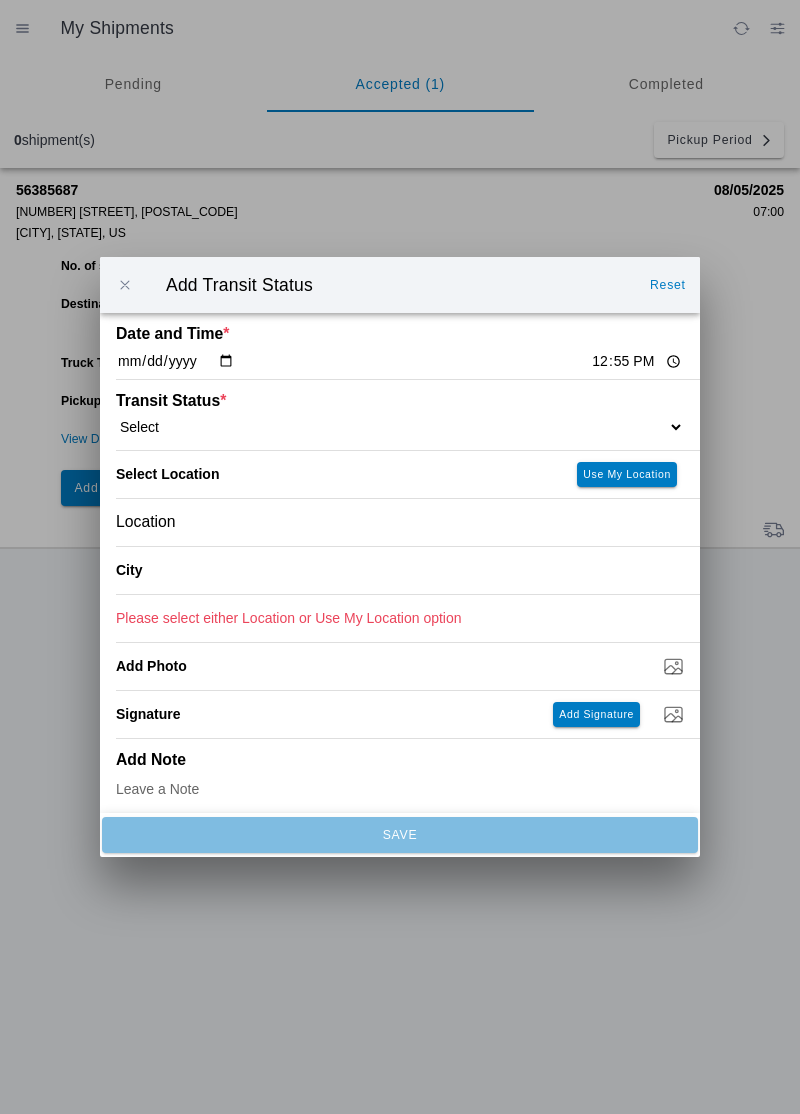 click on "Select  Arrive at Drop Off   Arrive at Pickup   Break Start   Break Stop   Depart Drop Off   Depart Pickup   Shift Complete" 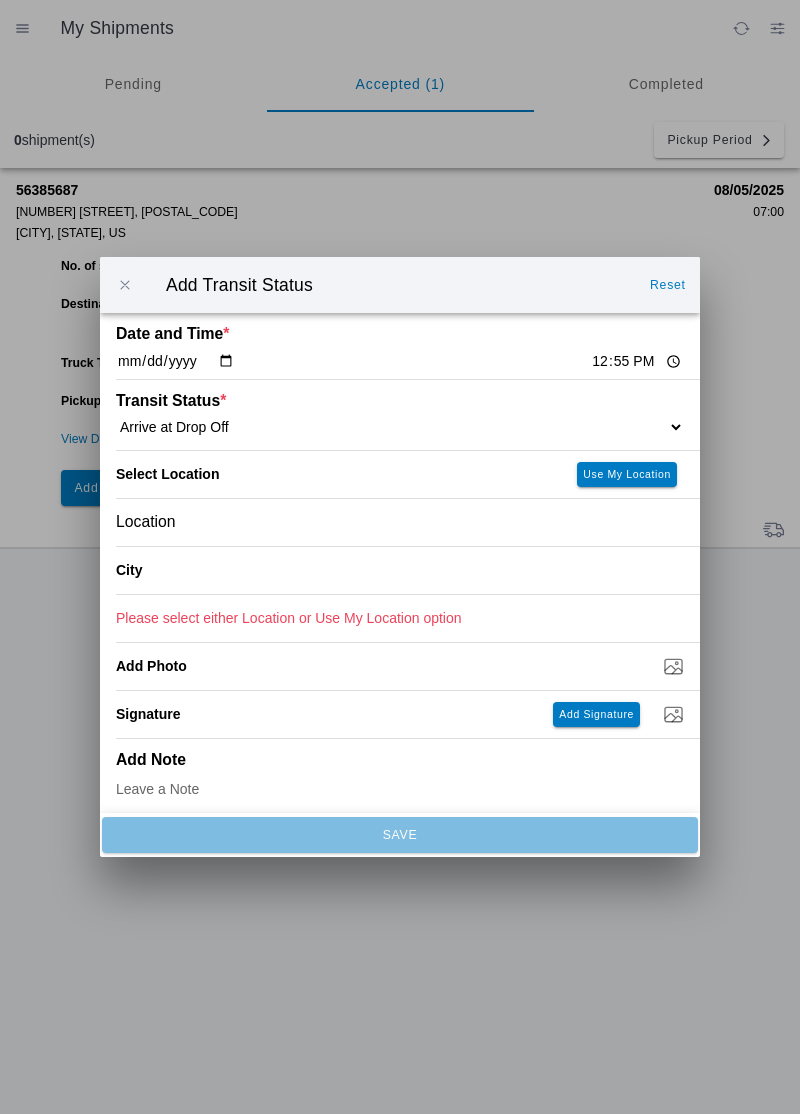 click on "Location" 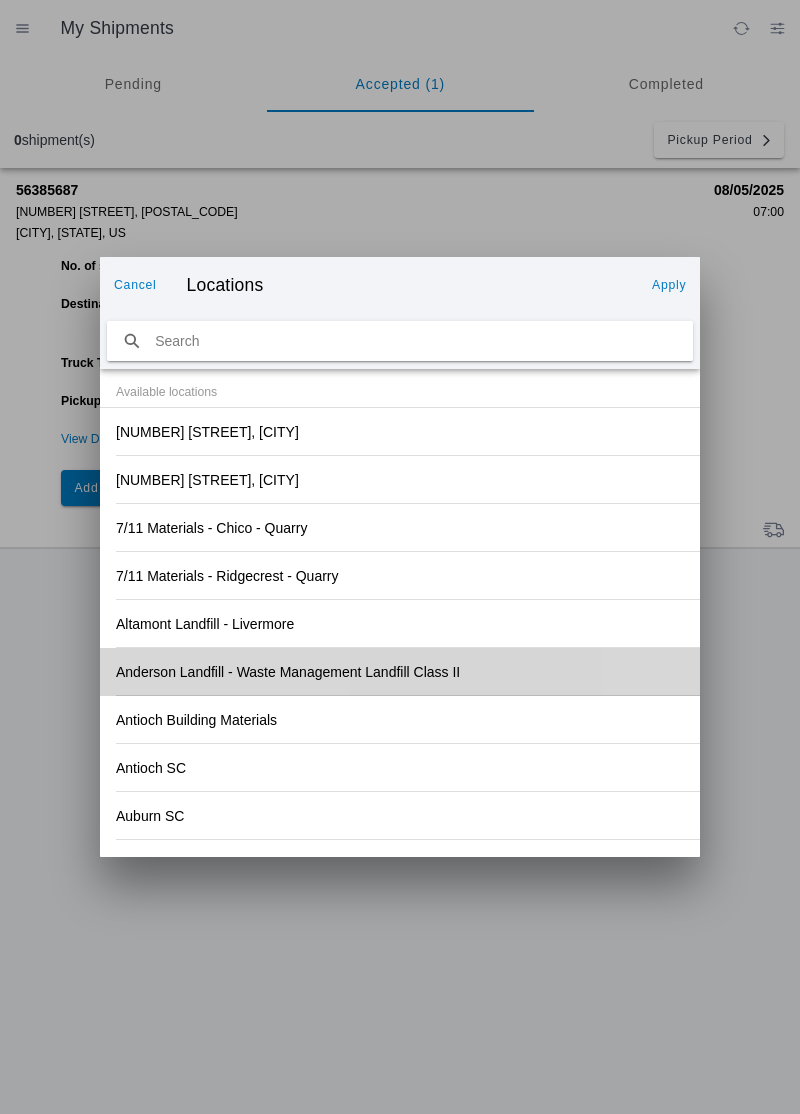 click on "Anderson Landfill - Waste Management Landfill Class II" 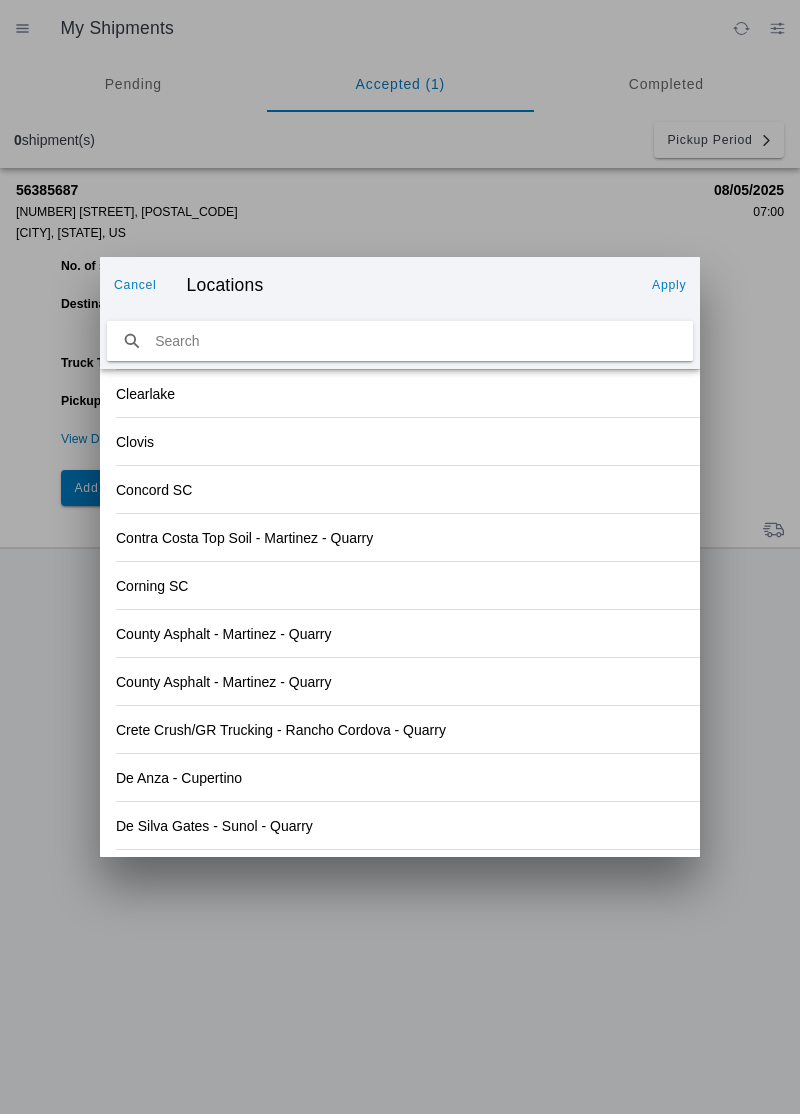 scroll, scrollTop: 2181, scrollLeft: 0, axis: vertical 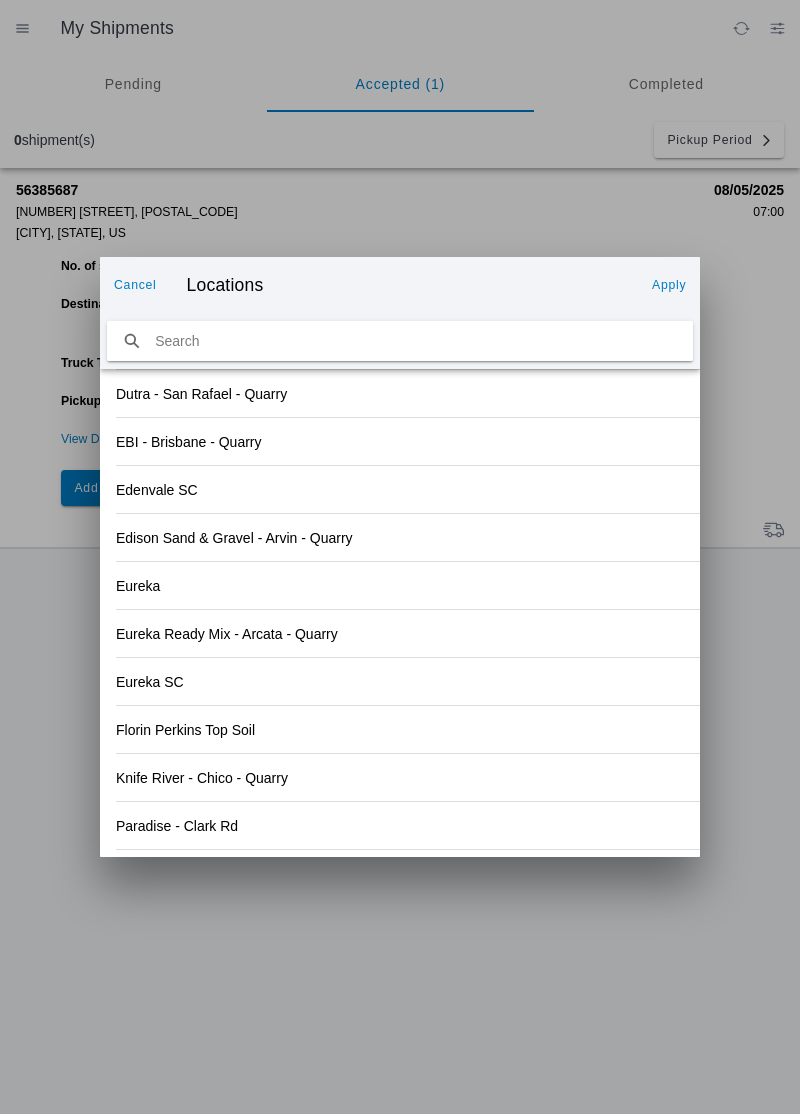 click on "Paradise - Clark Rd" 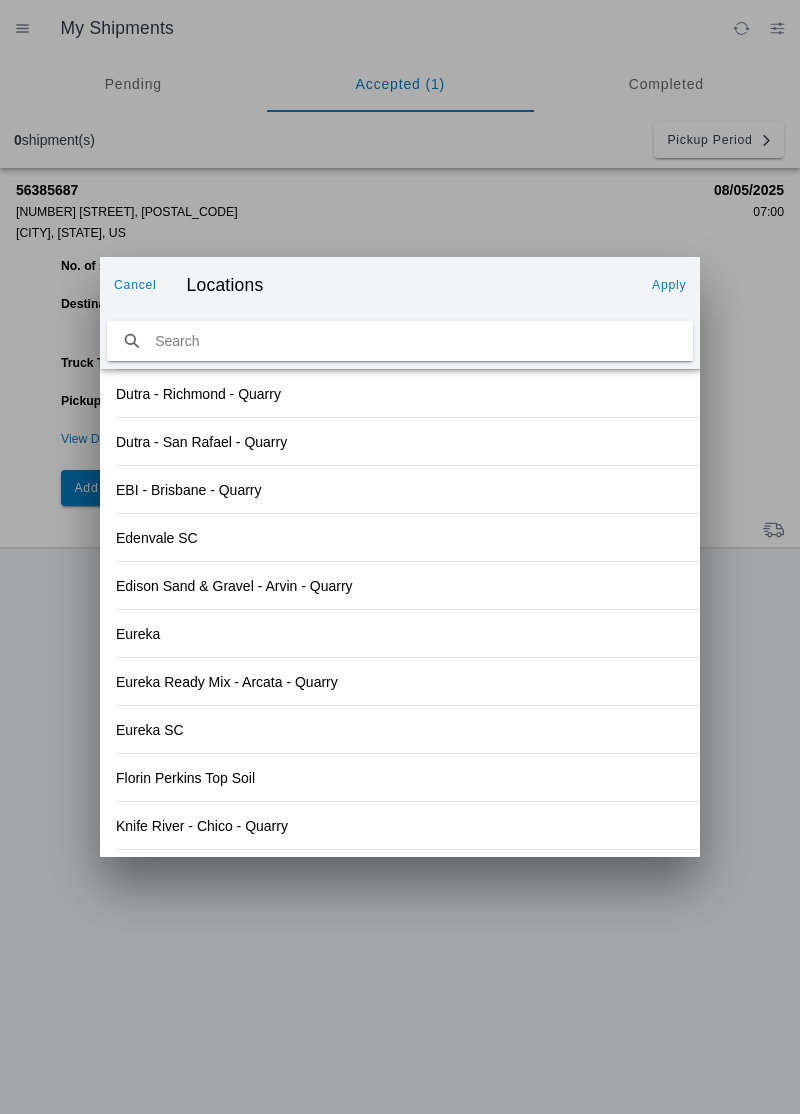 click on "Apply" 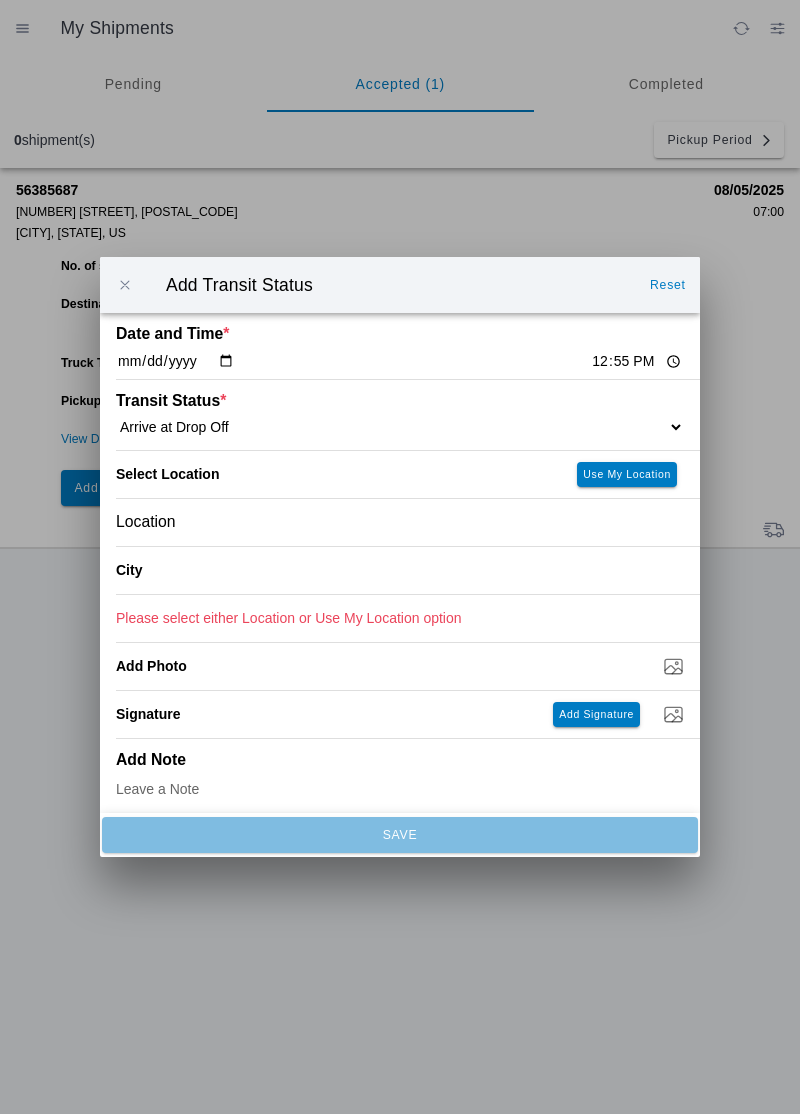 type on "[CITY]" 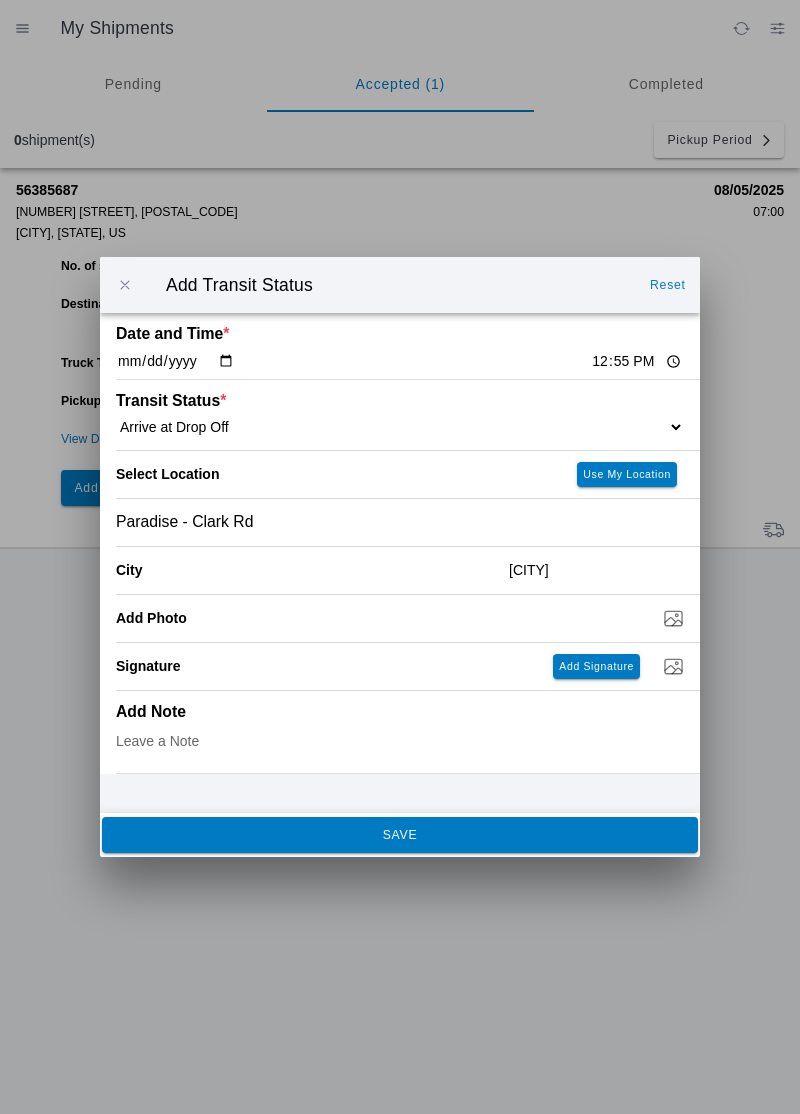 click on "SAVE" 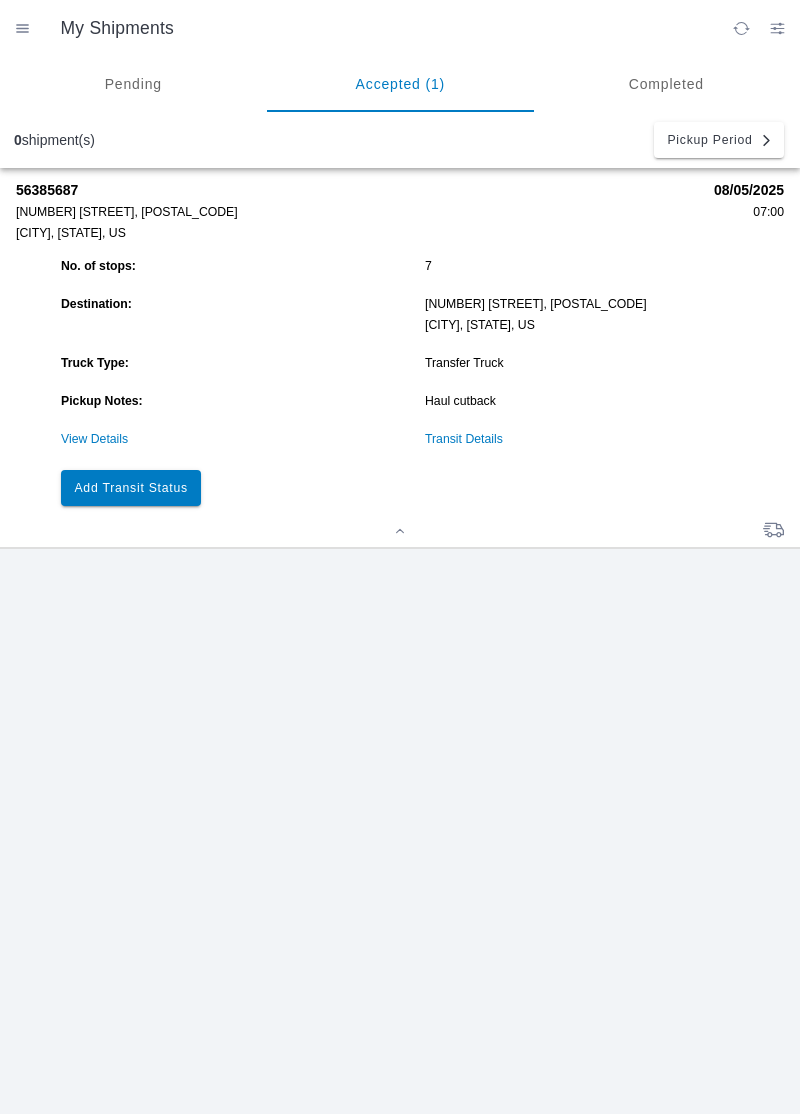 click on "Add Transit Status" 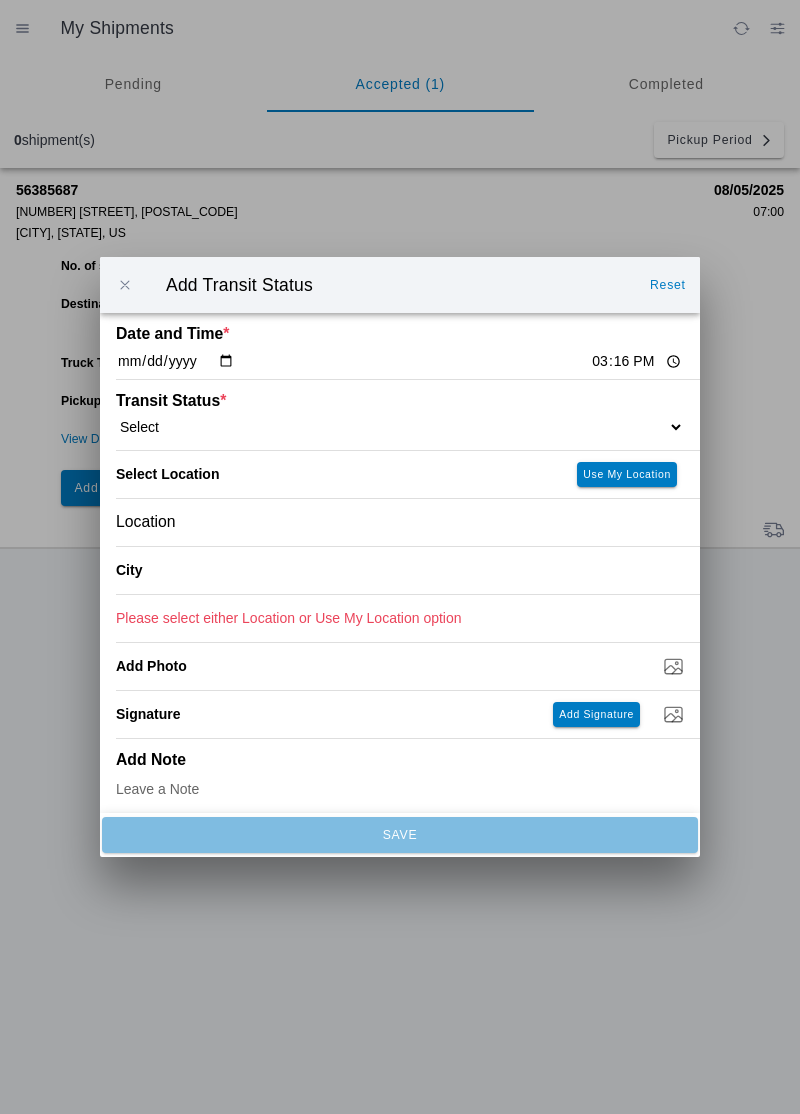 click at bounding box center [125, 285] 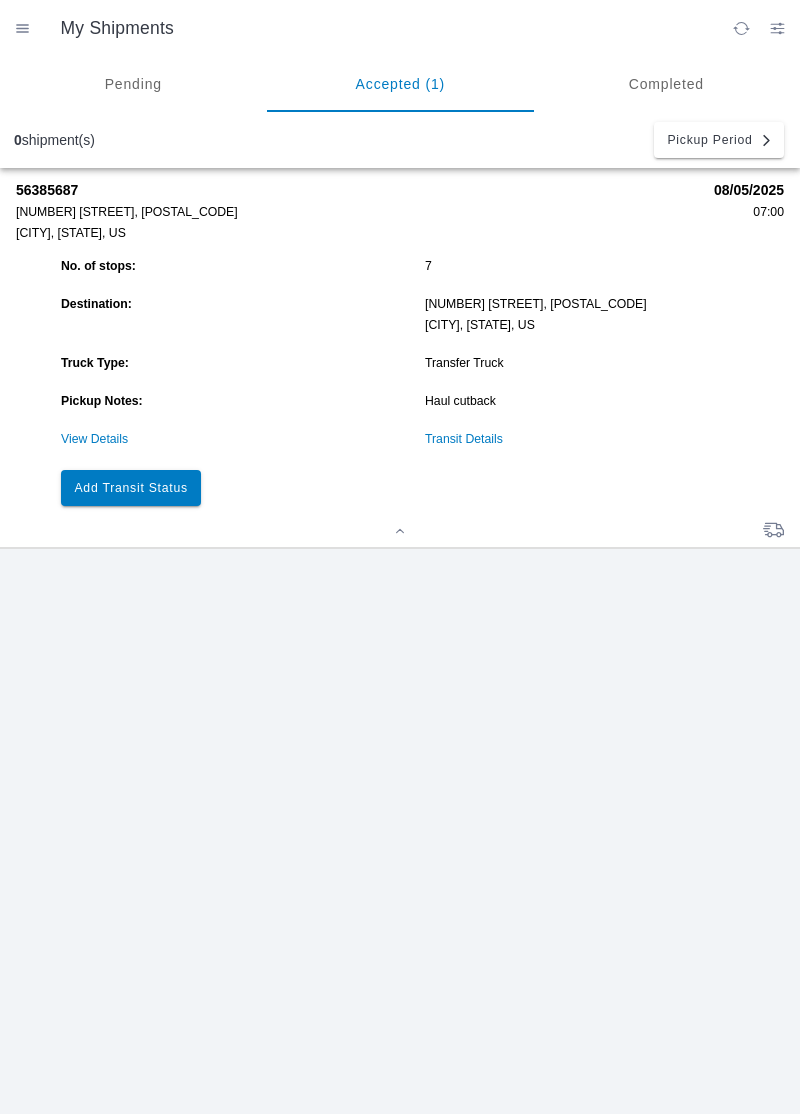 click on "Transit Details" 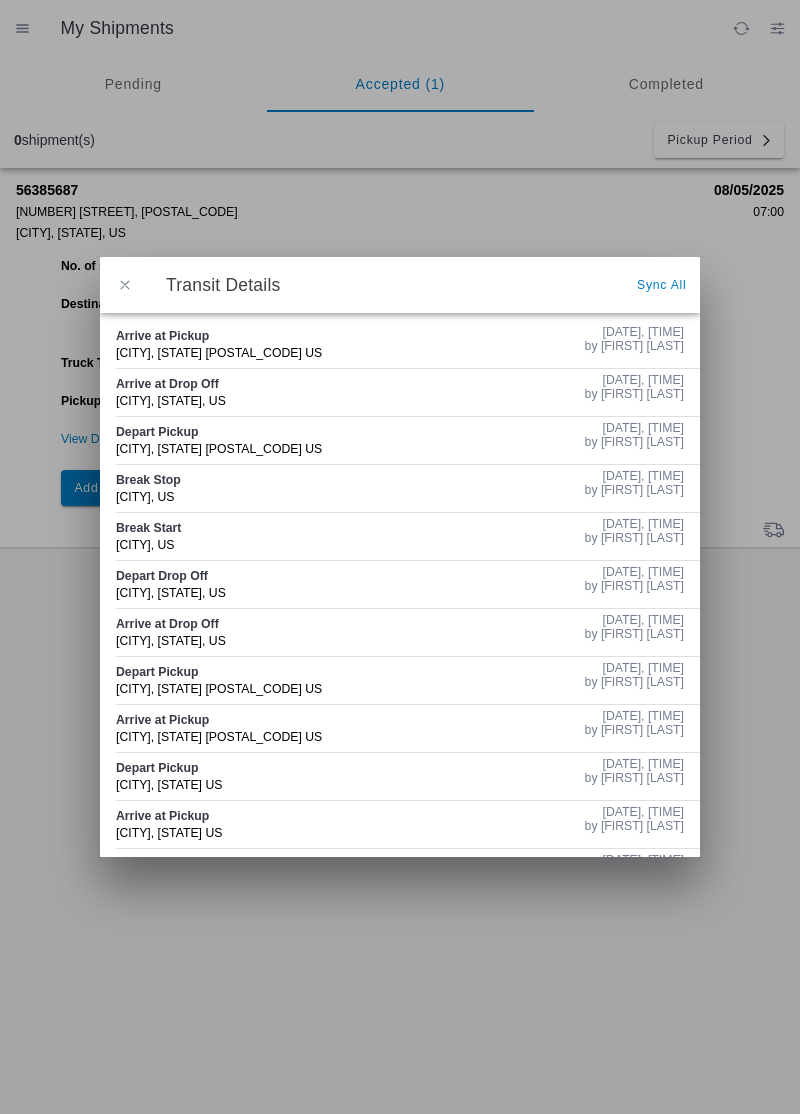 click at bounding box center (125, 285) 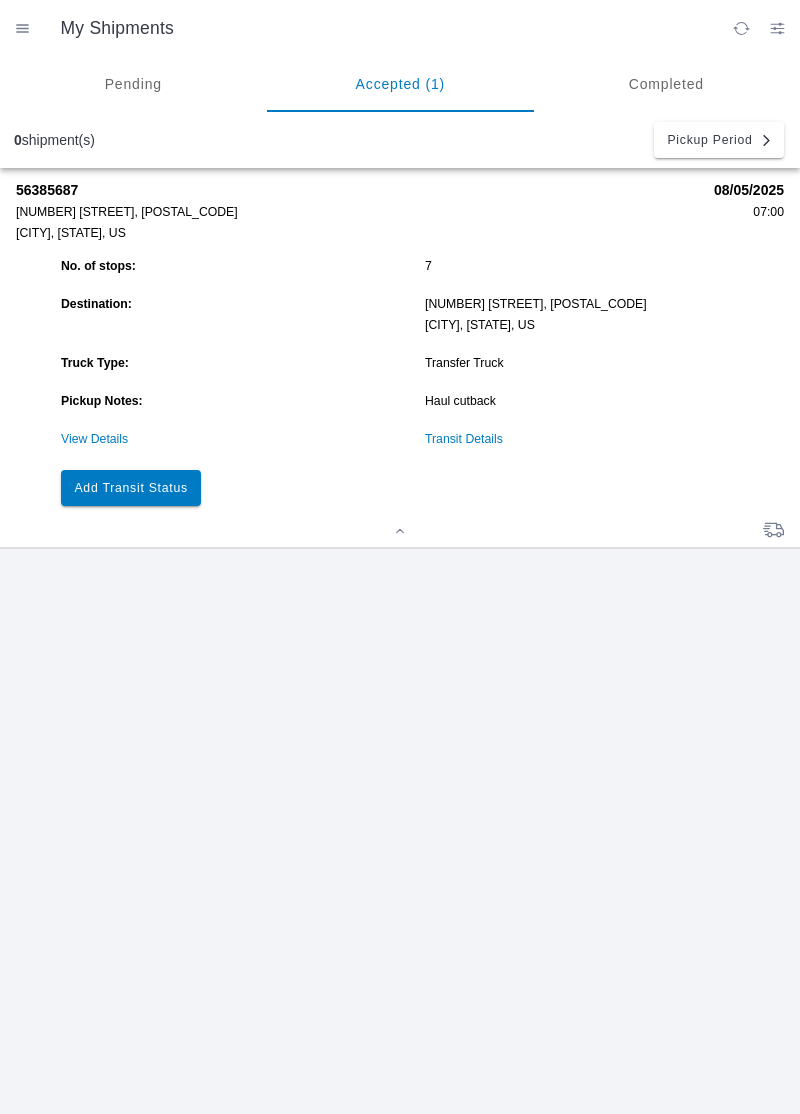 click on "Add Transit Status" 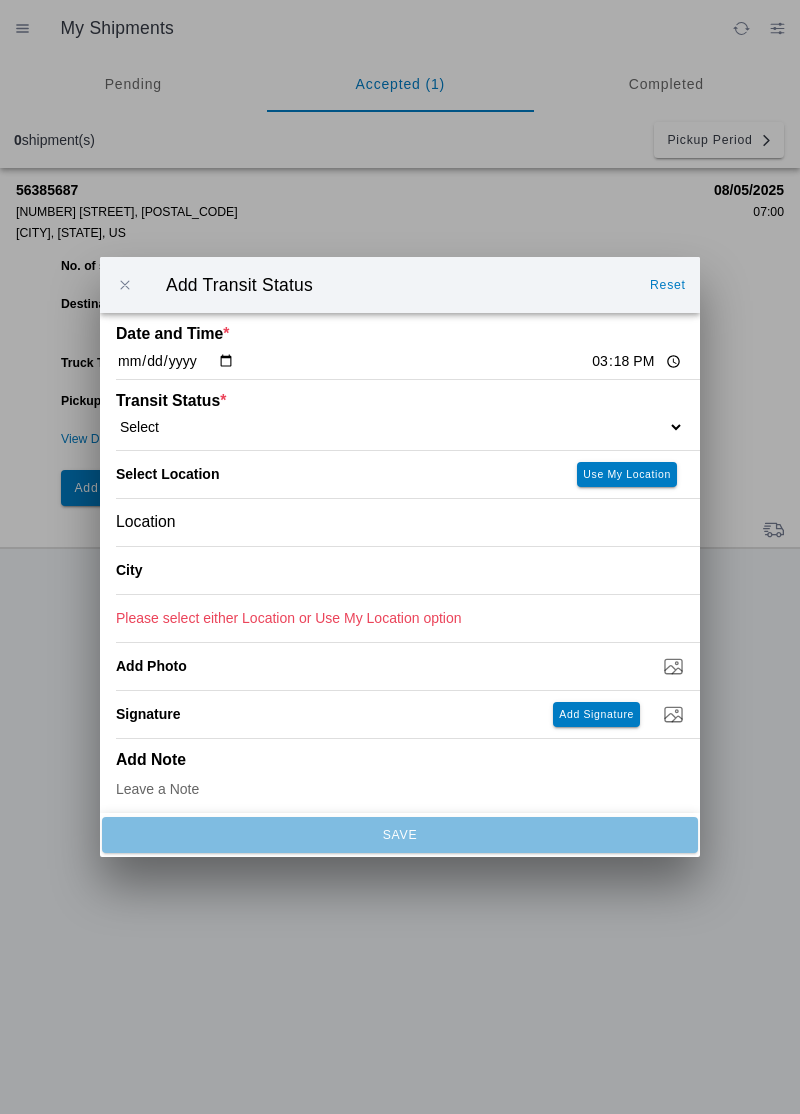click on "15:18" 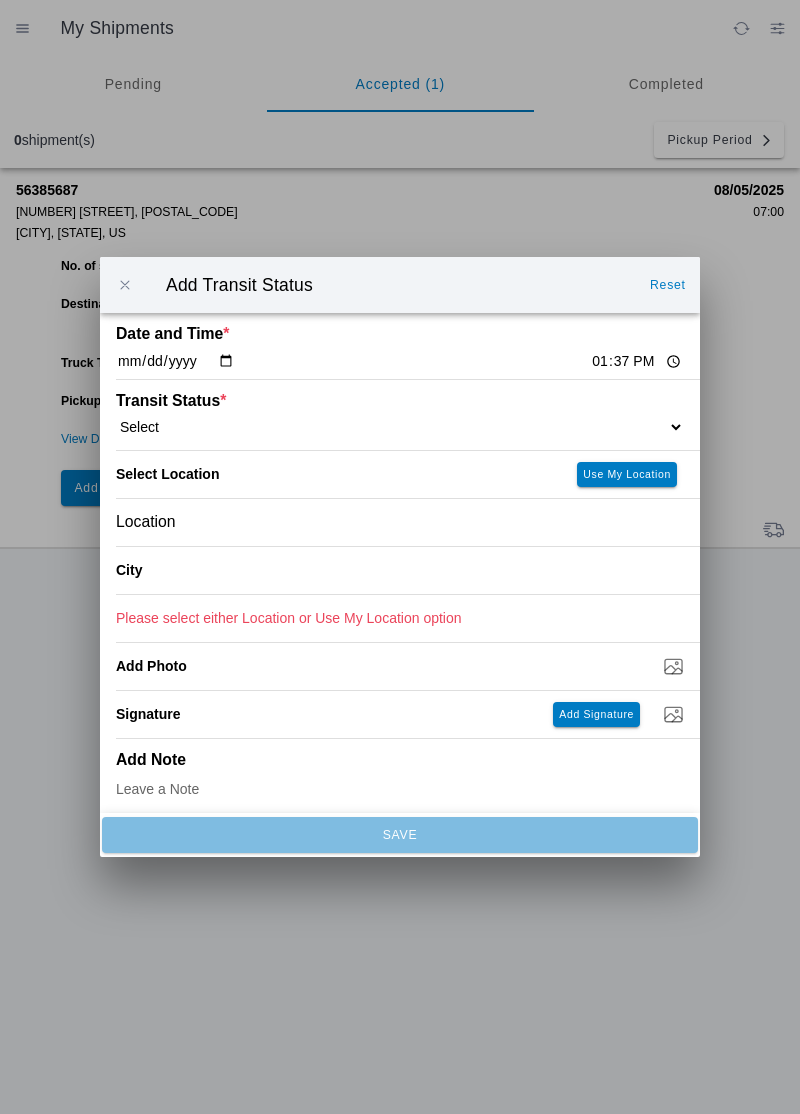 type on "13:37" 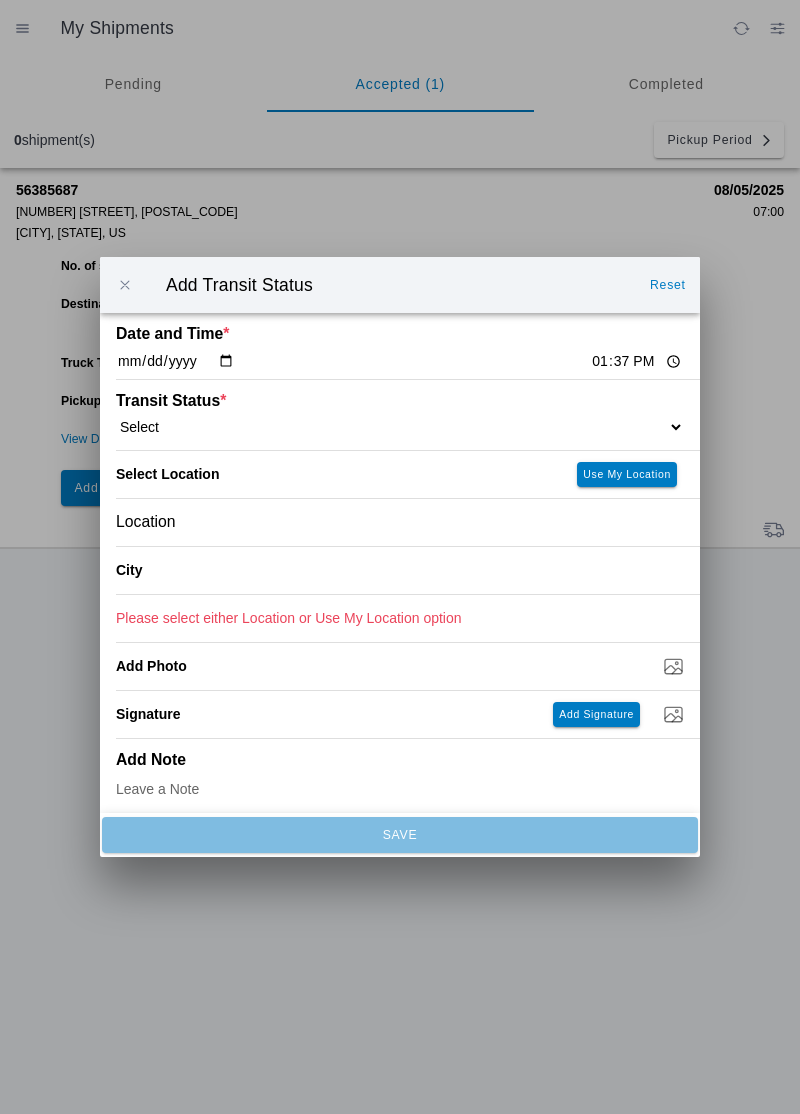 click on "Select  Arrive at Drop Off   Arrive at Pickup   Break Start   Break Stop   Depart Drop Off   Depart Pickup   Shift Complete" 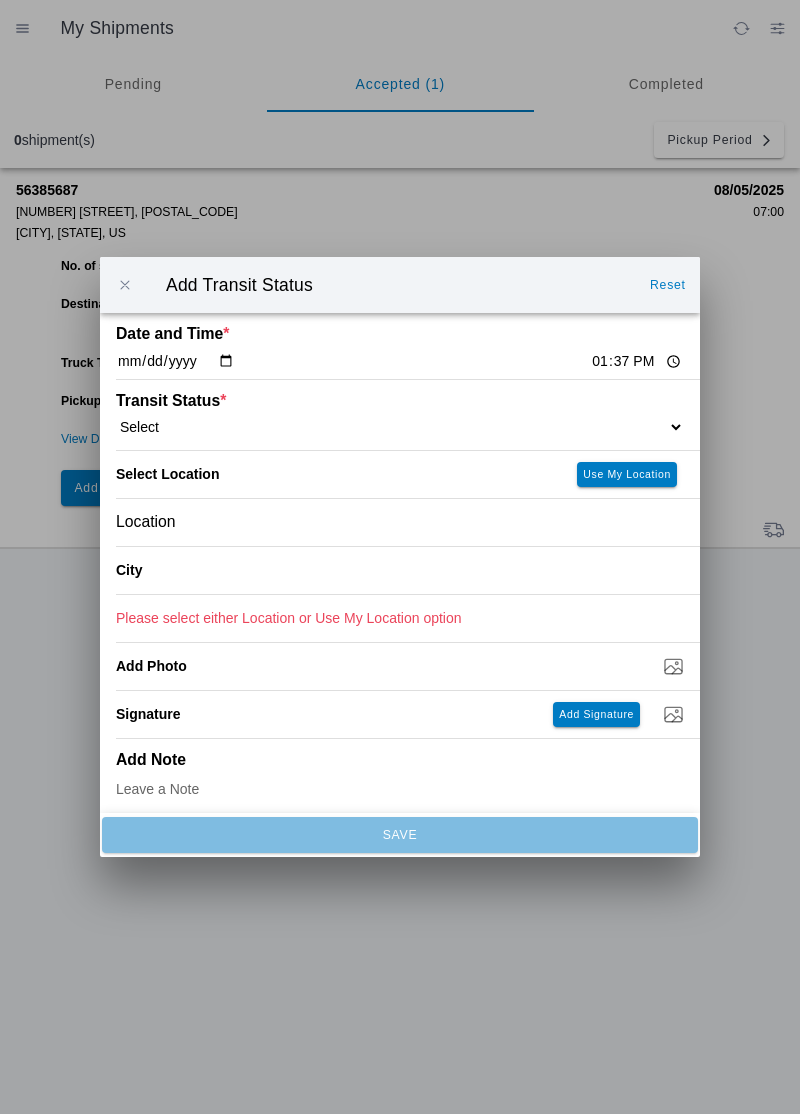 select on "DPTPULOC" 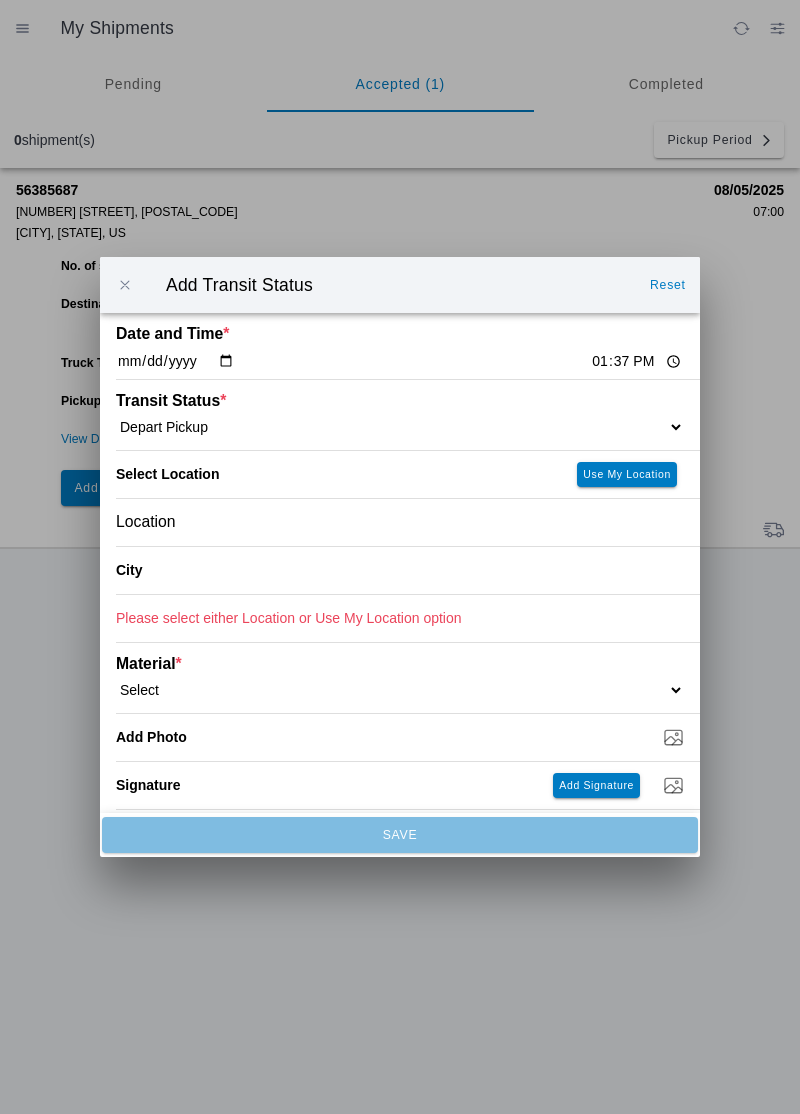 click on "Use My Location" 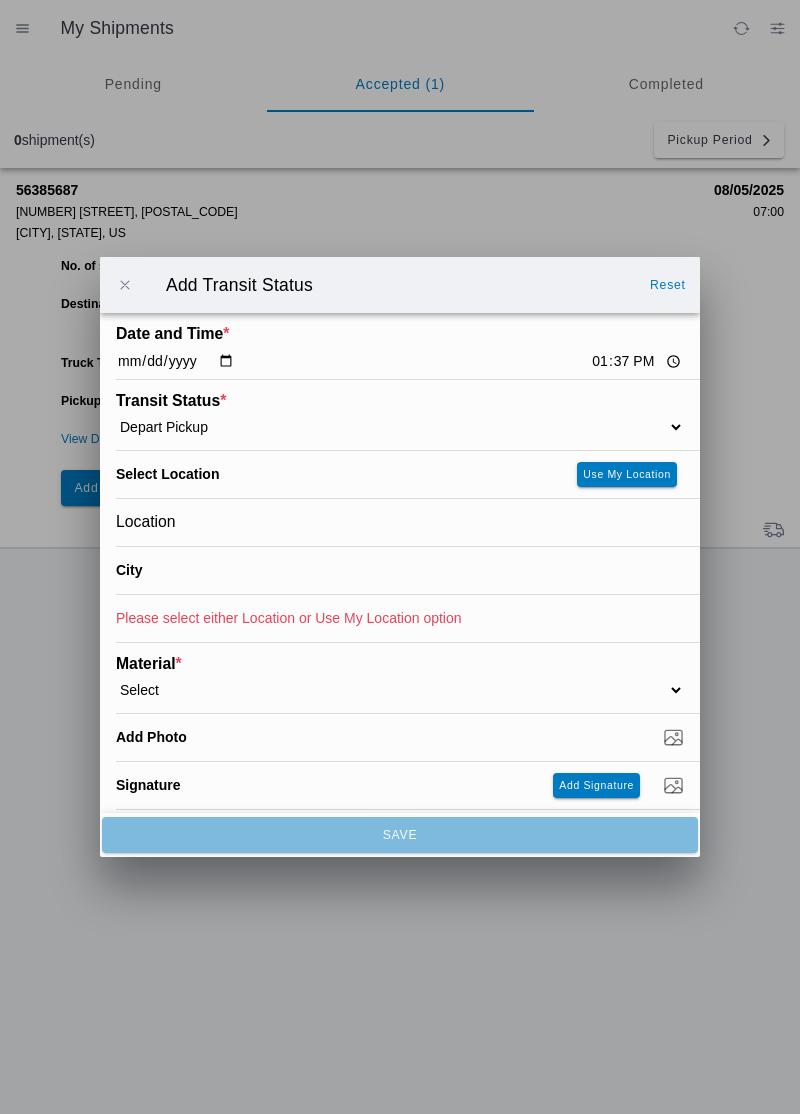 type on "Oroville" 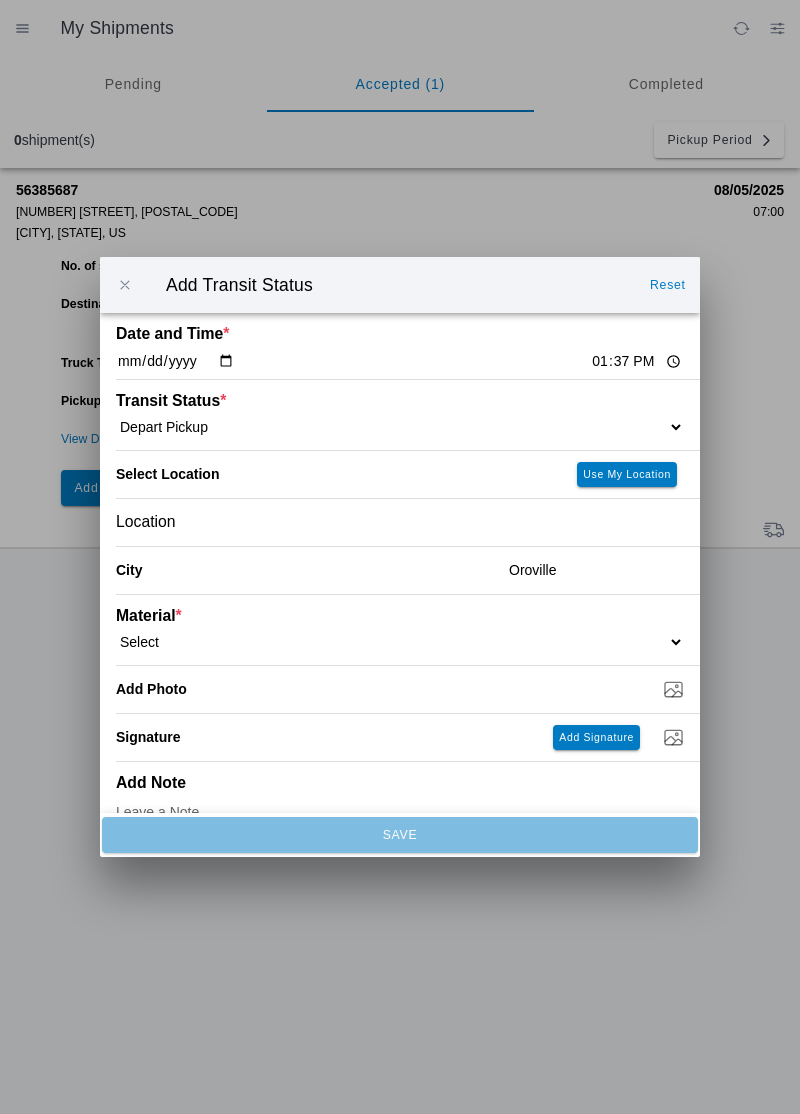 click on "Select  1" x 3" Rock   1" x 4" Rock   2" x 4" Rock   Asphalt Cold Patch   Backfill Spec Lapis Sand (EMS 4123)   Backfill Spec Sand (EMS 4123)   Base Rock (Class 2)   Broken Concrete/Asphalt   C-Ballast   Crushed Base Rock (3/4")   D-Ballast   Drain Rock (1.5")   Drain Rock (3/4")   Dry Spoils   Oversized Concrete/Asphalt   Palletized EZ Street   Premium Asphalt Cold Patch   Recycled Base Rock (Class 2)   Rip Rap   Top Soil" 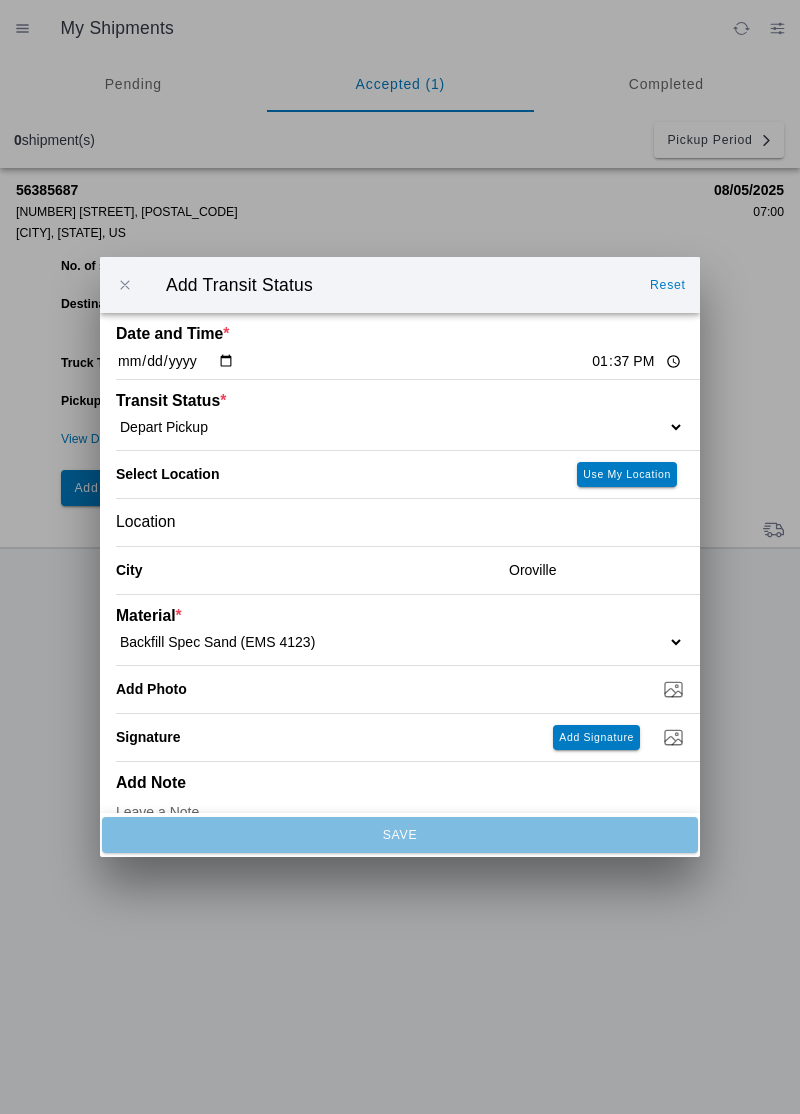 select on "708650" 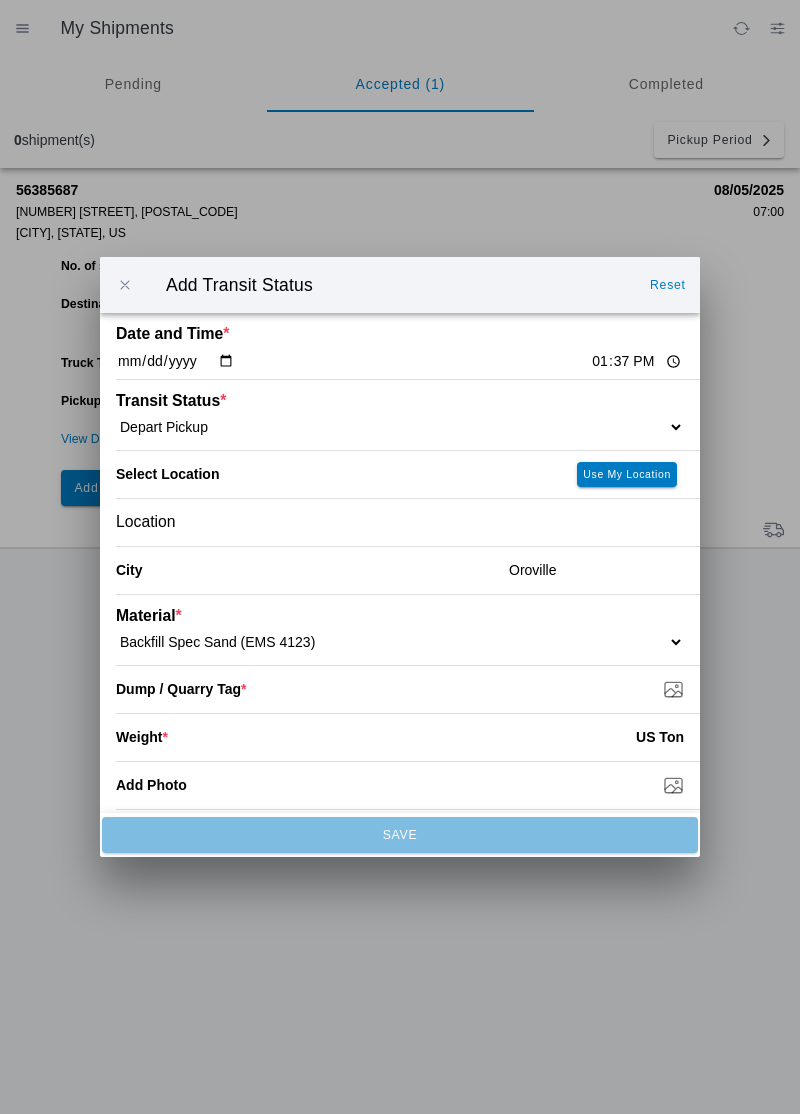 click on "Dump / Quarry Tag  *" at bounding box center [408, 689] 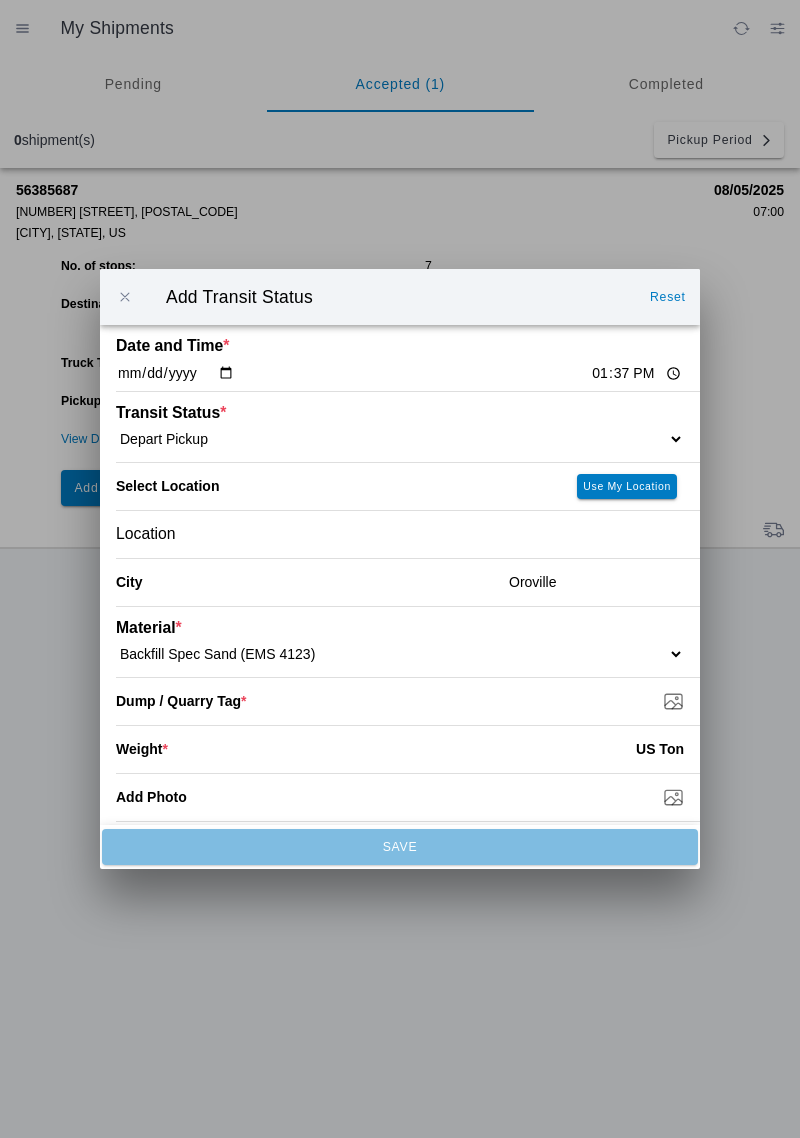 type on "C:\fakepath\[FILENAME].jpg" 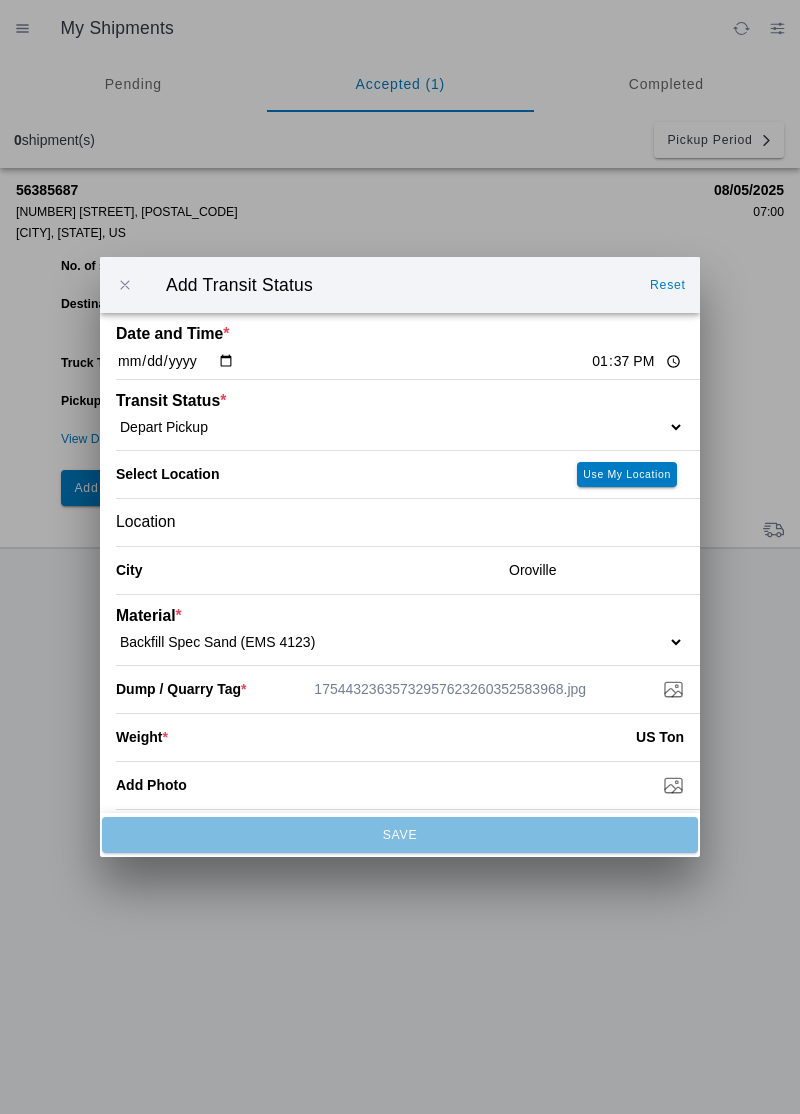 click 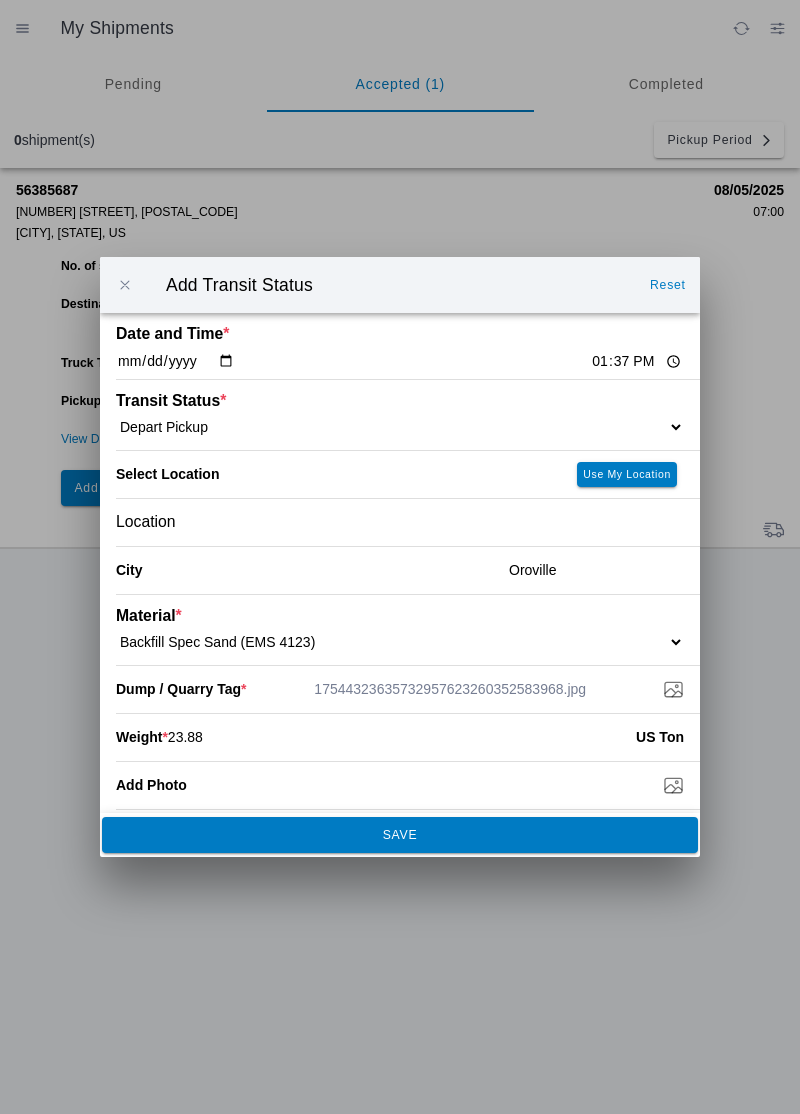 type on "23.88" 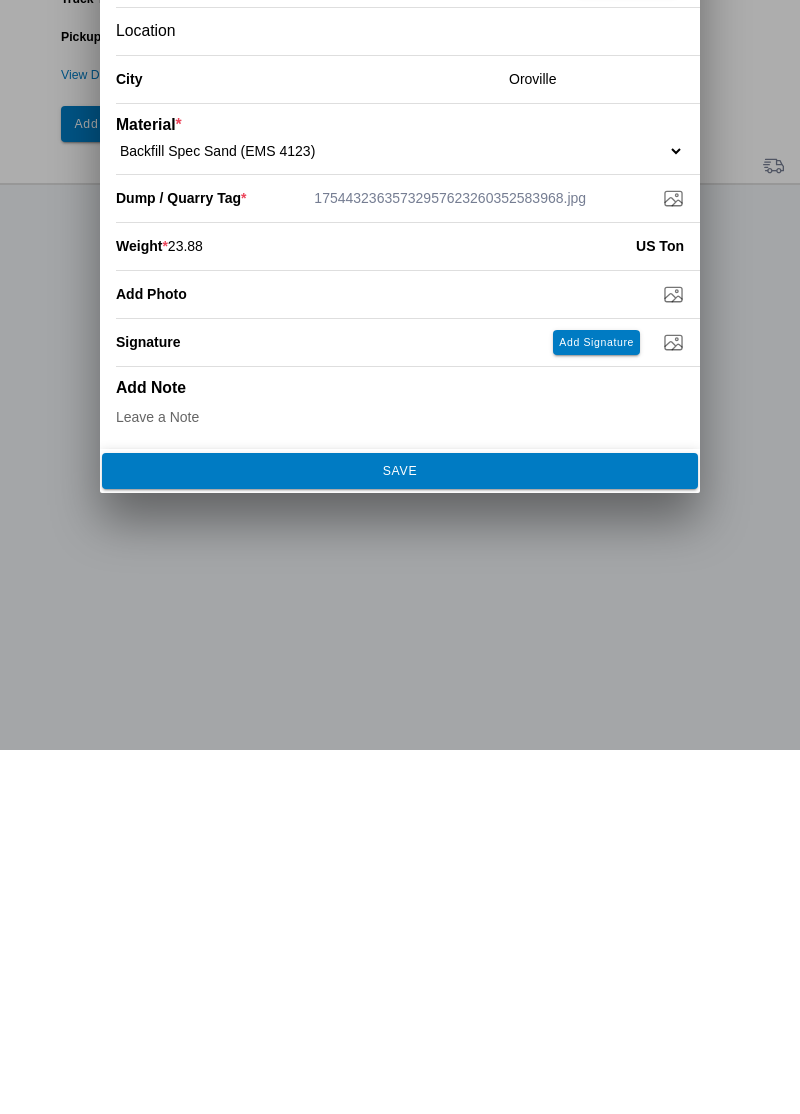 click on "SAVE" 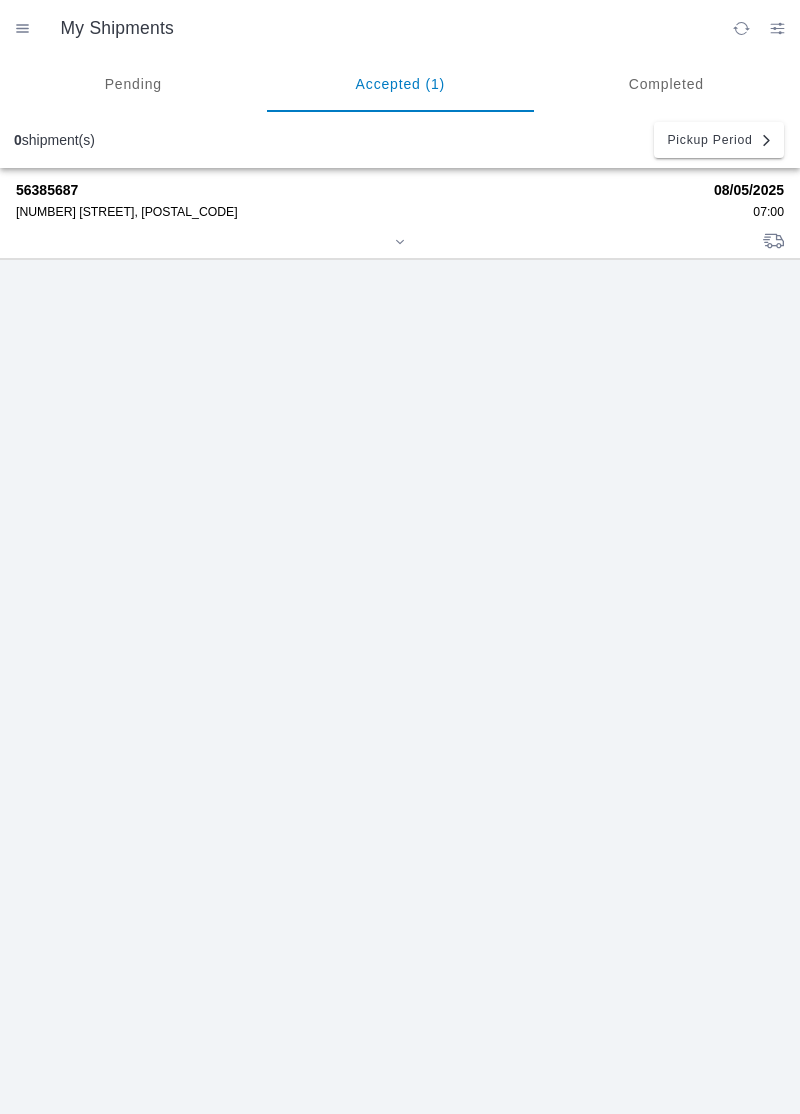 click on "56385687" 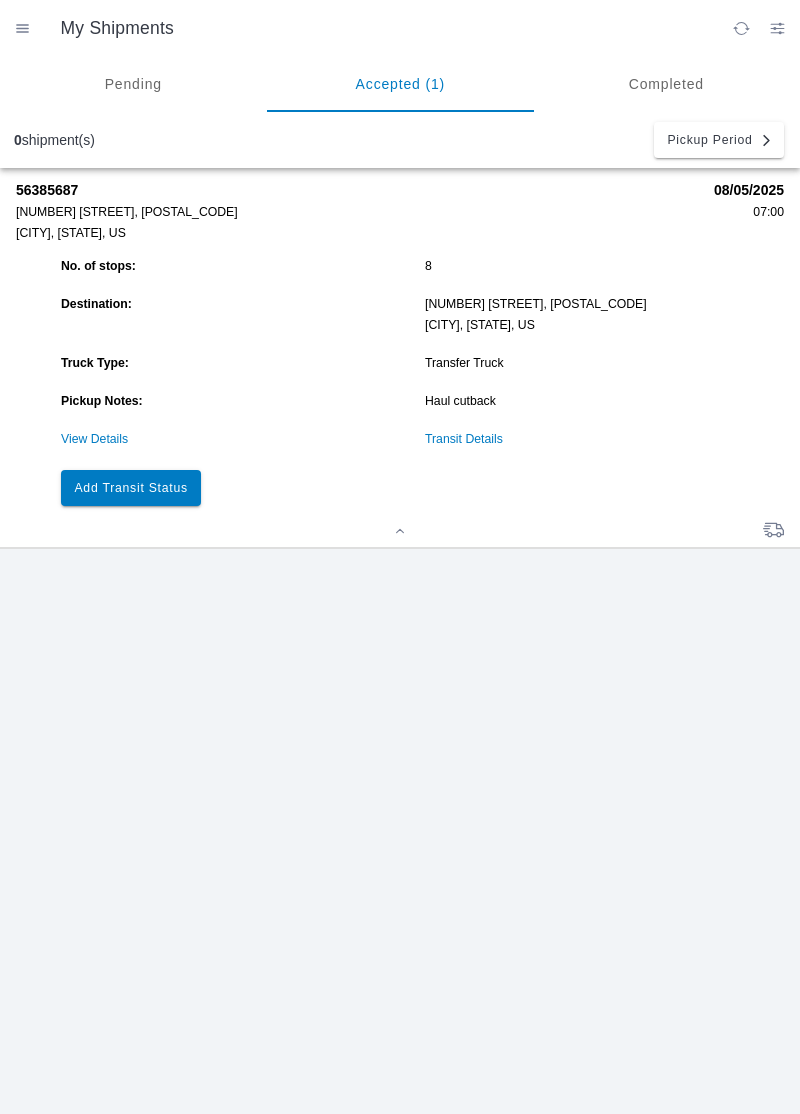 click on "No. of stops: 8 Destination:  [NUMBER] [STREET], [POSTAL_CODE]  [CITY], [STATE], US Truck Type: Transfer Truck Pickup Notes:  Haul cutback  View Details Transit Details Add Transit Status" 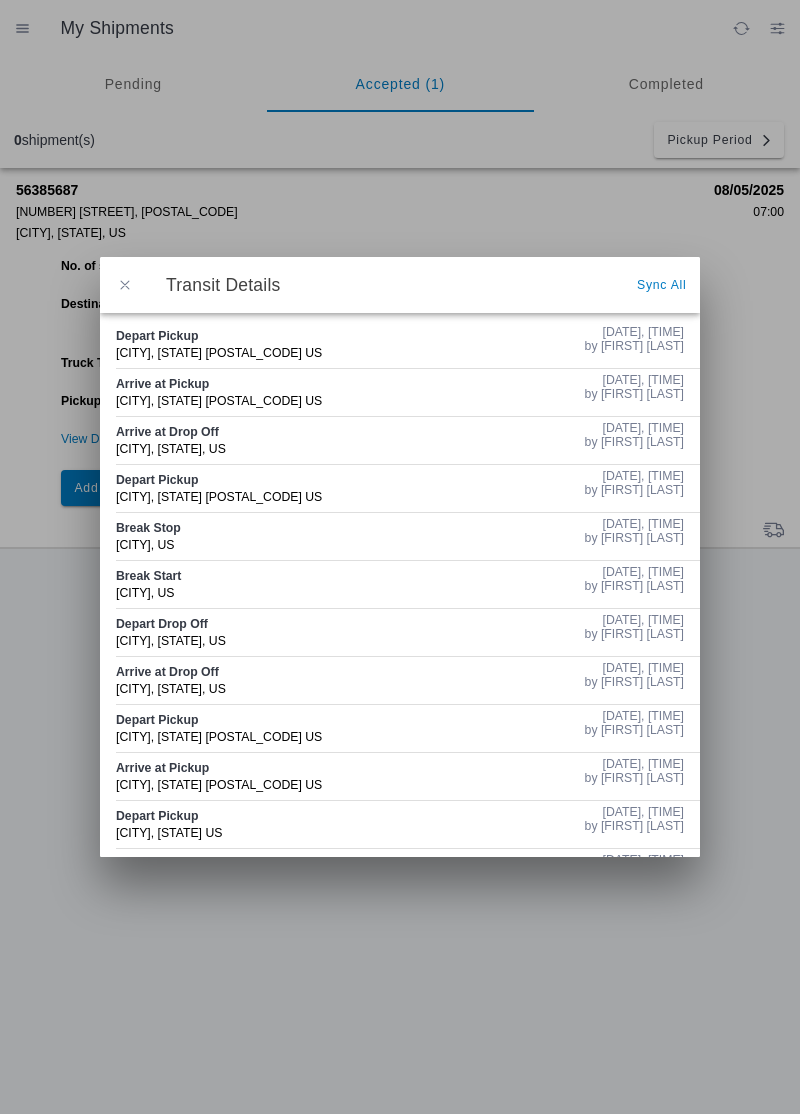 click at bounding box center [125, 285] 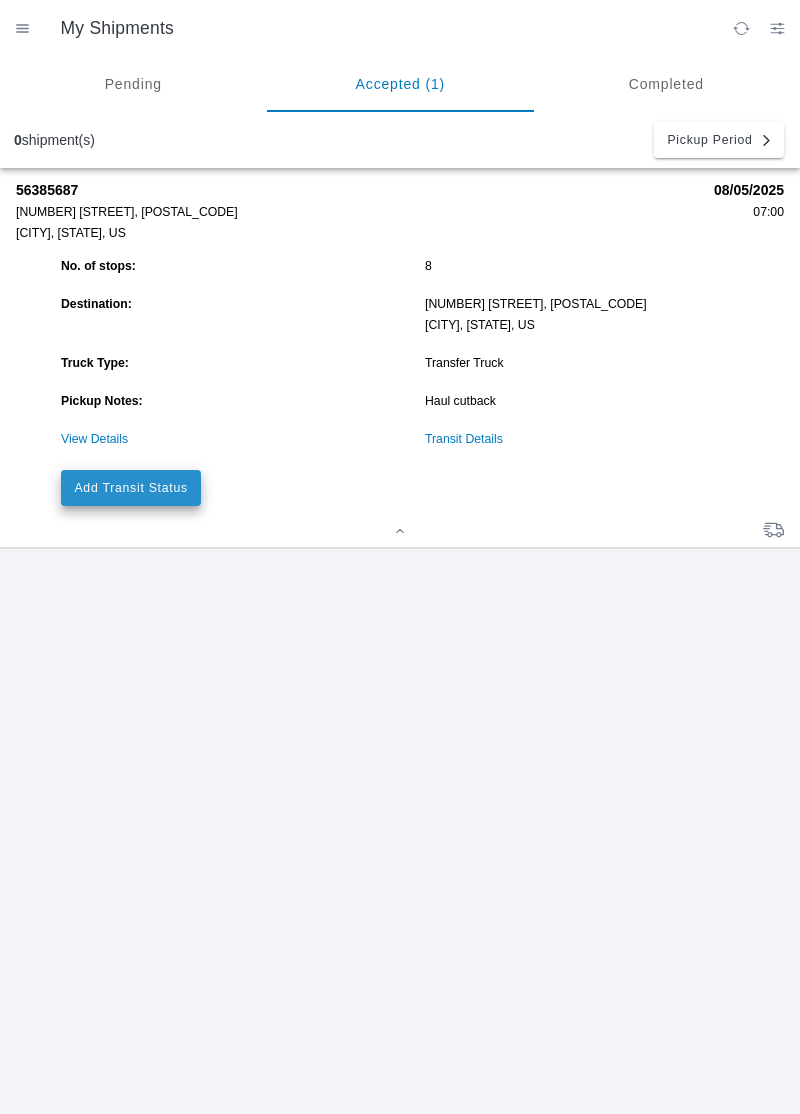 click on "Add Transit Status" 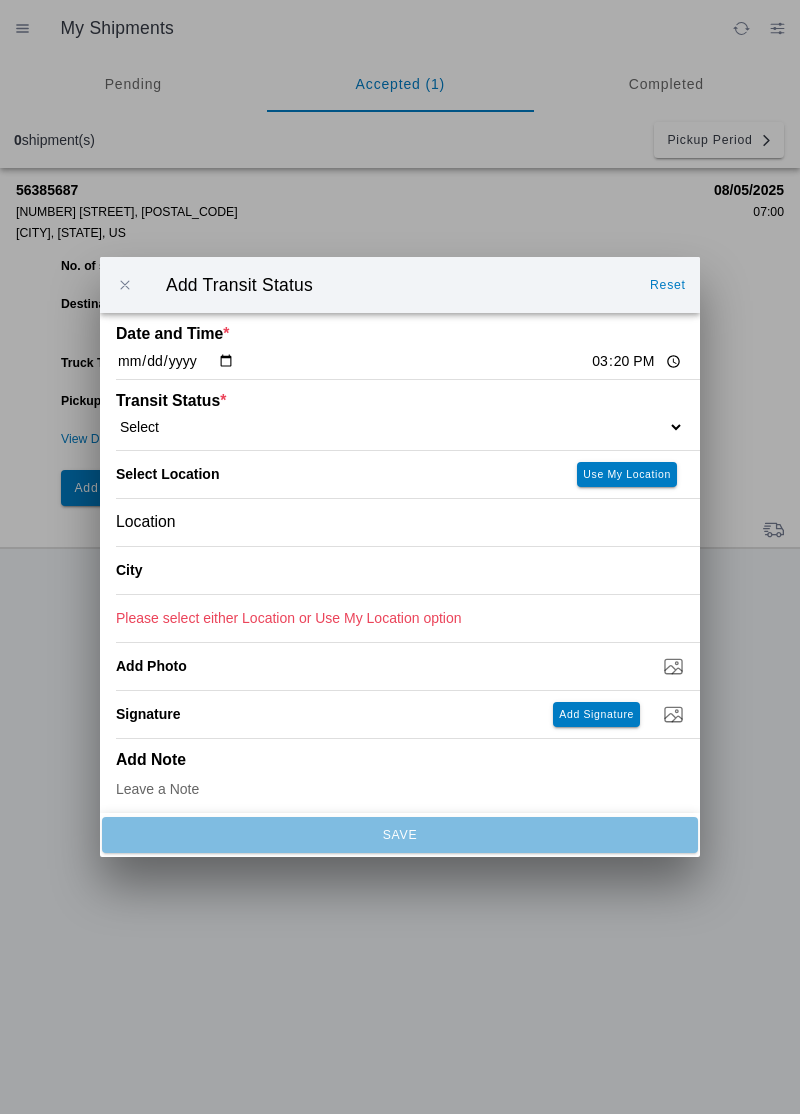 click on "15:20" 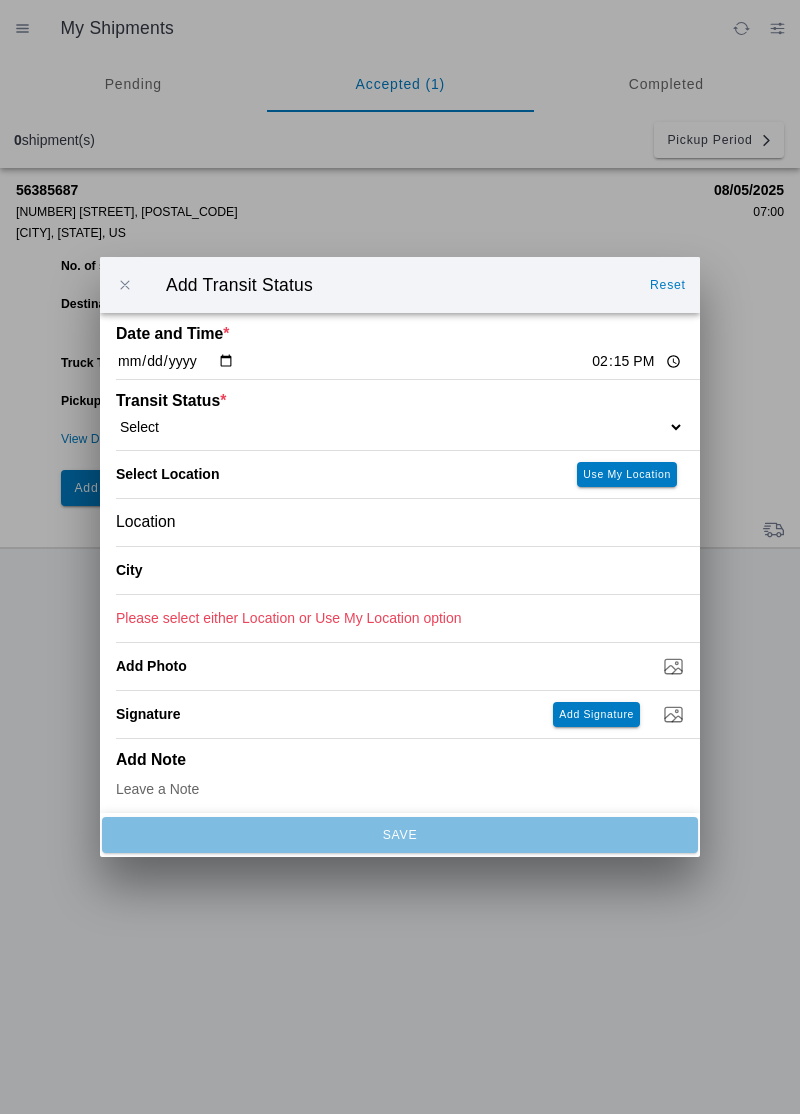 type on "14:15" 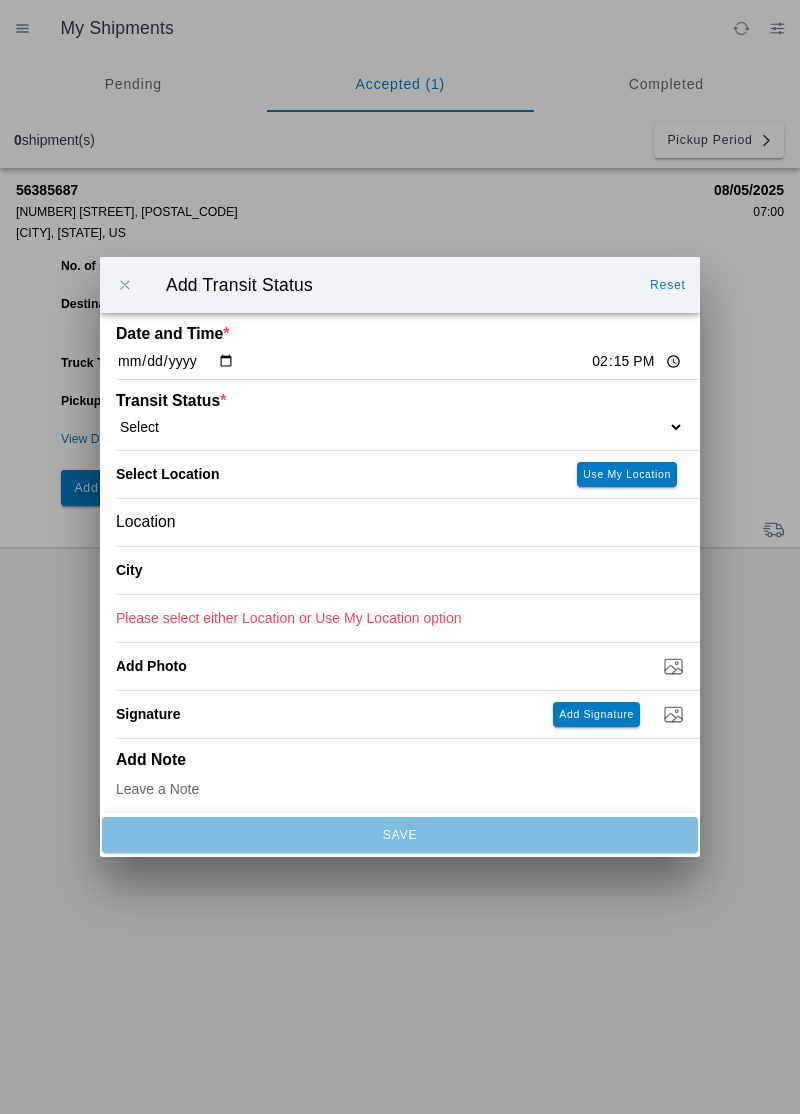 click on "Select  Arrive at Drop Off   Arrive at Pickup   Break Start   Break Stop   Depart Drop Off   Depart Pickup   Shift Complete" 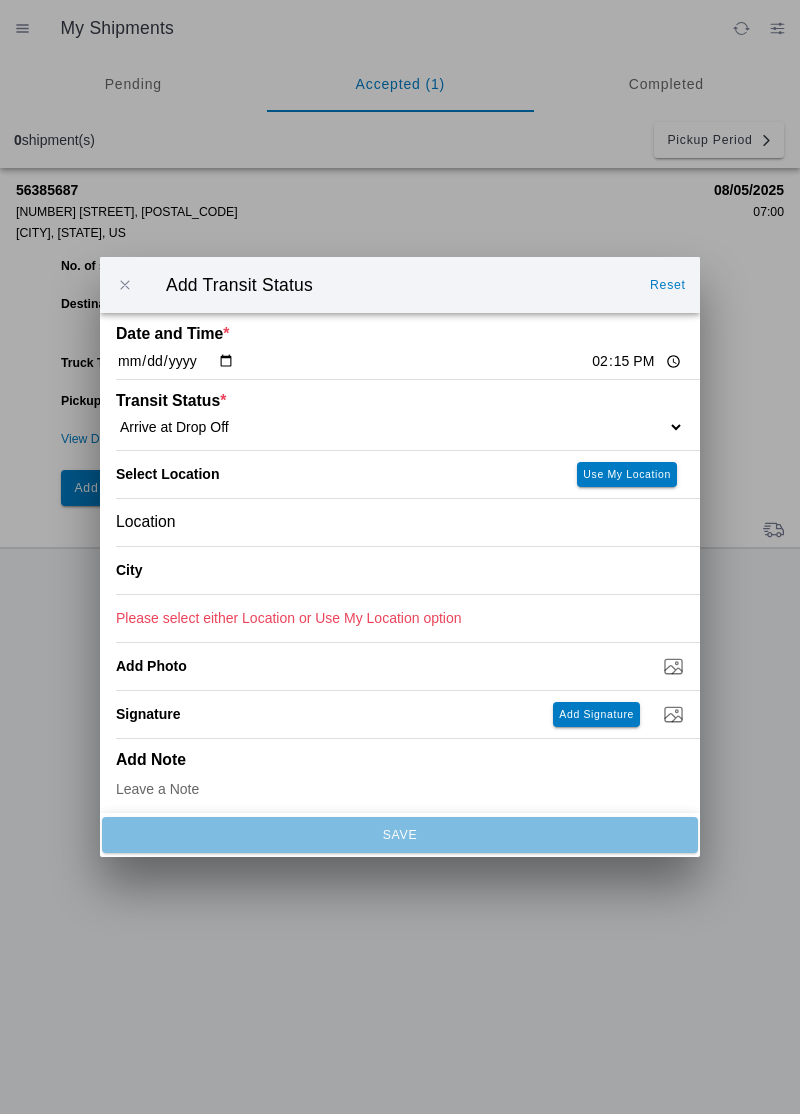 select on "ARVDLVLOC" 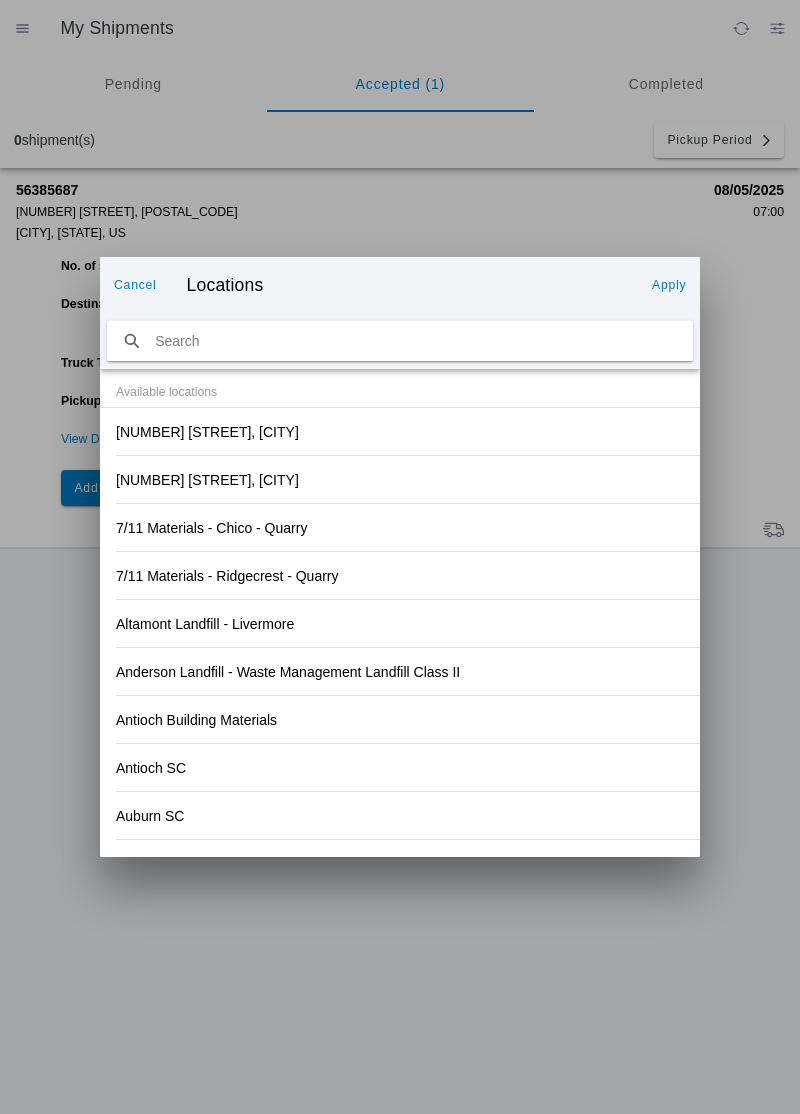 click on "Anderson Landfill - Waste Management Landfill Class II" 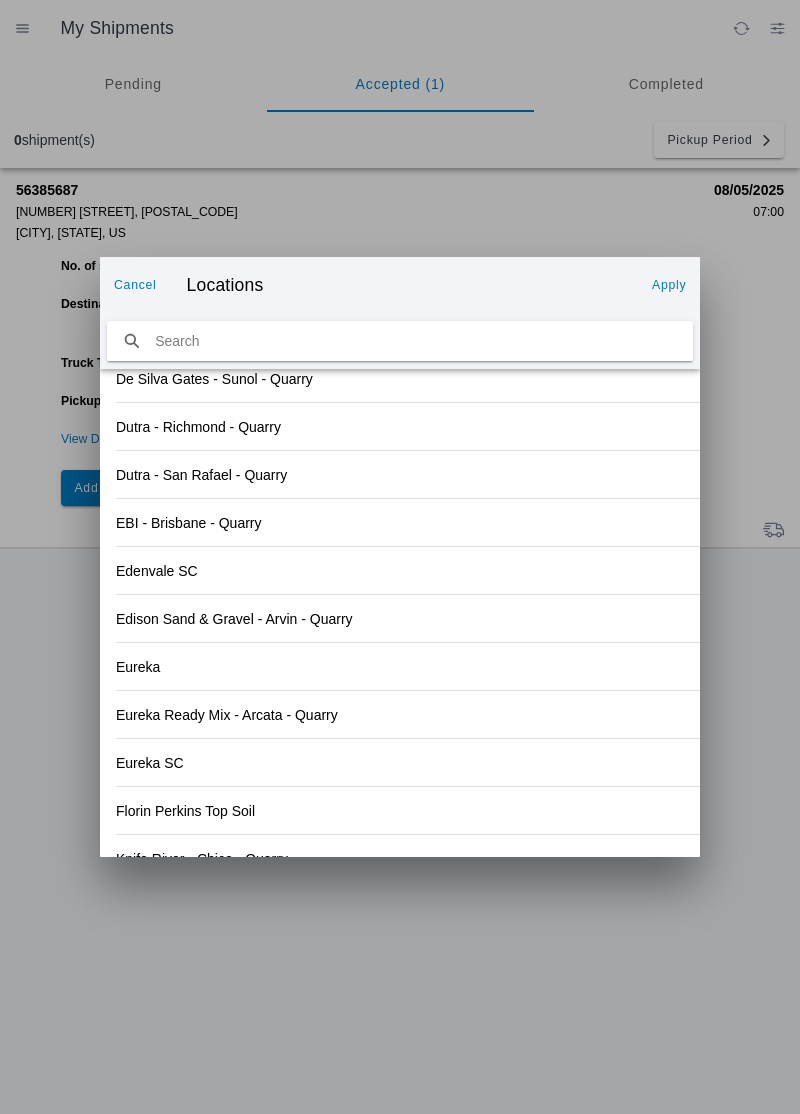 scroll, scrollTop: 2181, scrollLeft: 0, axis: vertical 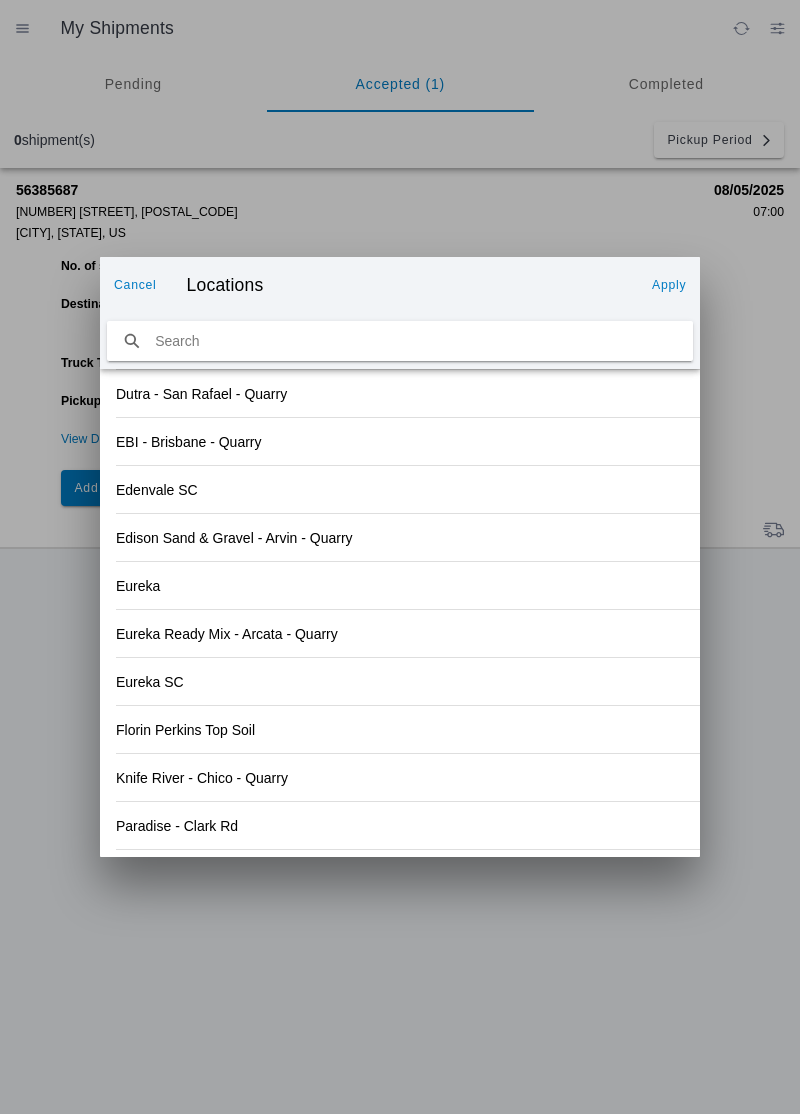 click on "Paradise - Clark Rd" 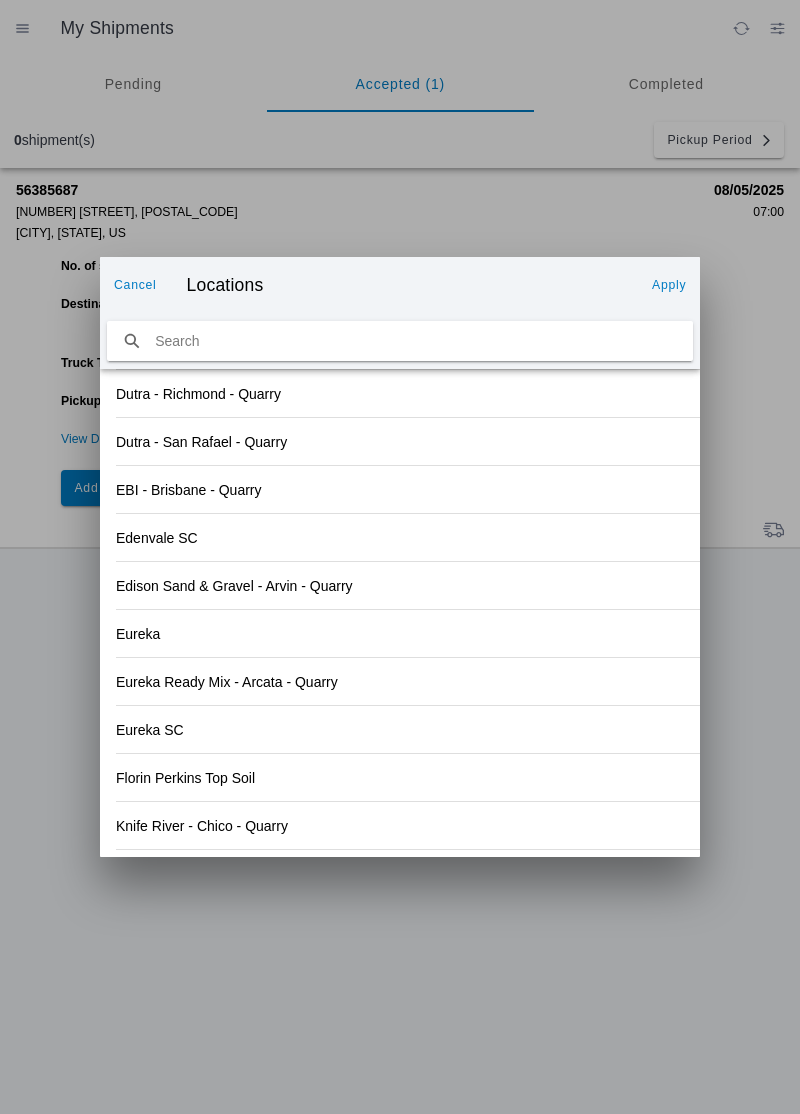 click on "Apply" 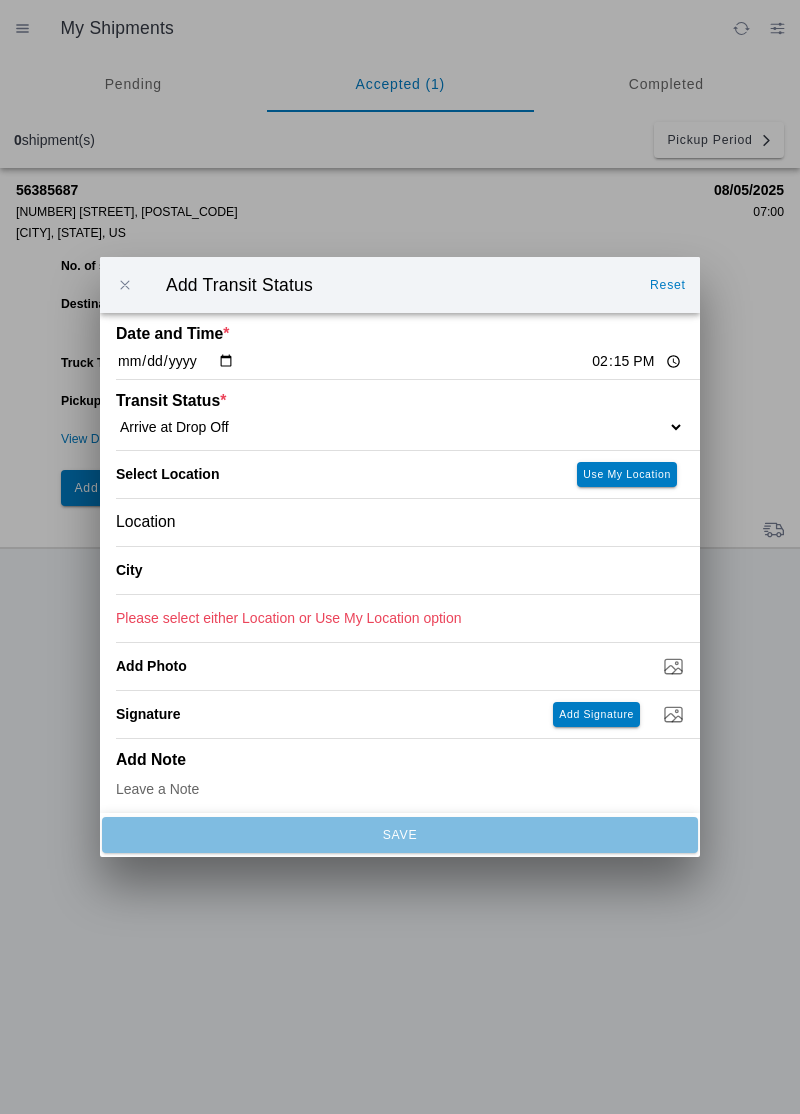 type on "[CITY]" 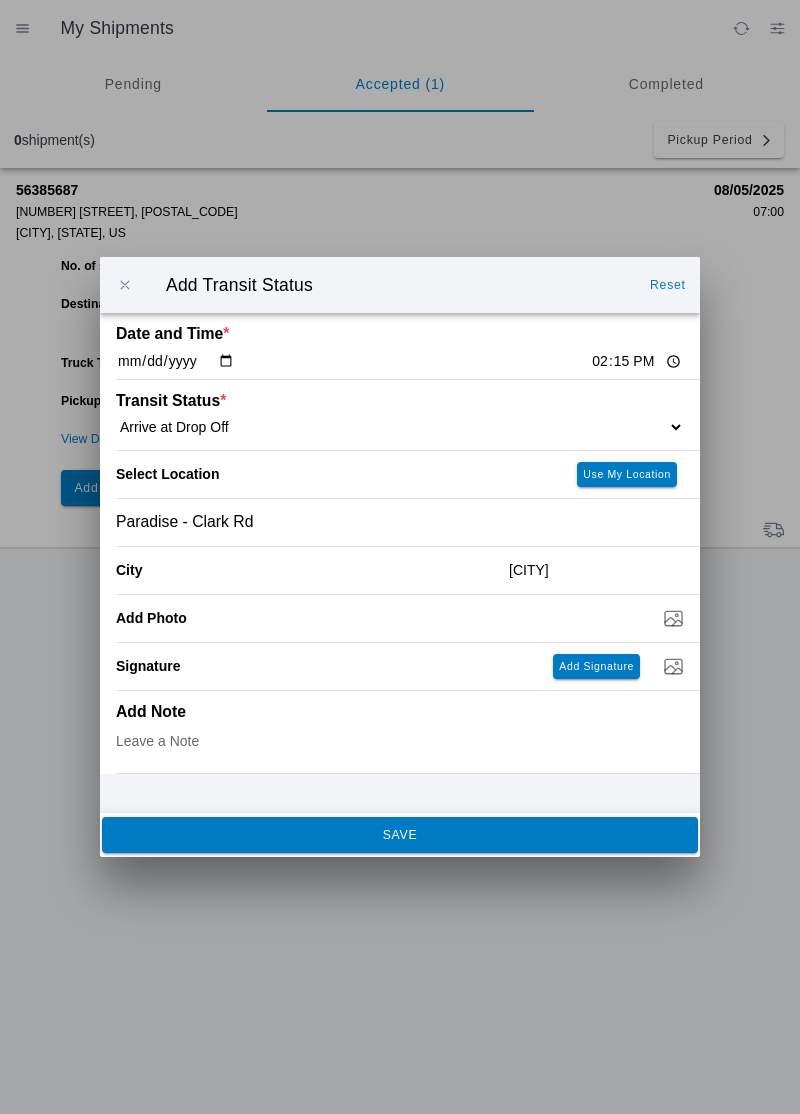 click on "SAVE" 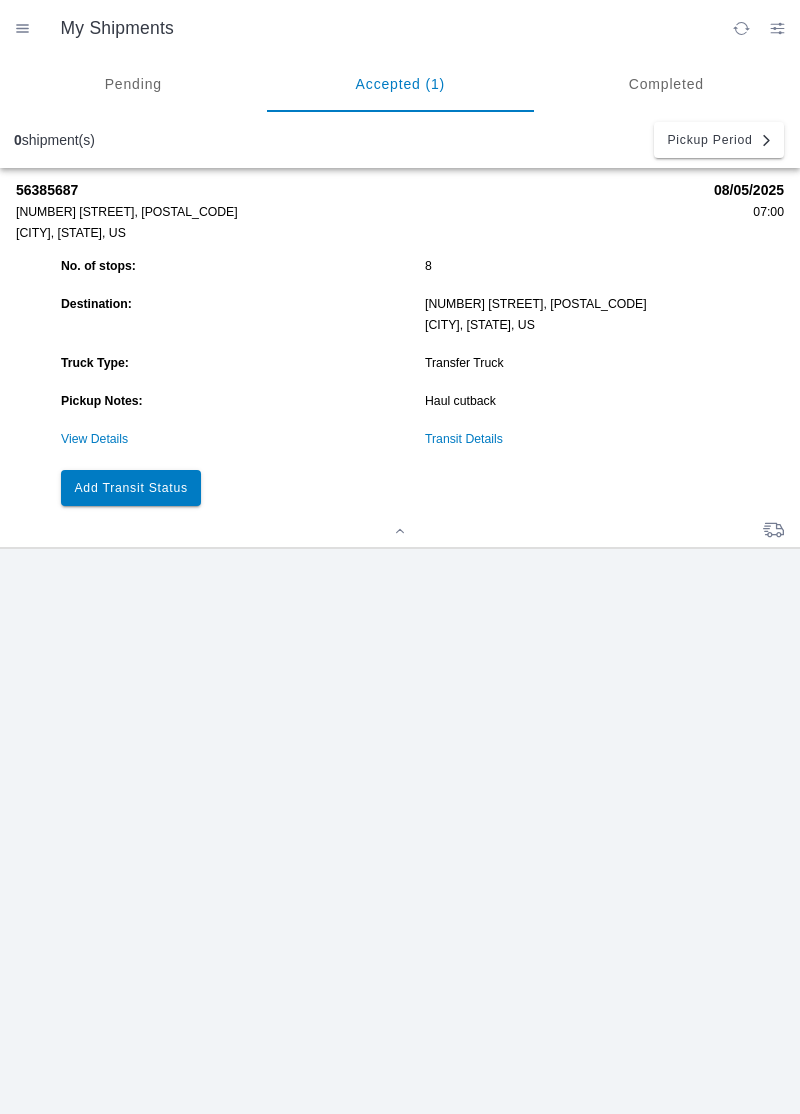 click on "Add Transit Status" 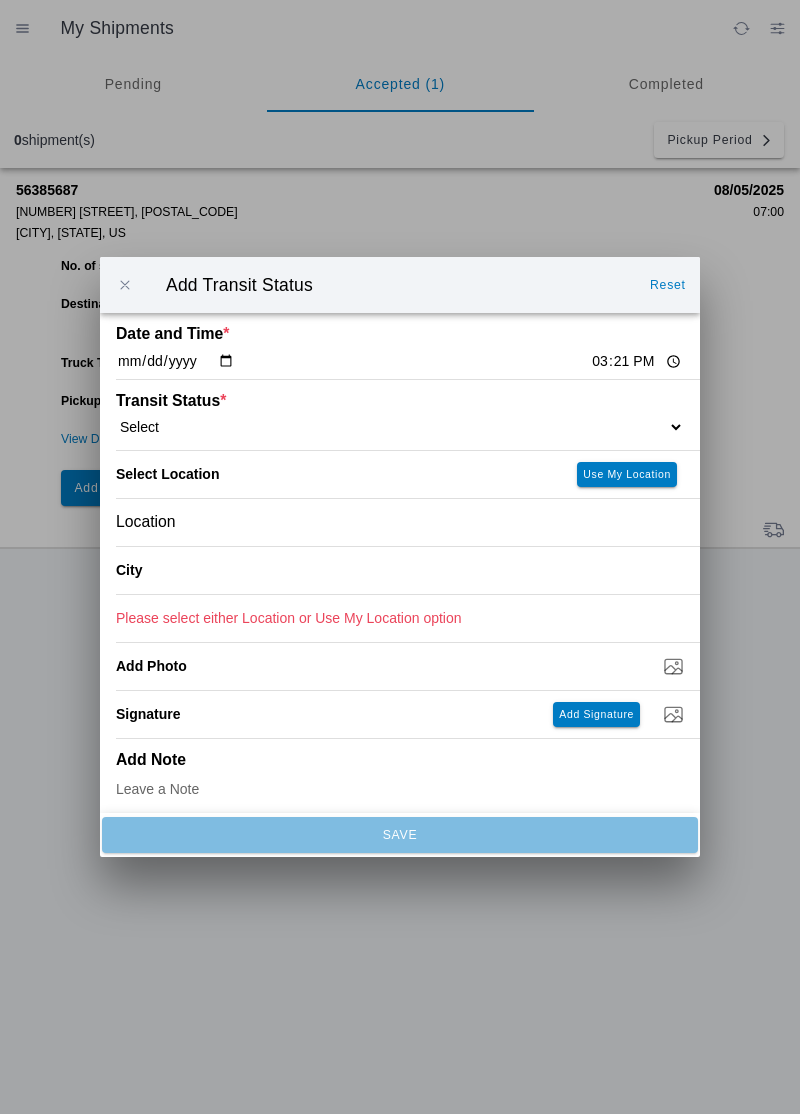 click on "15:21" 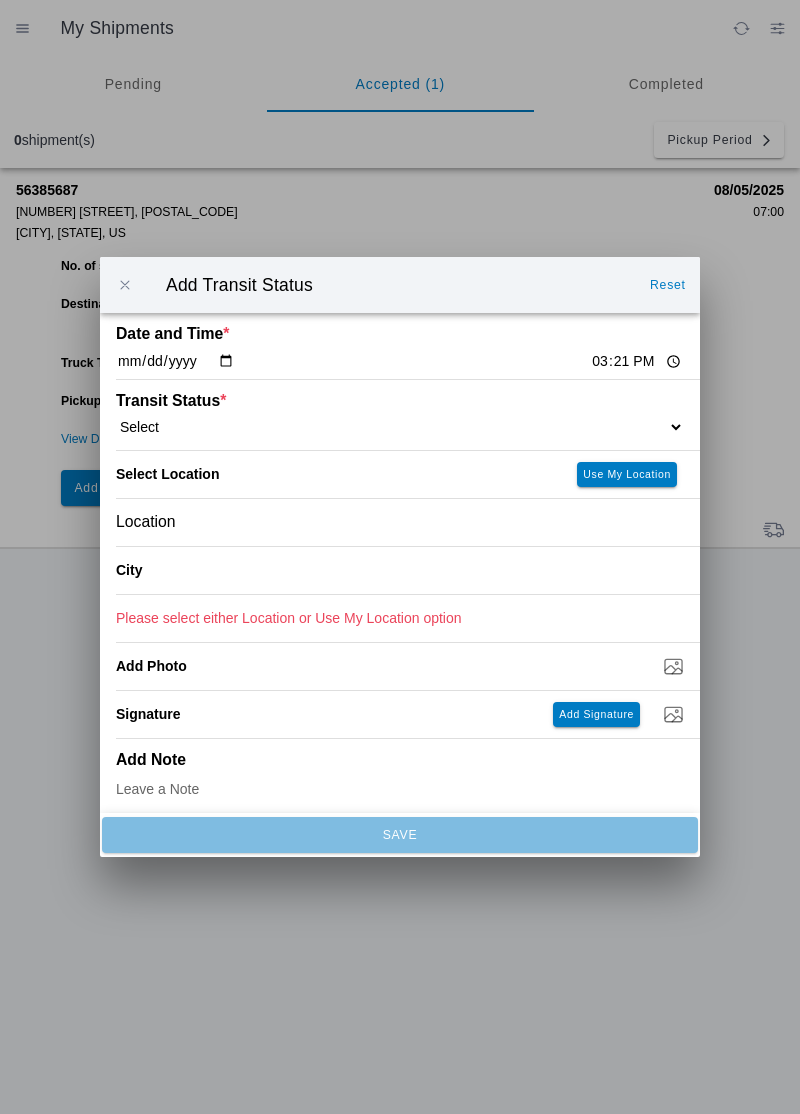 type on "14:24" 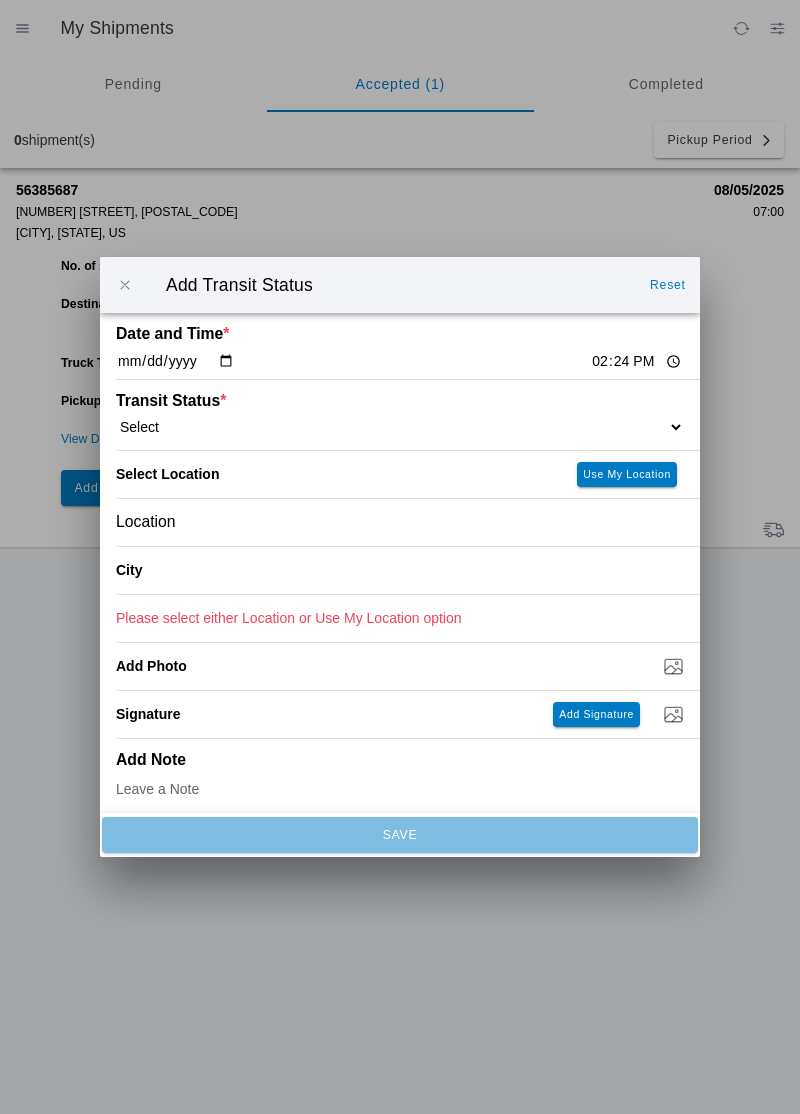 click on "Select  Arrive at Drop Off   Arrive at Pickup   Break Start   Break Stop   Depart Drop Off   Depart Pickup   Shift Complete" 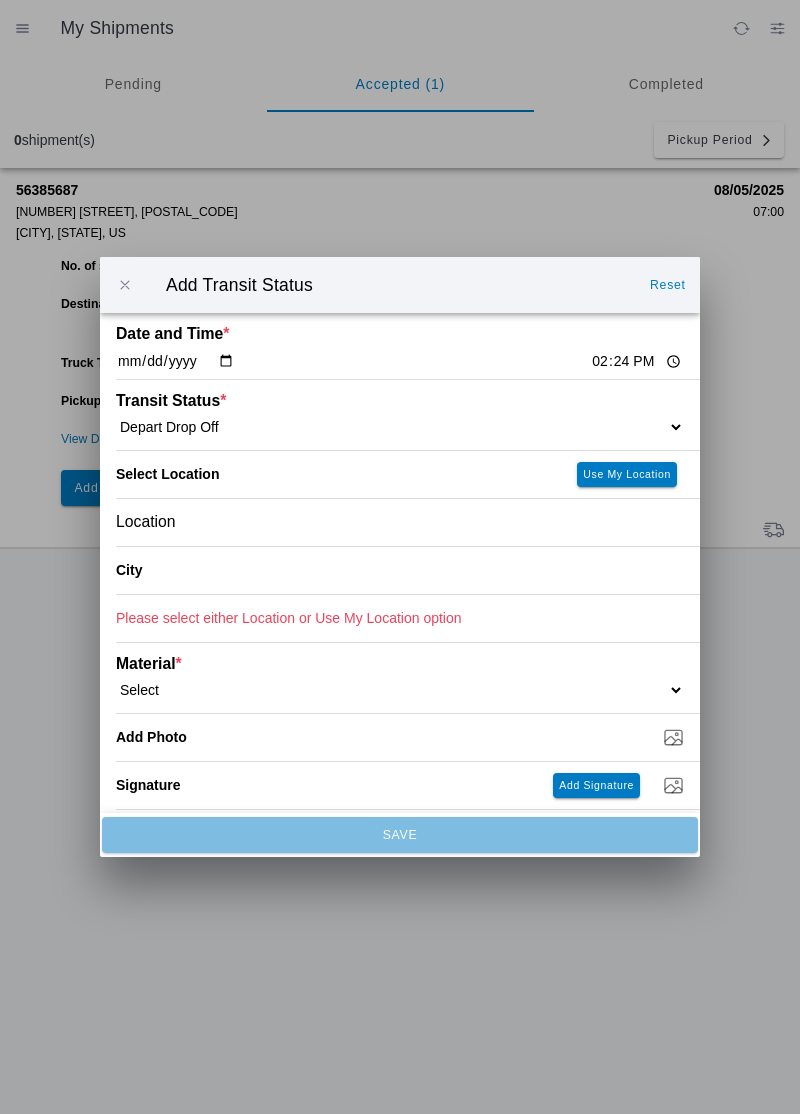 click on "Location" 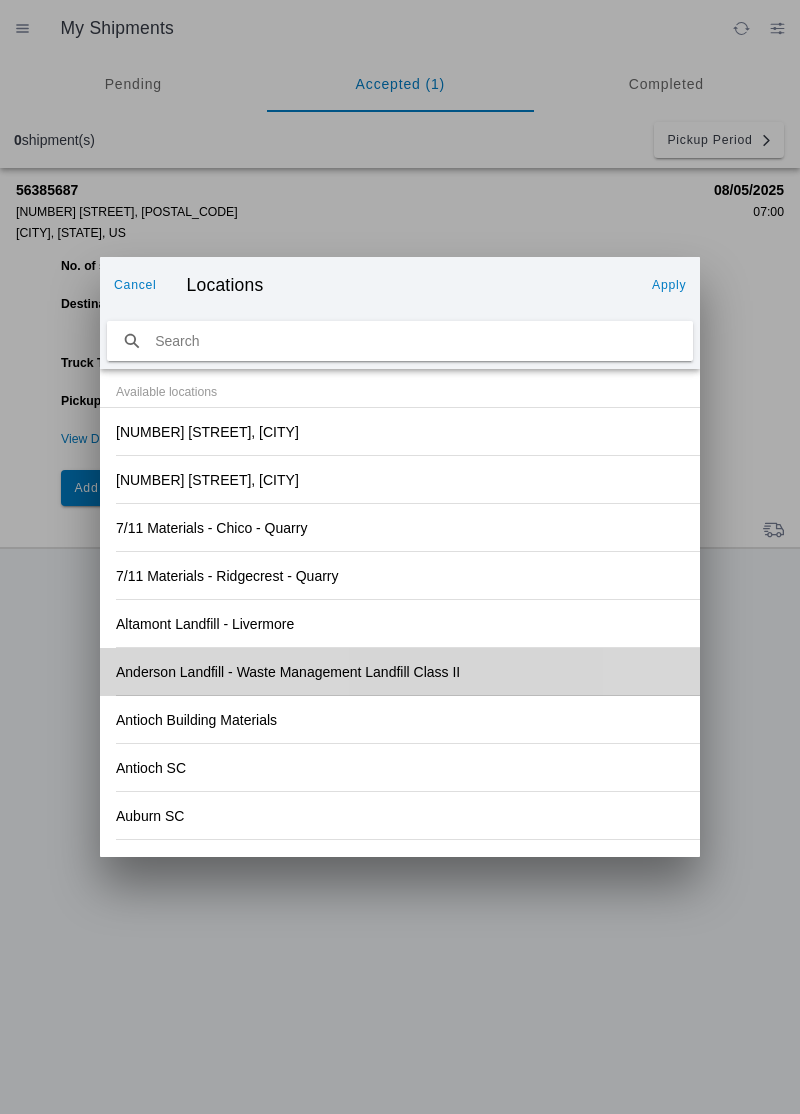 click on "Anderson Landfill - Waste Management Landfill Class II" 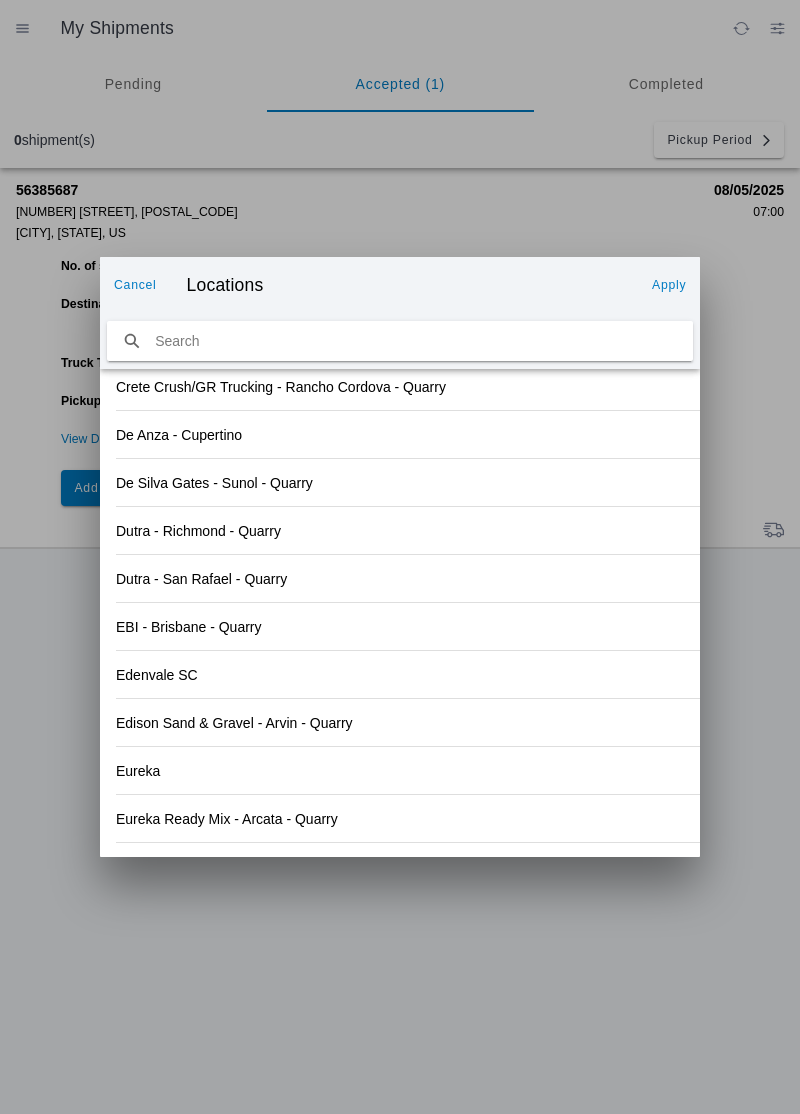 scroll, scrollTop: 2181, scrollLeft: 0, axis: vertical 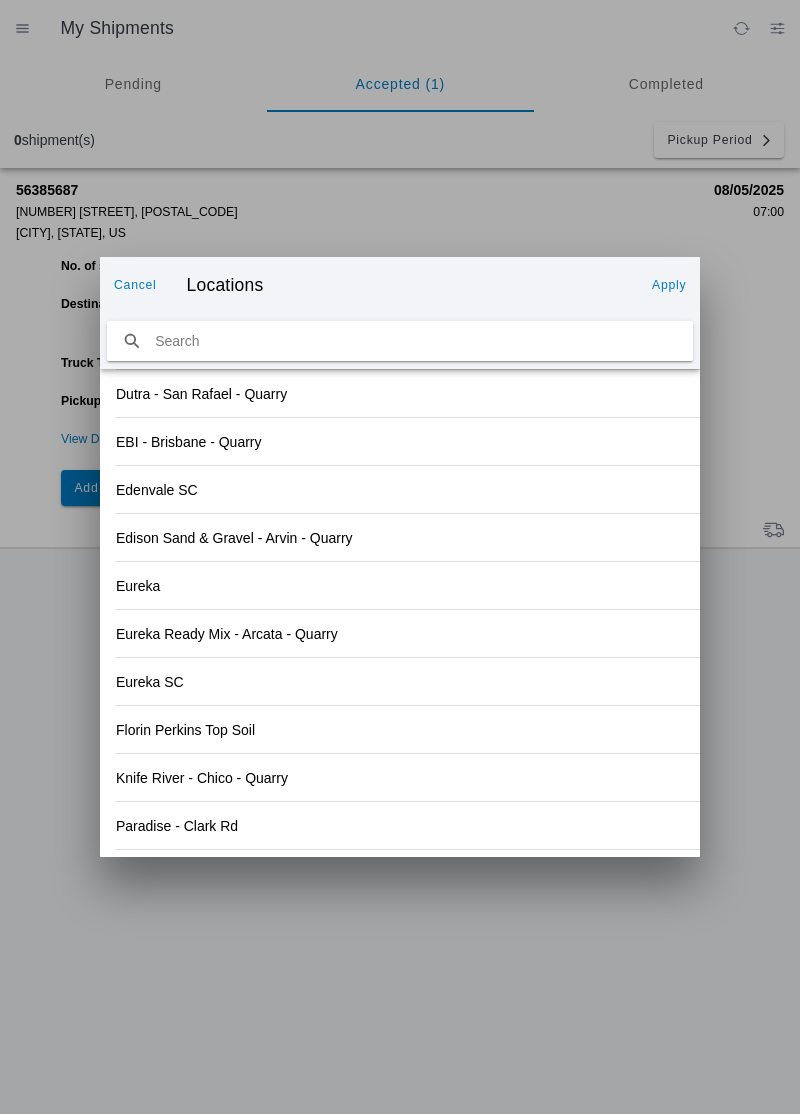click on "Paradise - Clark Rd" 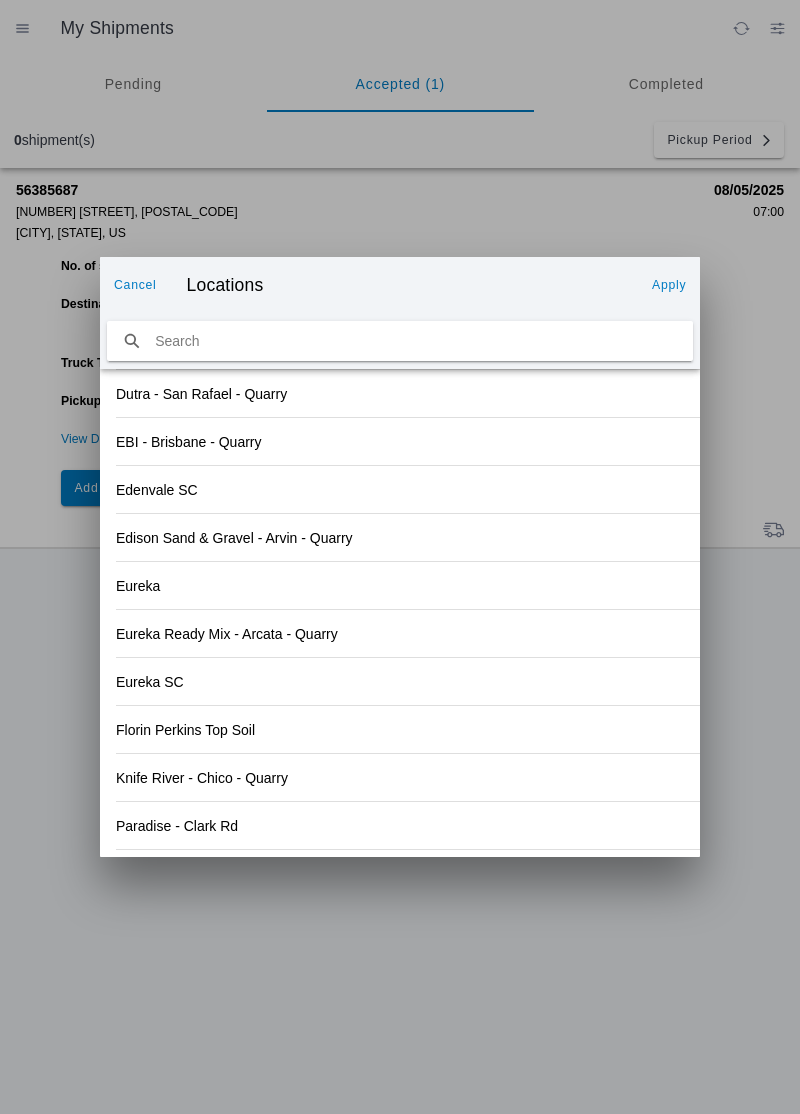 scroll, scrollTop: 2181, scrollLeft: 0, axis: vertical 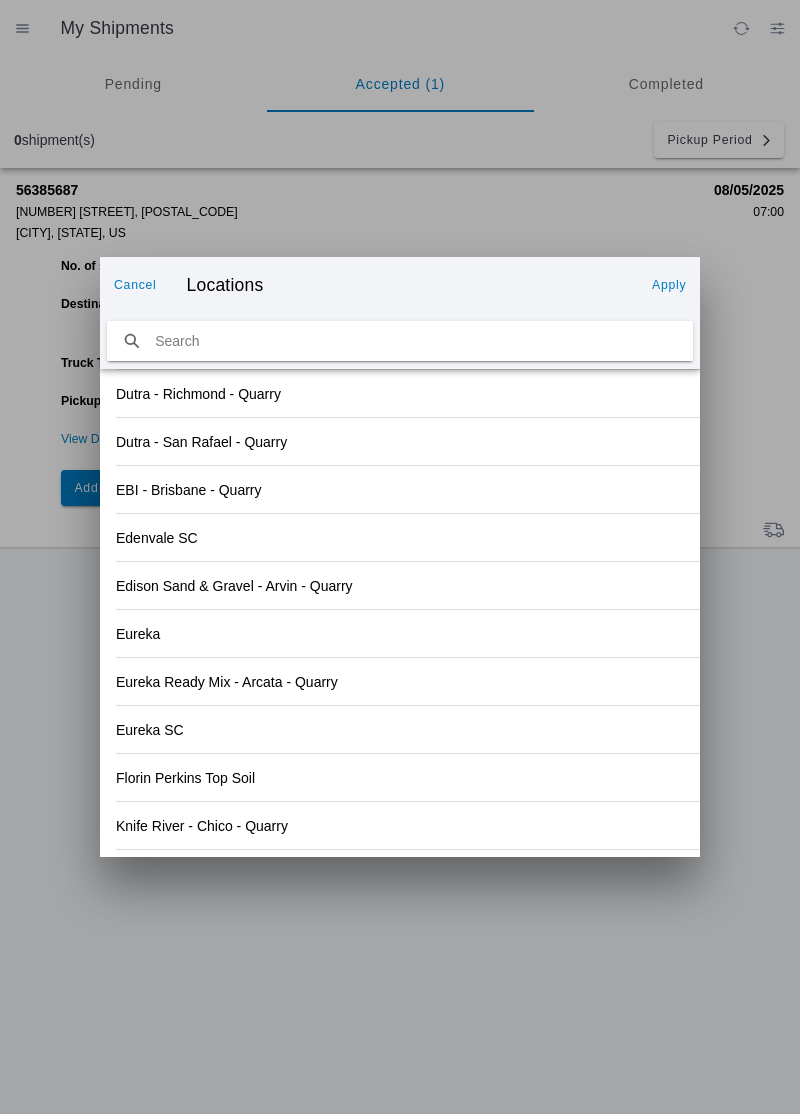 click on "Apply" 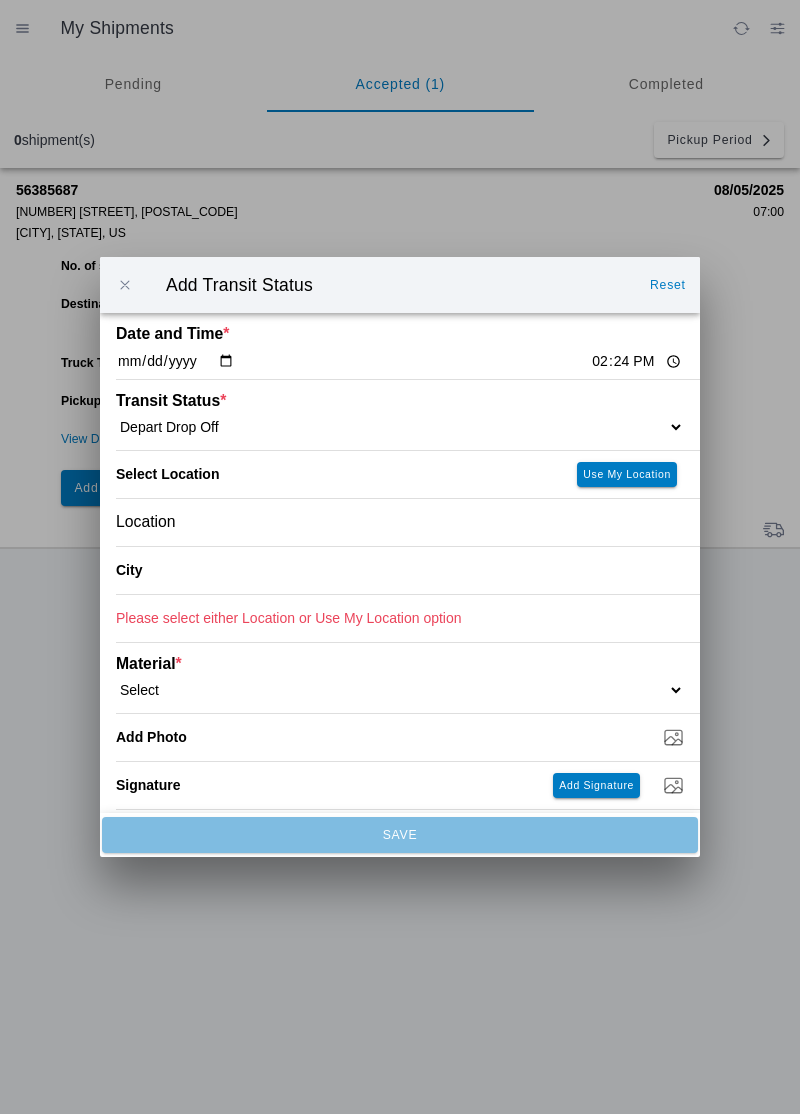type on "[CITY]" 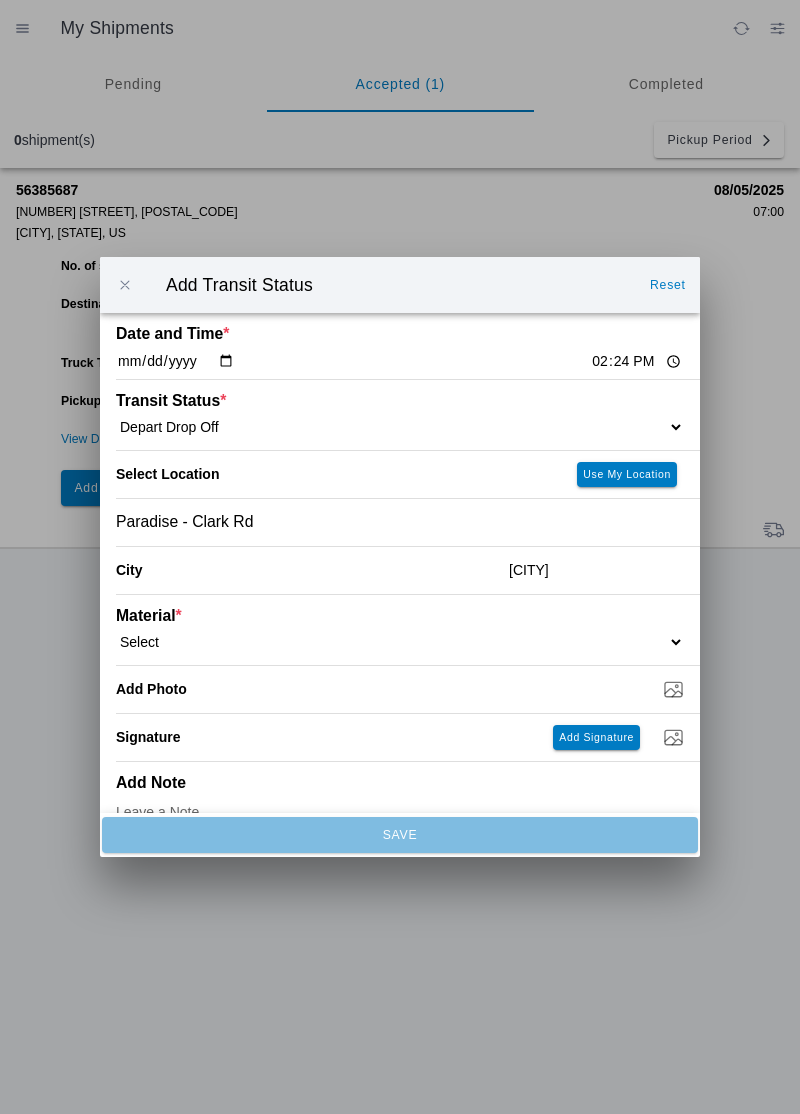 click on "Select  1" x 3" Rock   1" x 4" Rock   2" x 4" Rock   Asphalt Cold Patch   Backfill Spec Lapis Sand (EMS 4123)   Backfill Spec Sand (EMS 4123)   Base Rock (Class 2)   Broken Concrete/Asphalt   C-Ballast   Crushed Base Rock (3/4")   D-Ballast   Drain Rock (1.5")   Drain Rock (3/4")   Dry Spoils   Oversized Concrete/Asphalt   Palletized EZ Street   Premium Asphalt Cold Patch   Recycled Base Rock (Class 2)   Rip Rap   Top Soil" 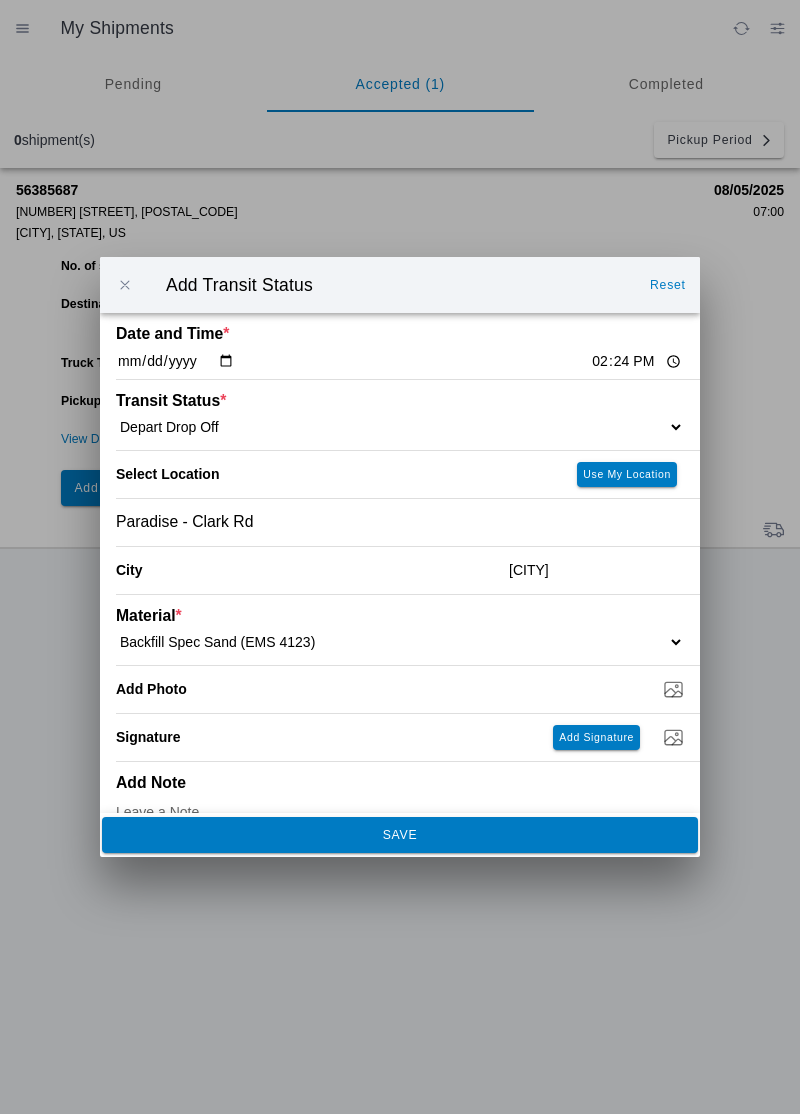 click on "SAVE" 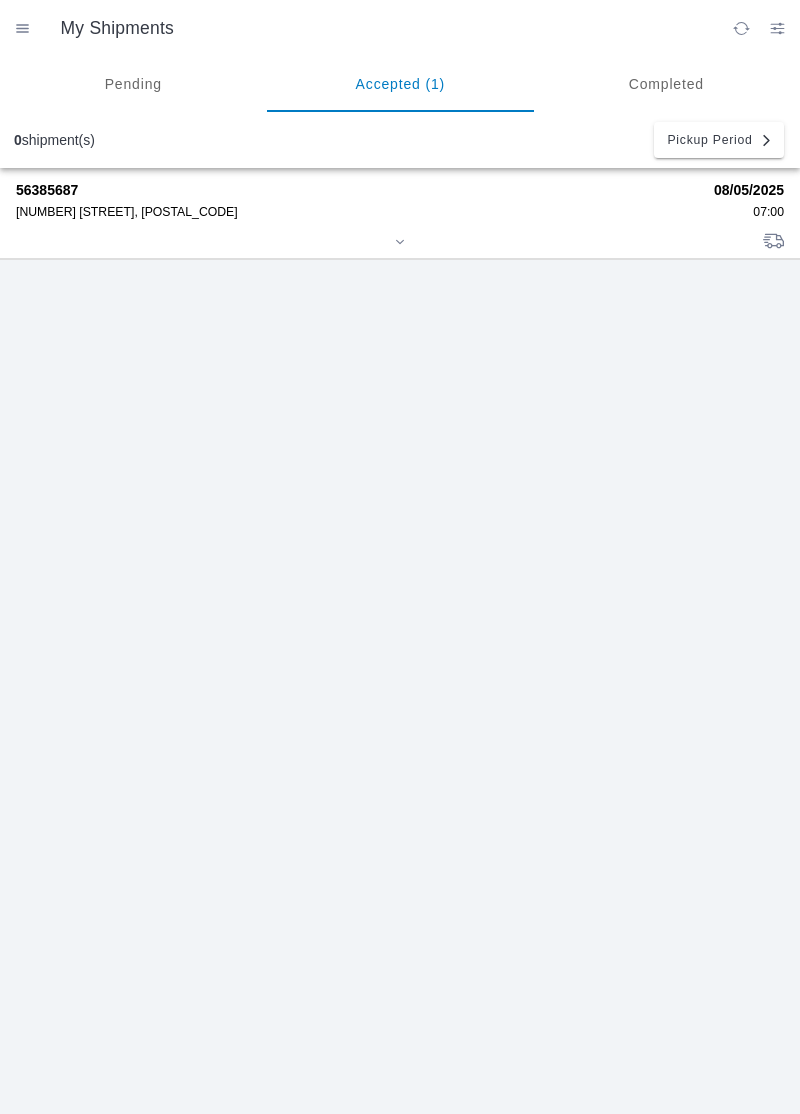 click 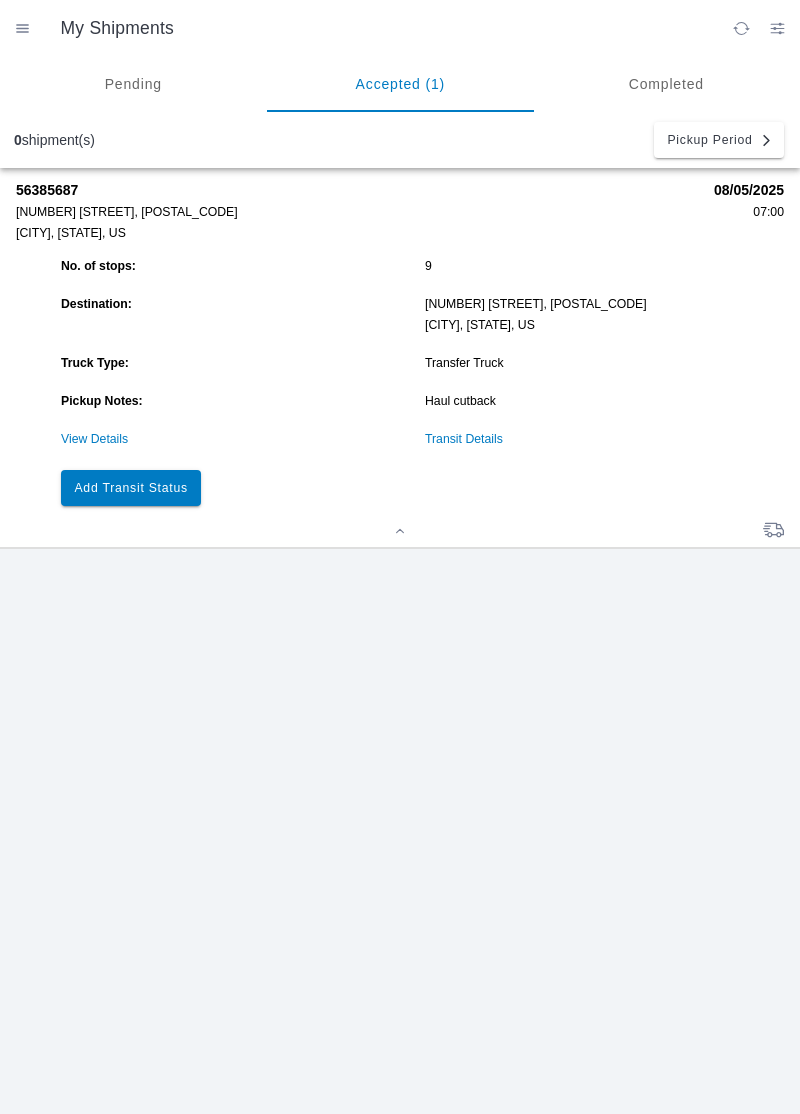 click on "Add Transit Status" 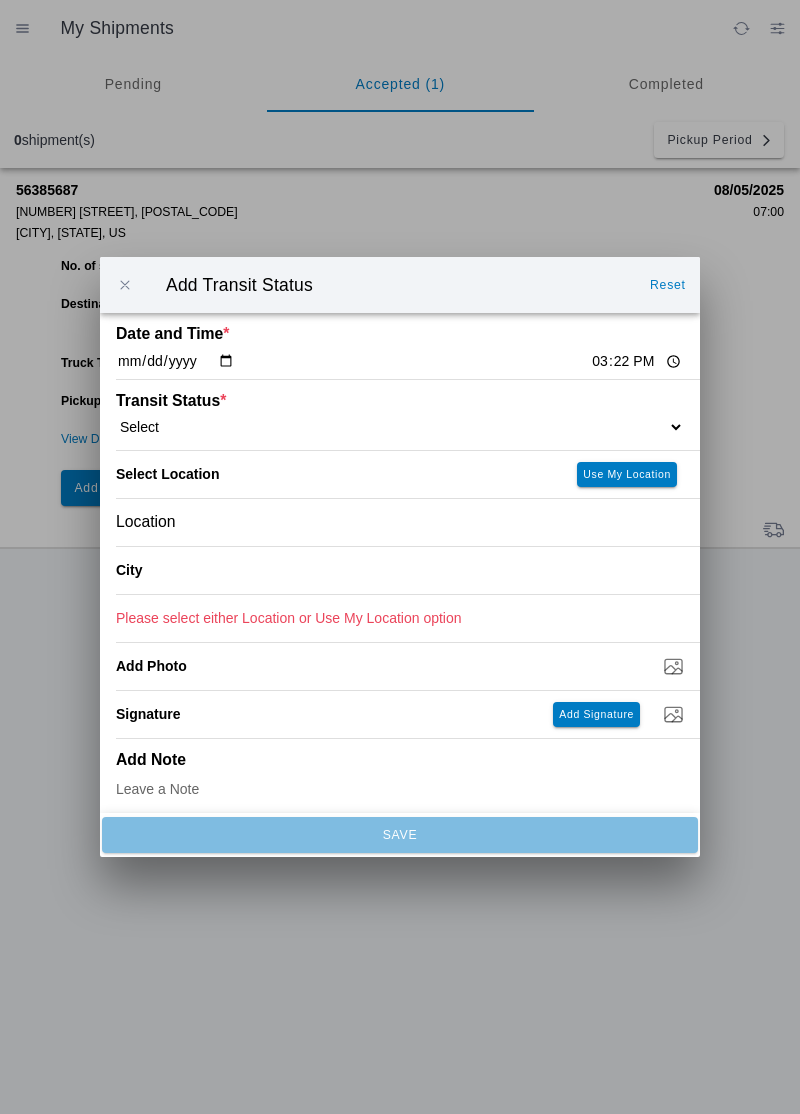 click on "15:22" 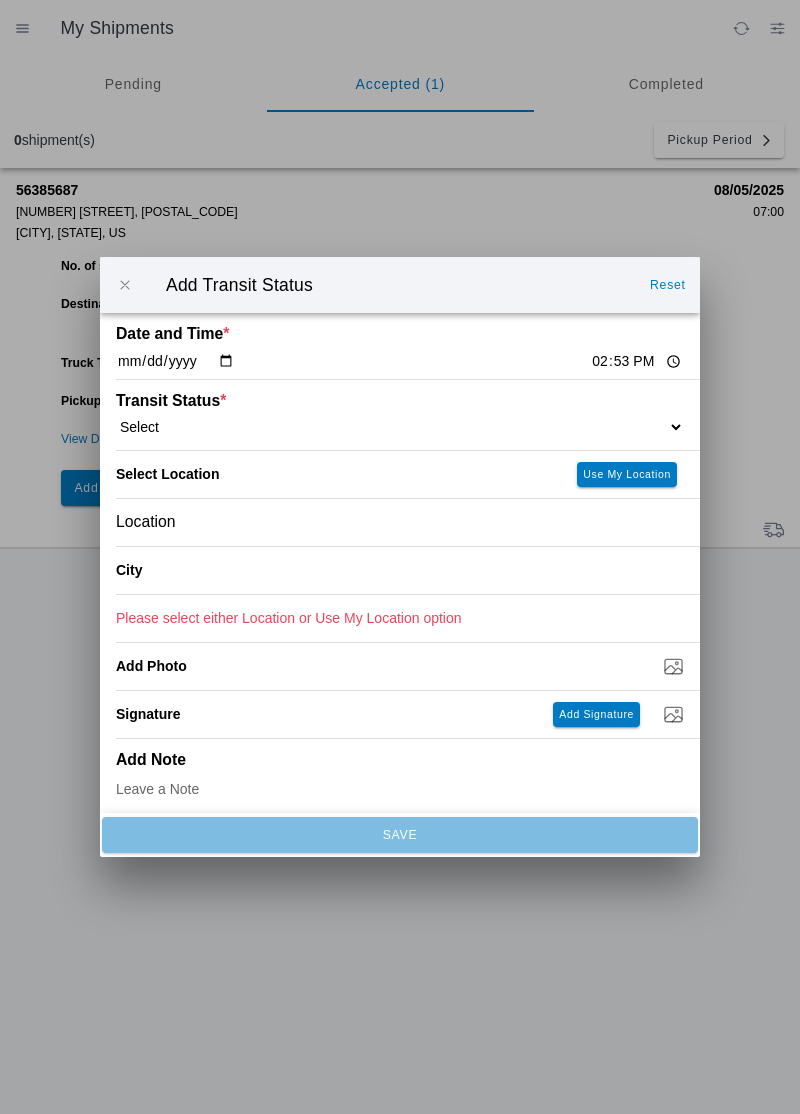 click on "Select  Arrive at Drop Off   Arrive at Pickup   Break Start   Break Stop   Depart Drop Off   Depart Pickup   Shift Complete" 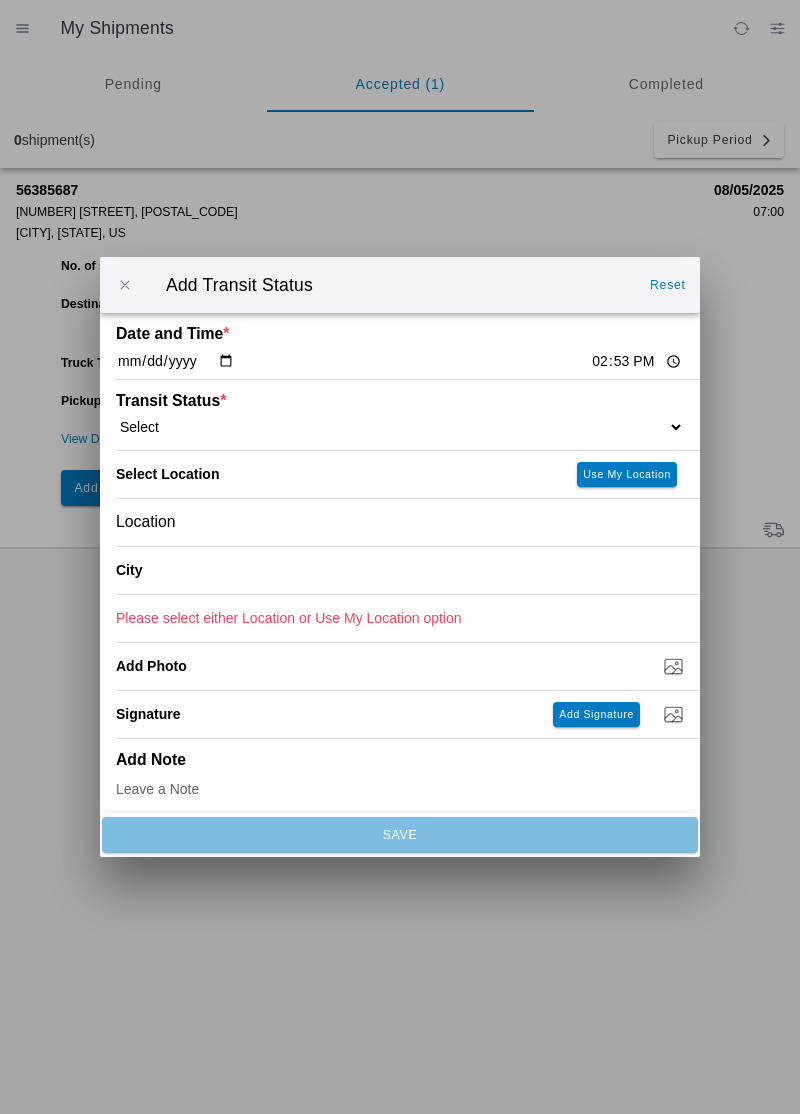 select on "ARVPULOC" 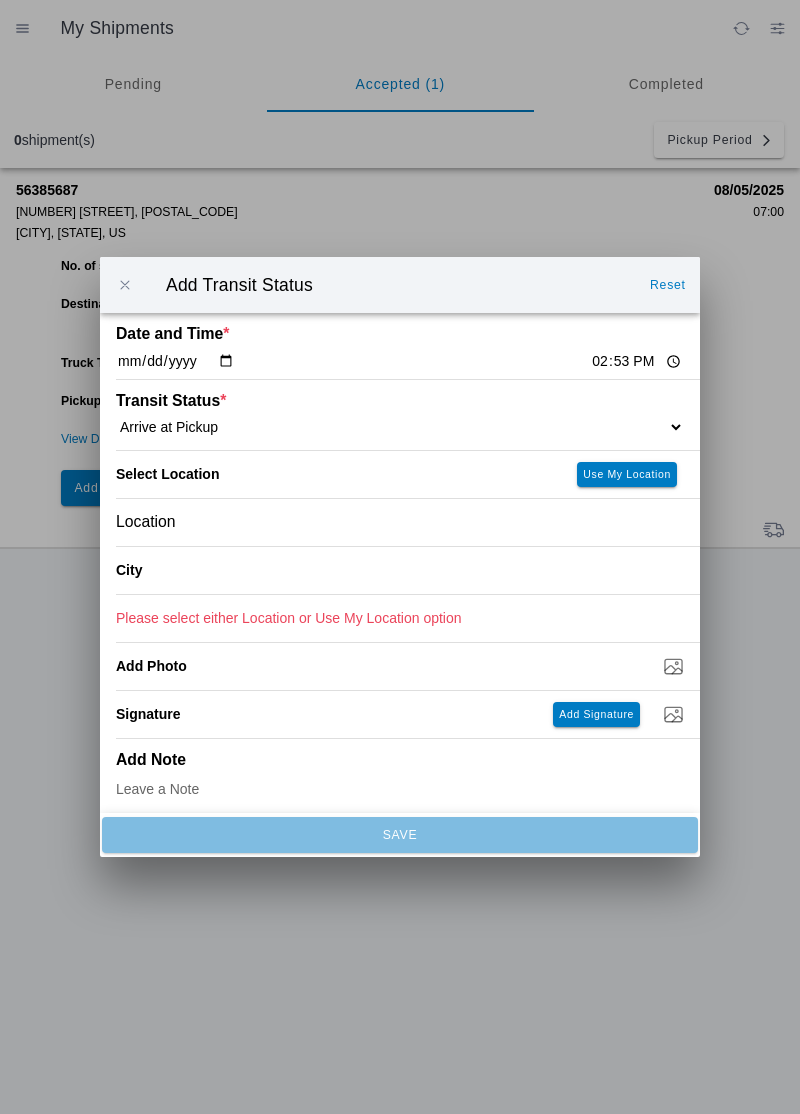 click on "Use My Location" 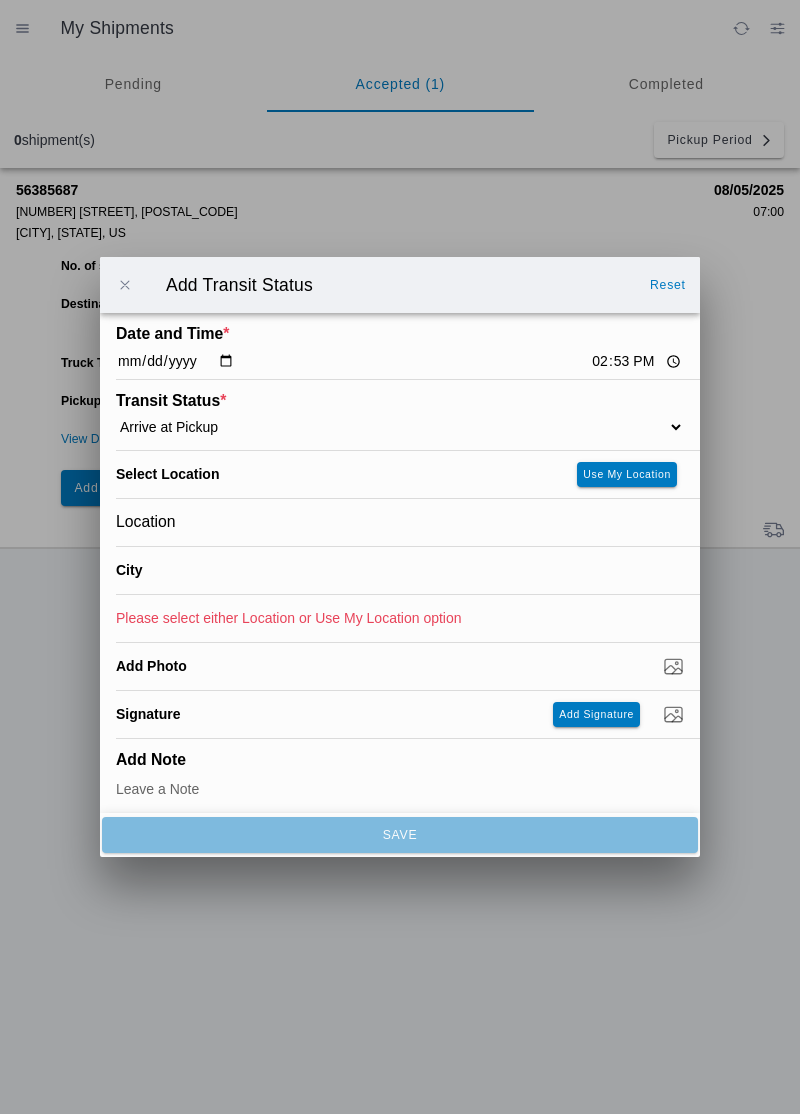 type on "Oroville" 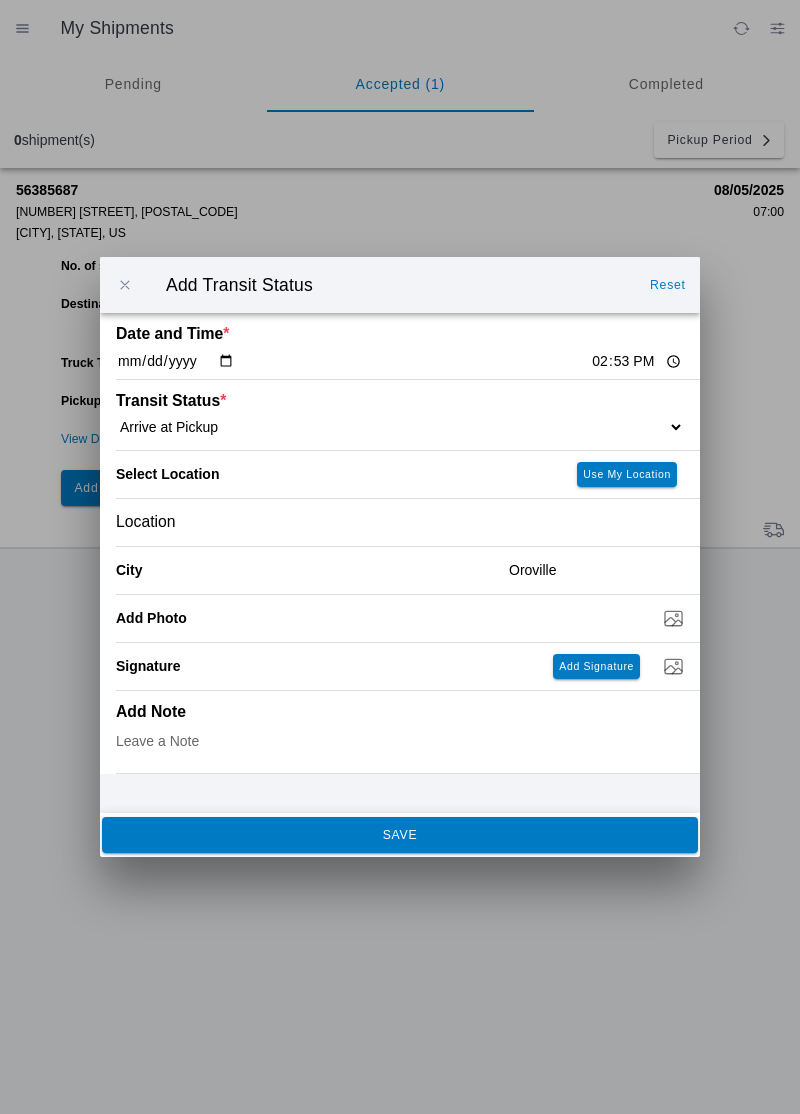 click on "SAVE" 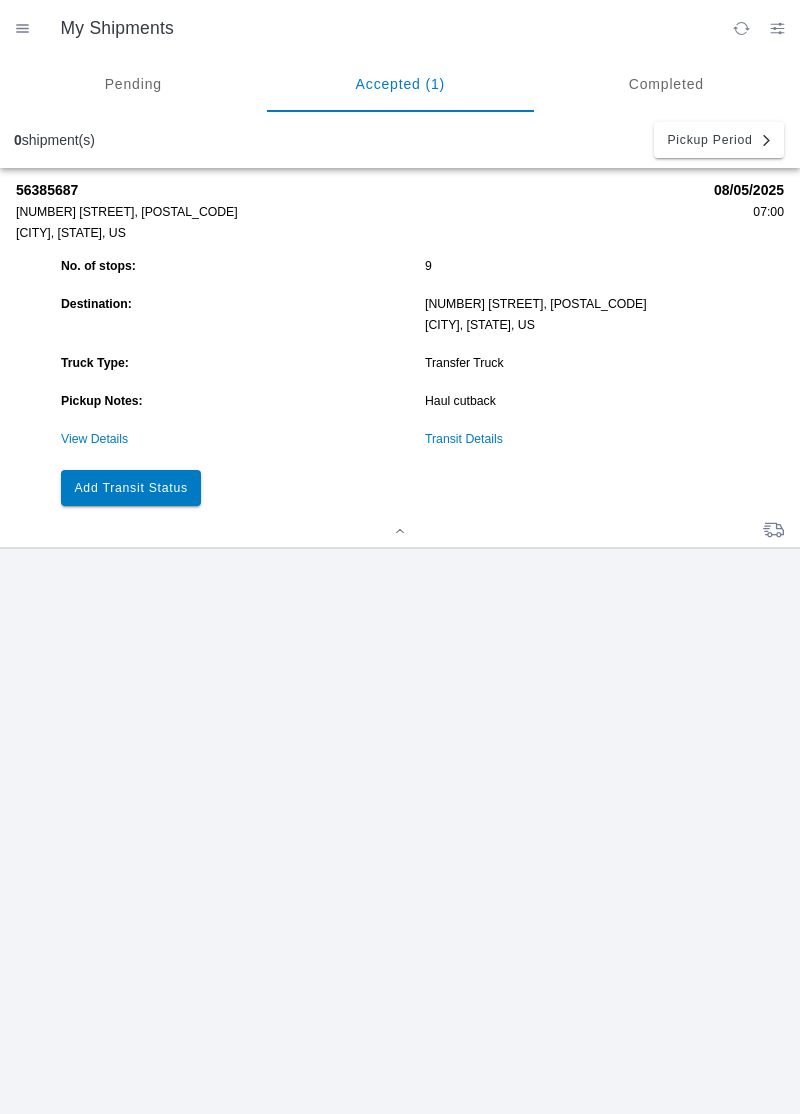click on "Add Transit Status" 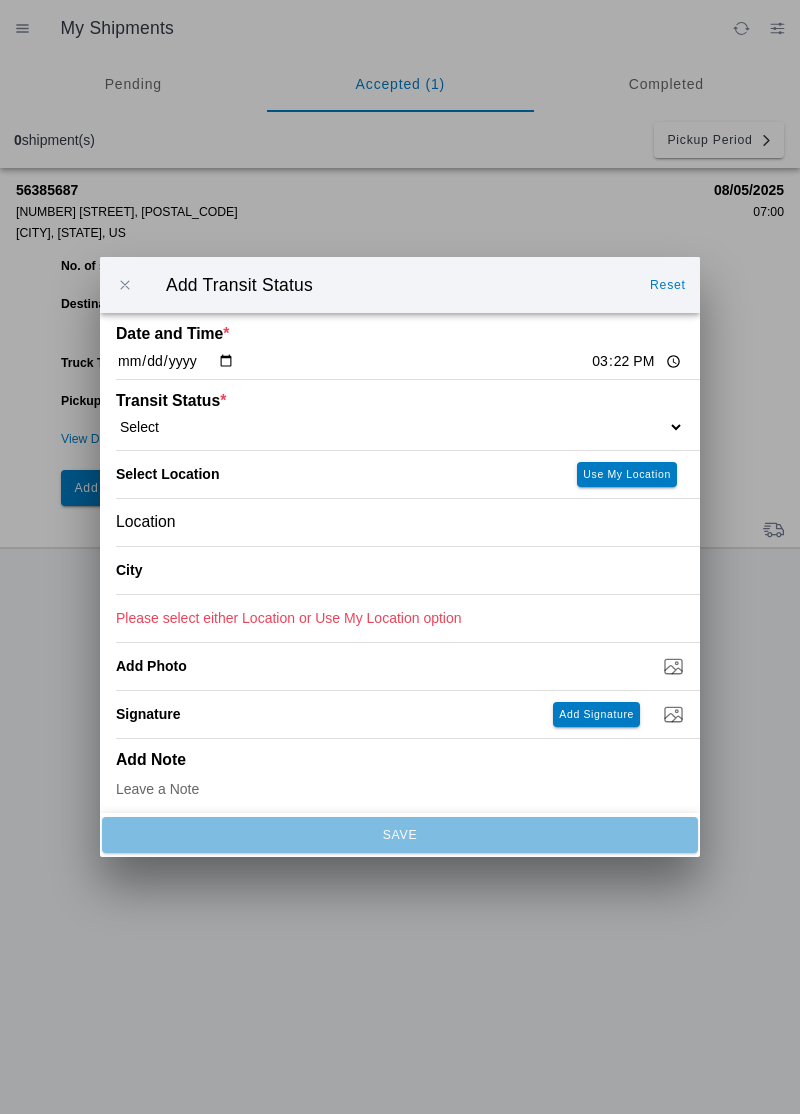 click on "15:22" 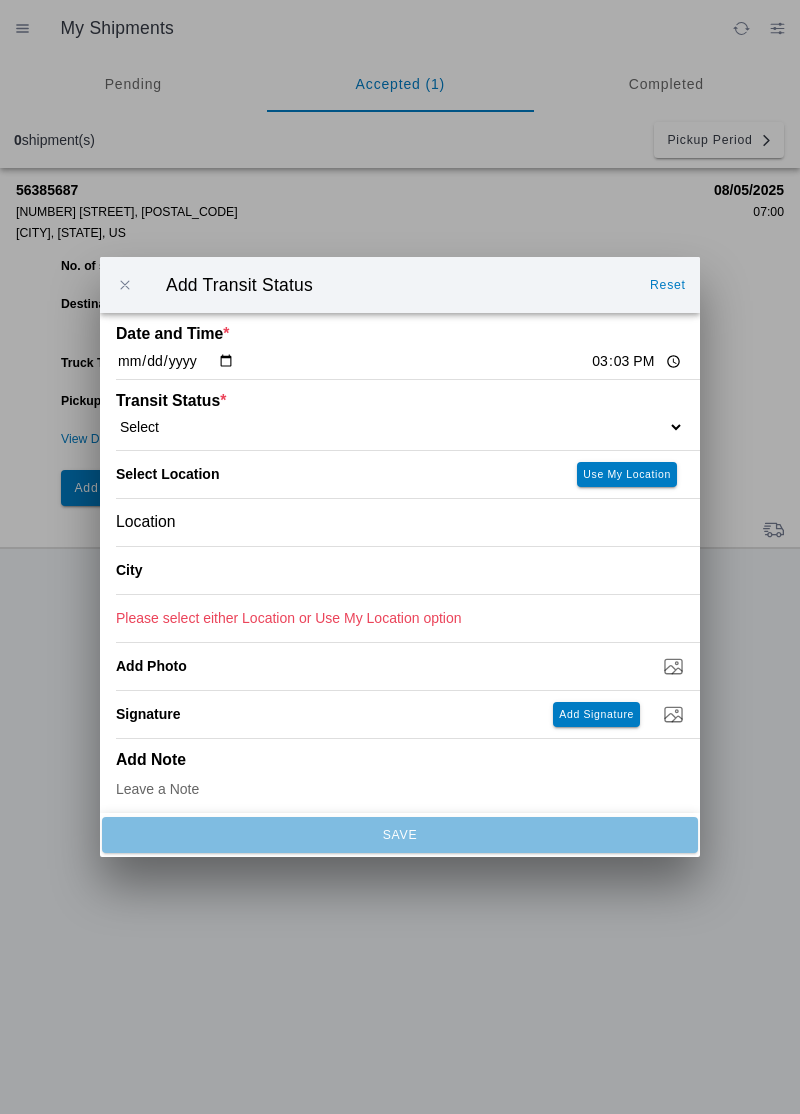 click on "Select  Arrive at Drop Off   Arrive at Pickup   Break Start   Break Stop   Depart Drop Off   Depart Pickup   Shift Complete" 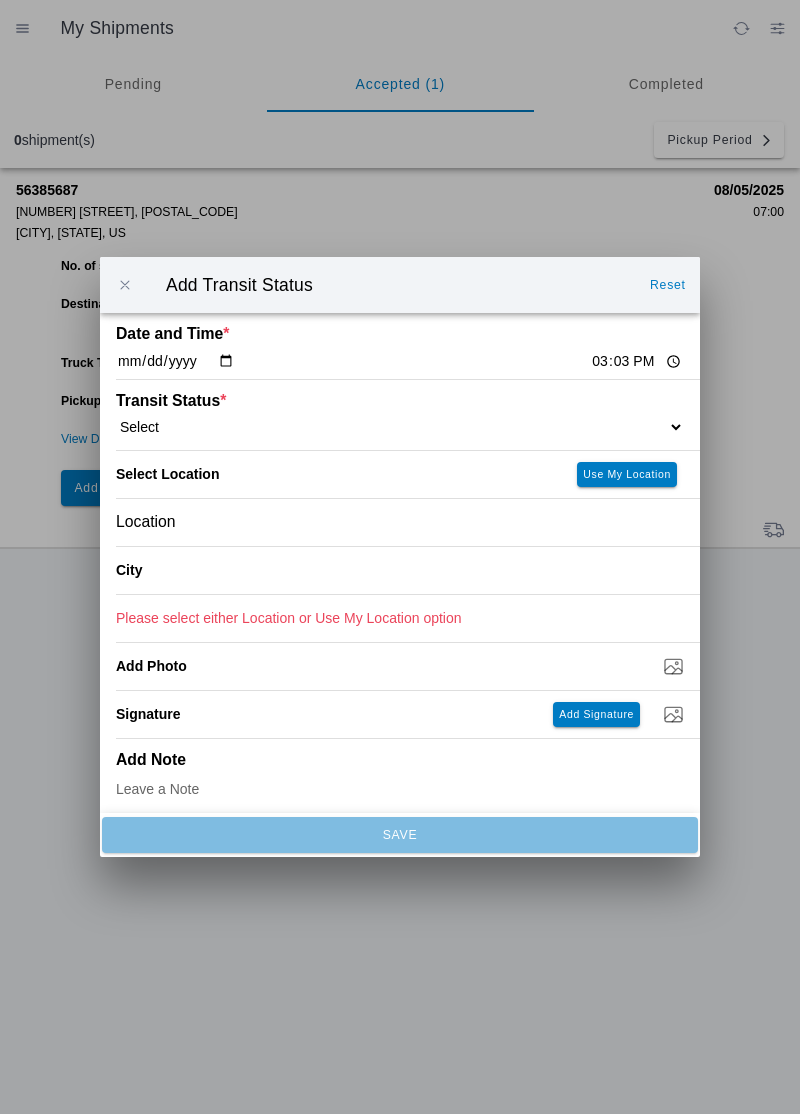 select on "DPTPULOC" 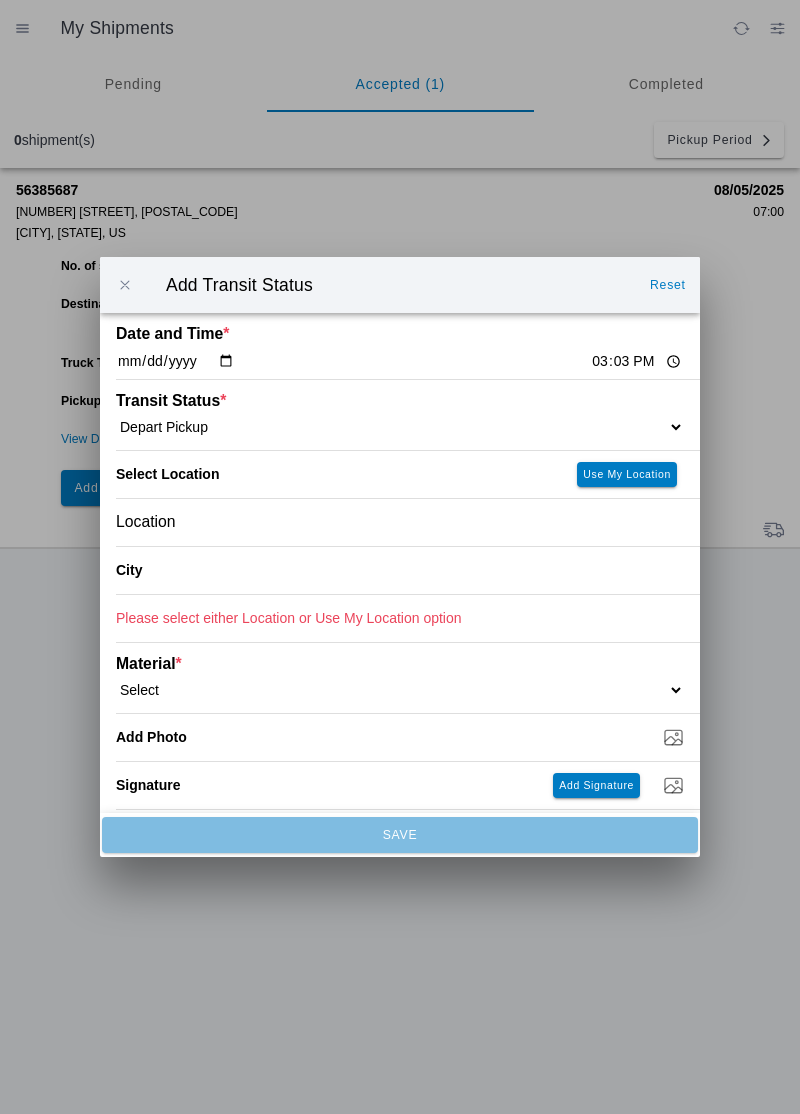 click on "Use My Location" 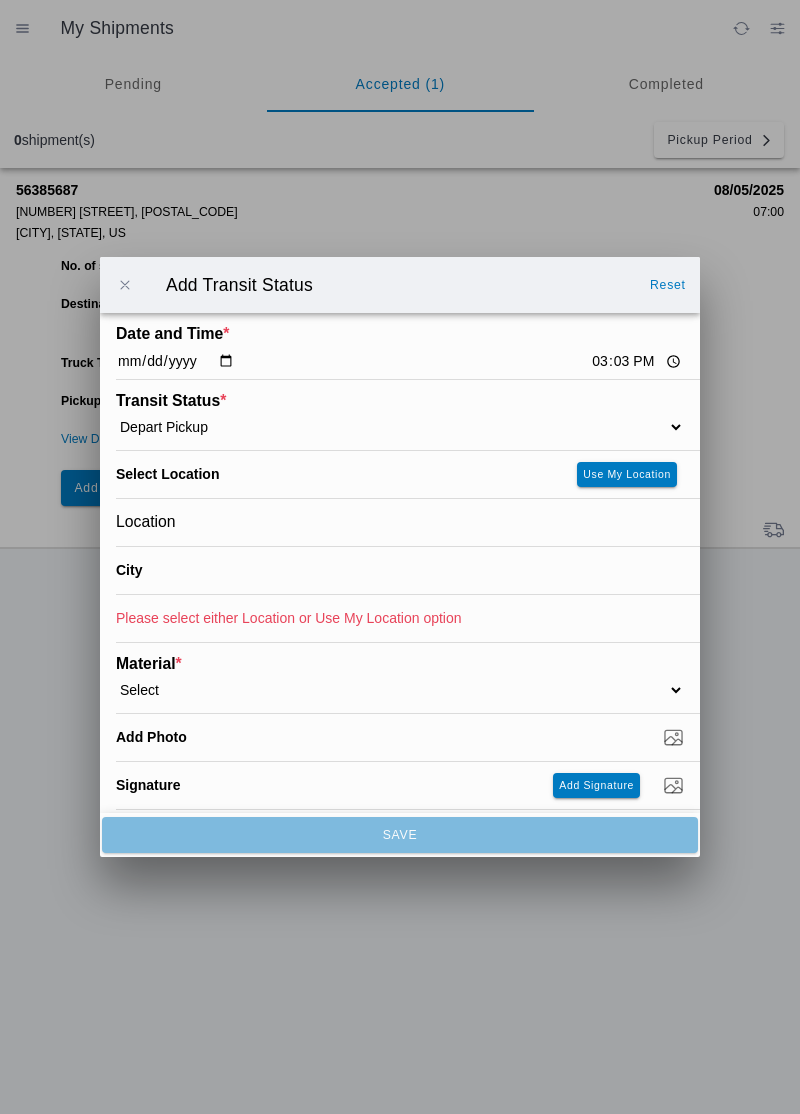 type on "Oroville" 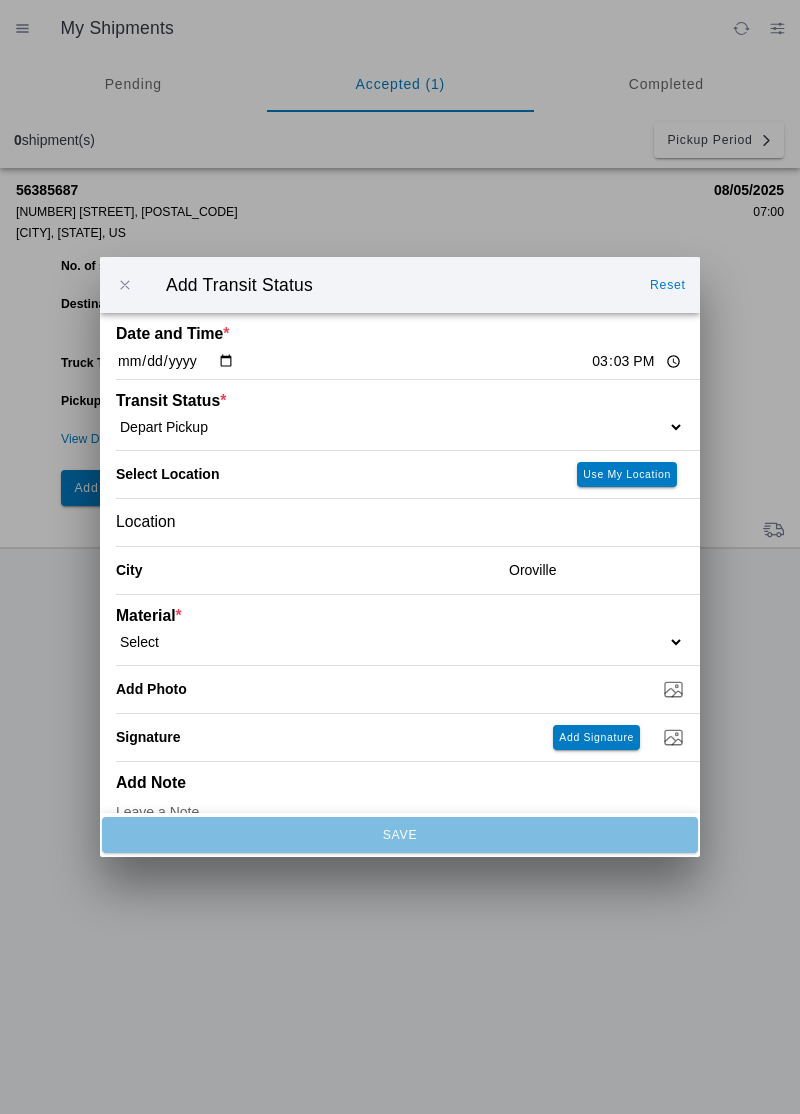click on "Select  1" x 3" Rock   1" x 4" Rock   2" x 4" Rock   Asphalt Cold Patch   Backfill Spec Lapis Sand (EMS 4123)   Backfill Spec Sand (EMS 4123)   Base Rock (Class 2)   Broken Concrete/Asphalt   C-Ballast   Crushed Base Rock (3/4")   D-Ballast   Drain Rock (1.5")   Drain Rock (3/4")   Dry Spoils   Oversized Concrete/Asphalt   Palletized EZ Street   Premium Asphalt Cold Patch   Recycled Base Rock (Class 2)   Rip Rap   Top Soil" 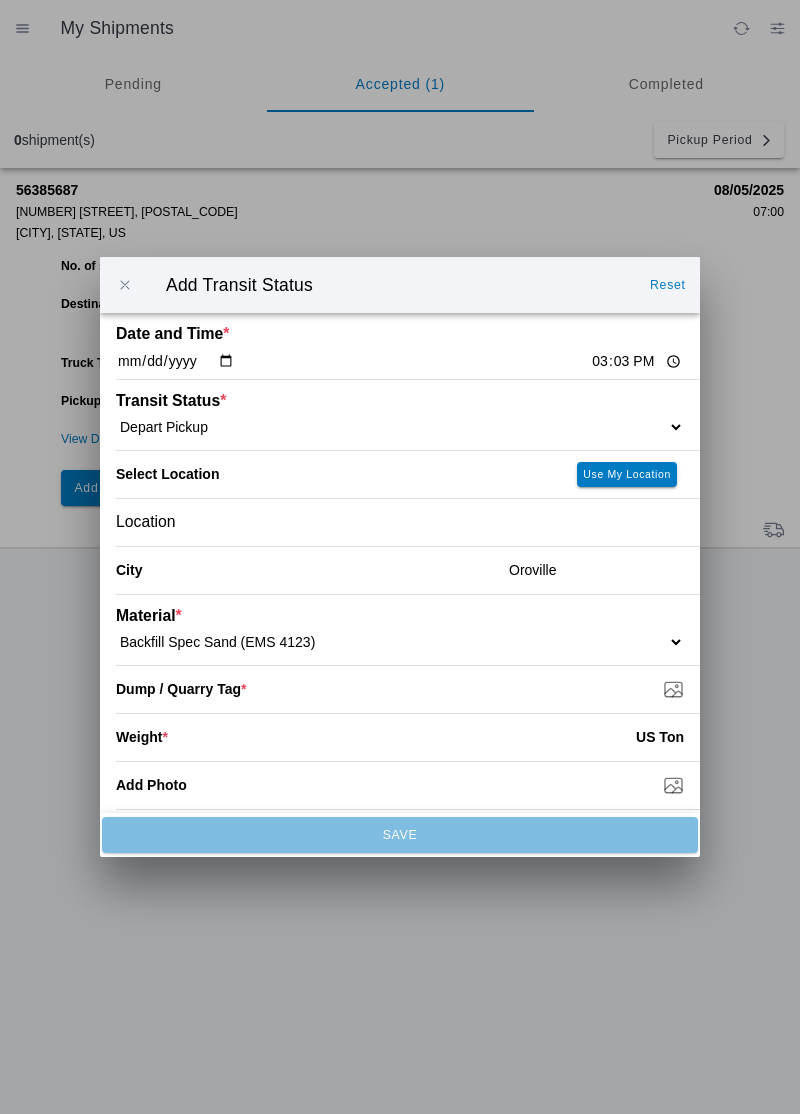 click on "Dump / Quarry Tag  *" at bounding box center [408, 689] 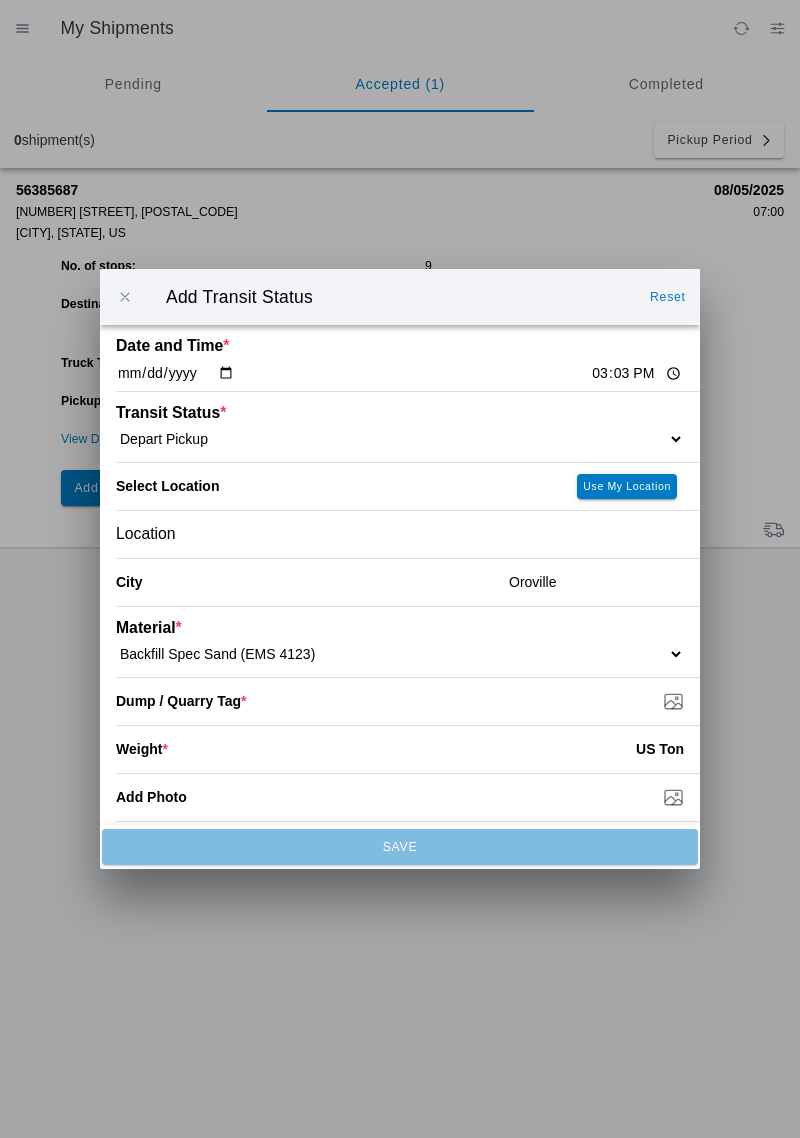type on "C:\fakepath\[FILENAME].jpg" 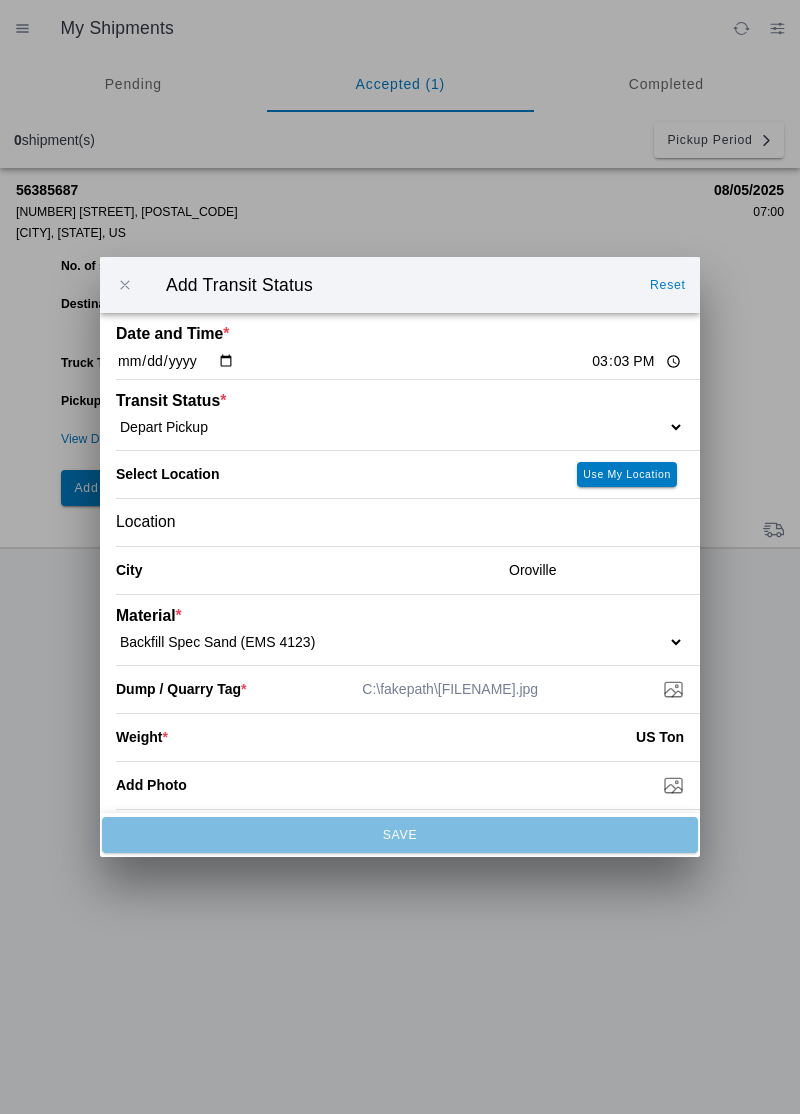 click 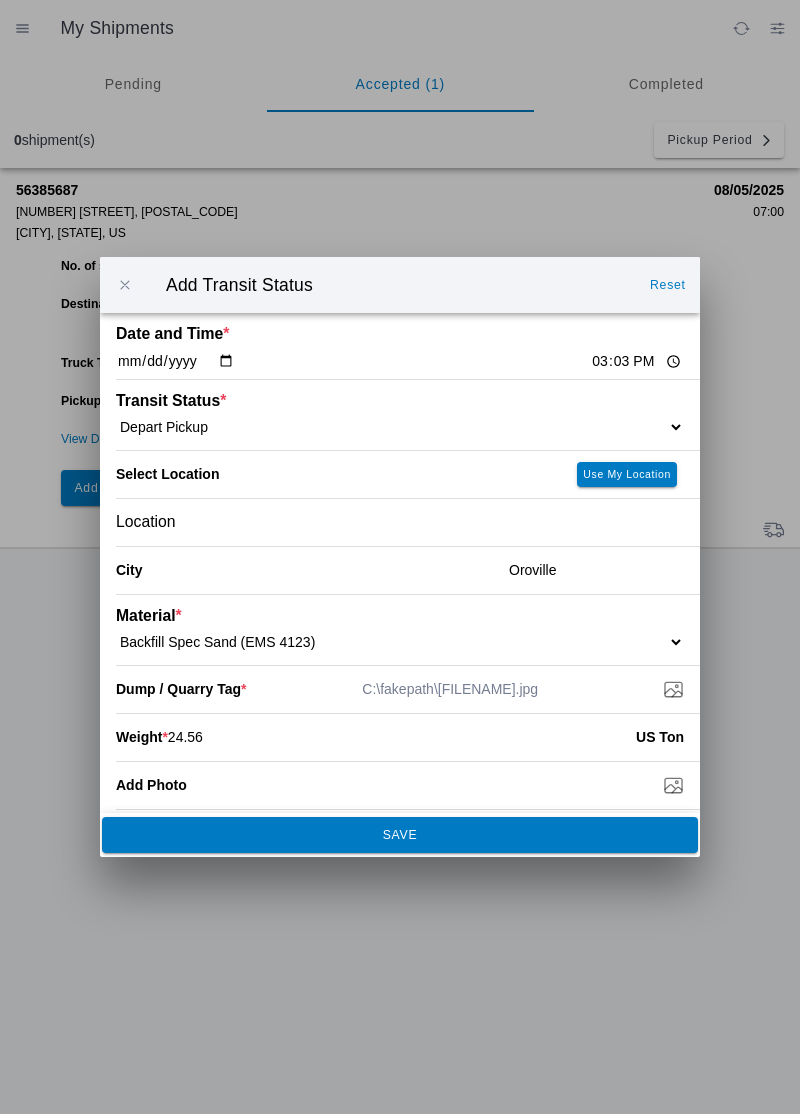 type on "24.56" 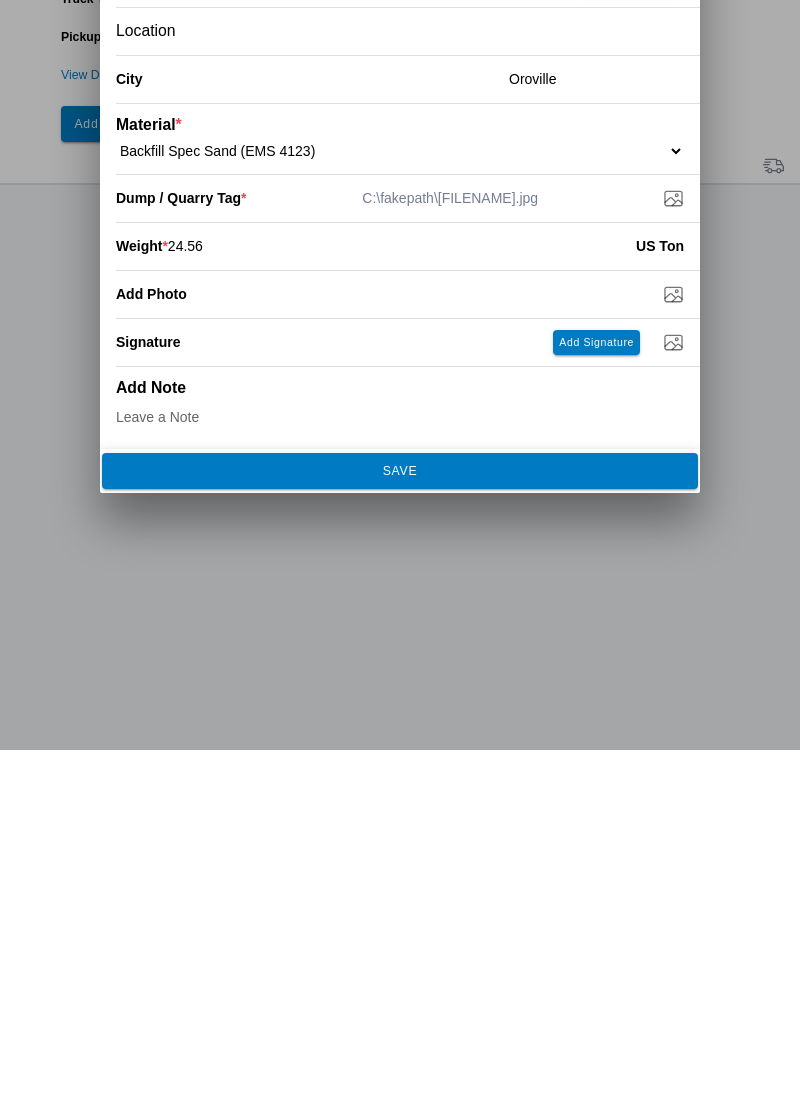 click on "SAVE" 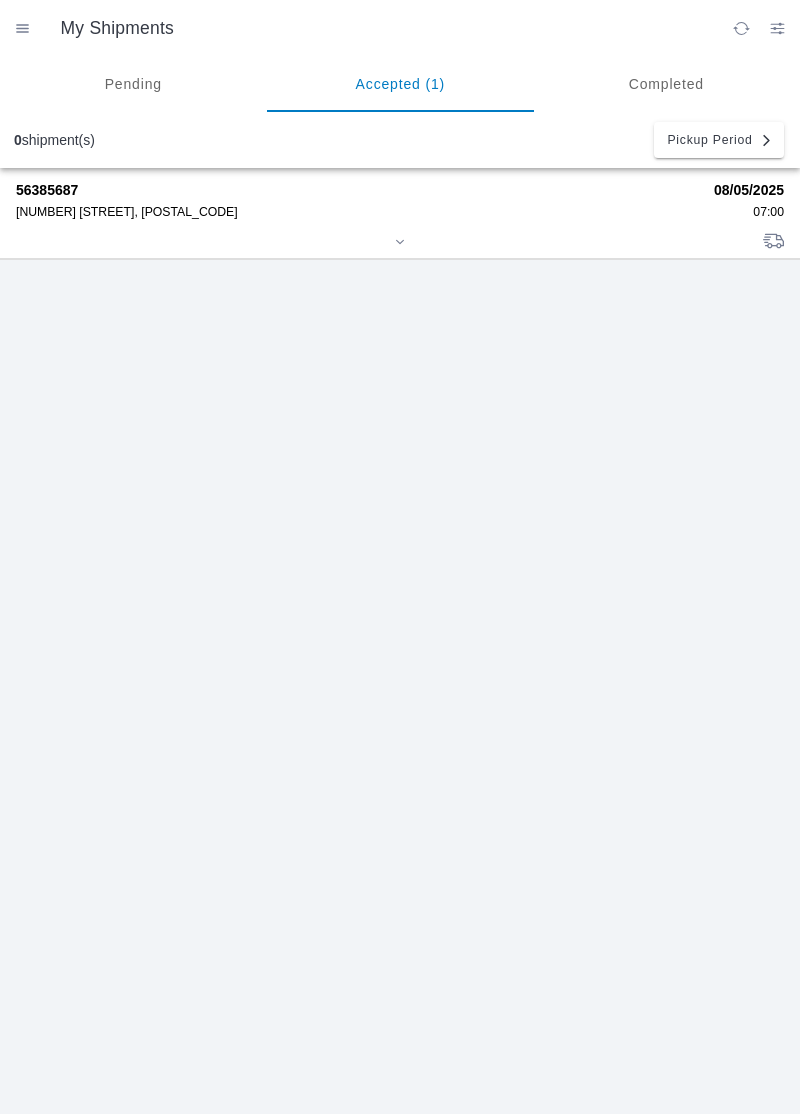 click 